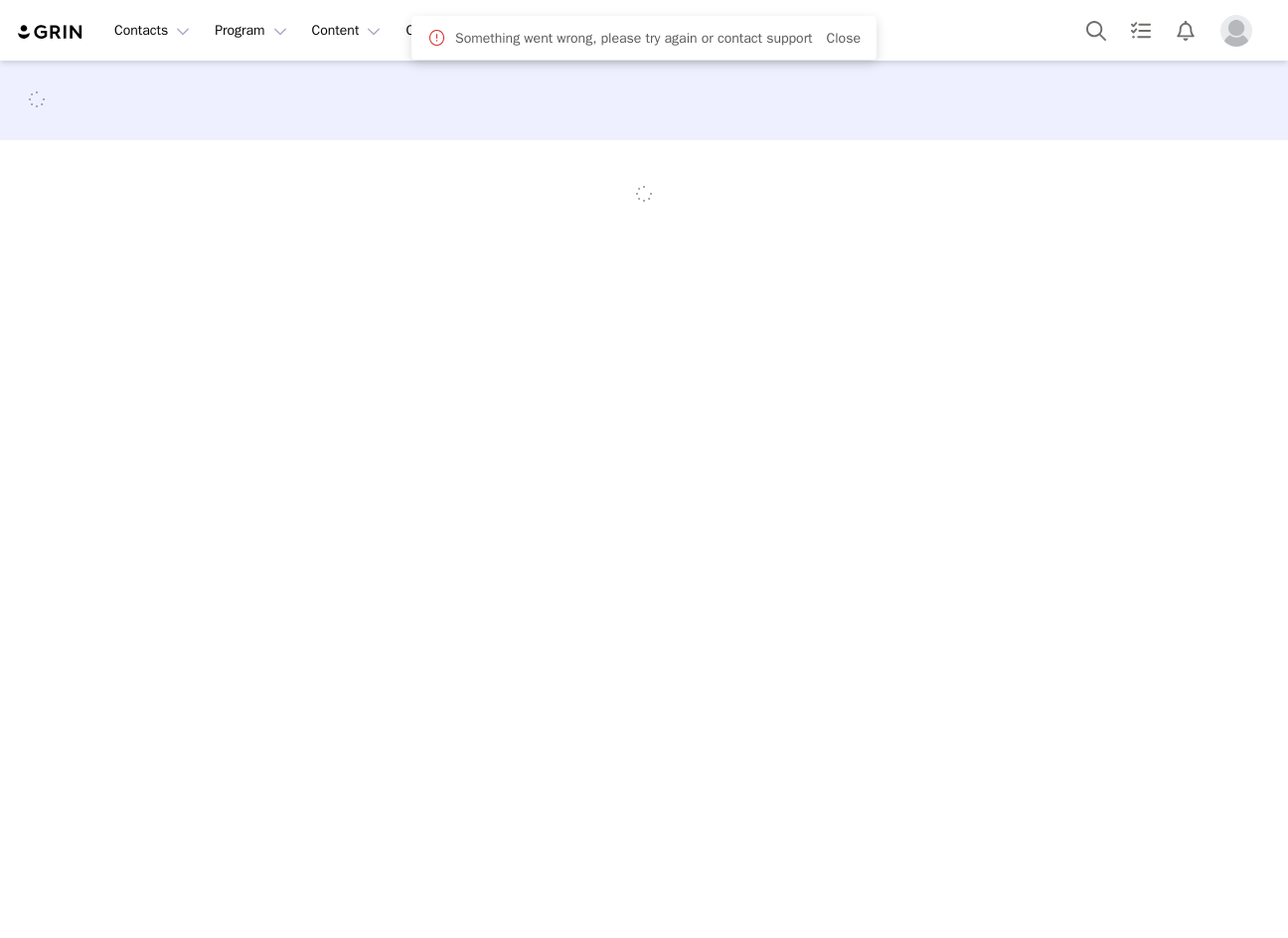 scroll, scrollTop: 0, scrollLeft: 0, axis: both 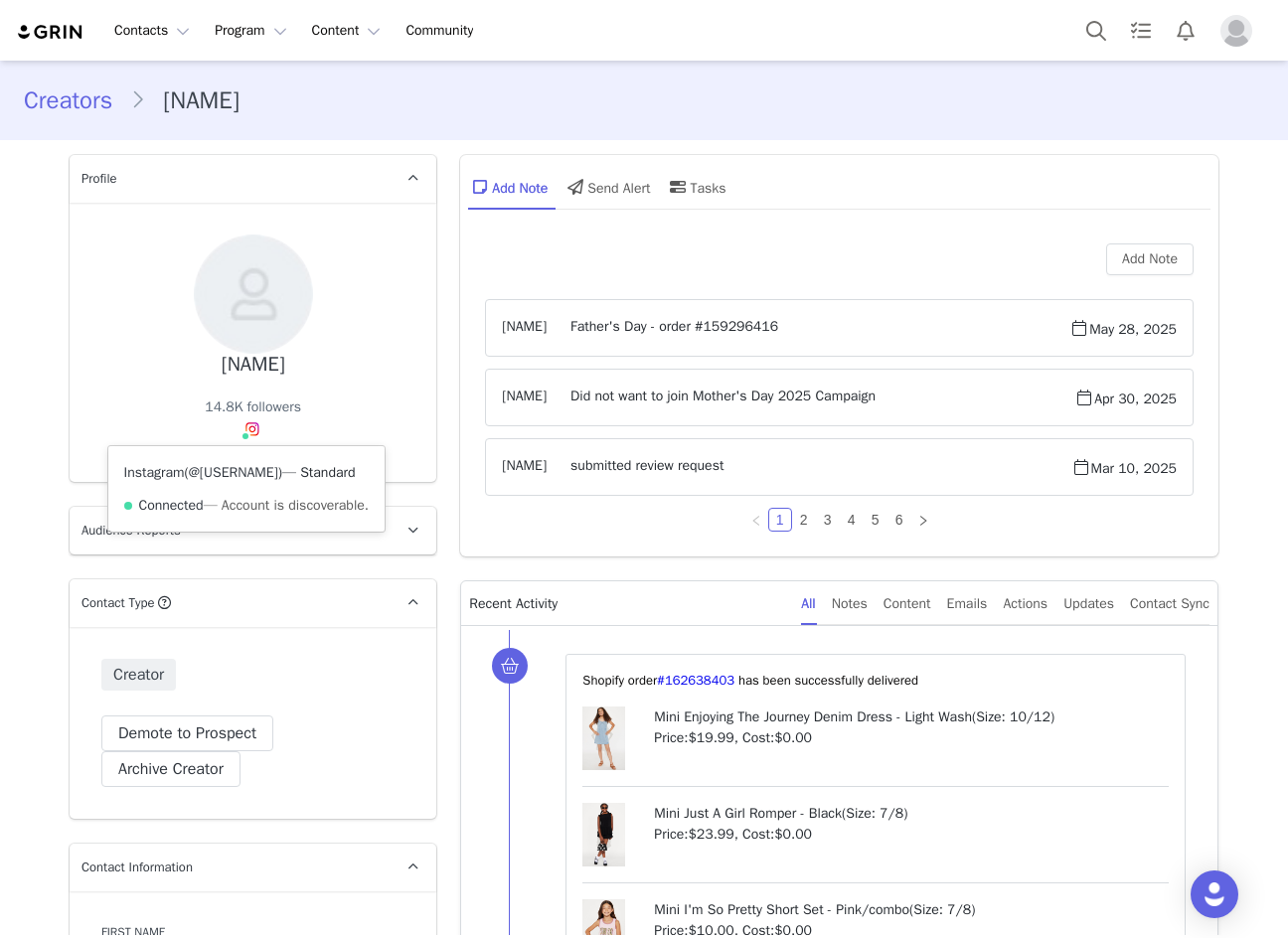 click on "@dolly.ootd" at bounding box center [234, 472] 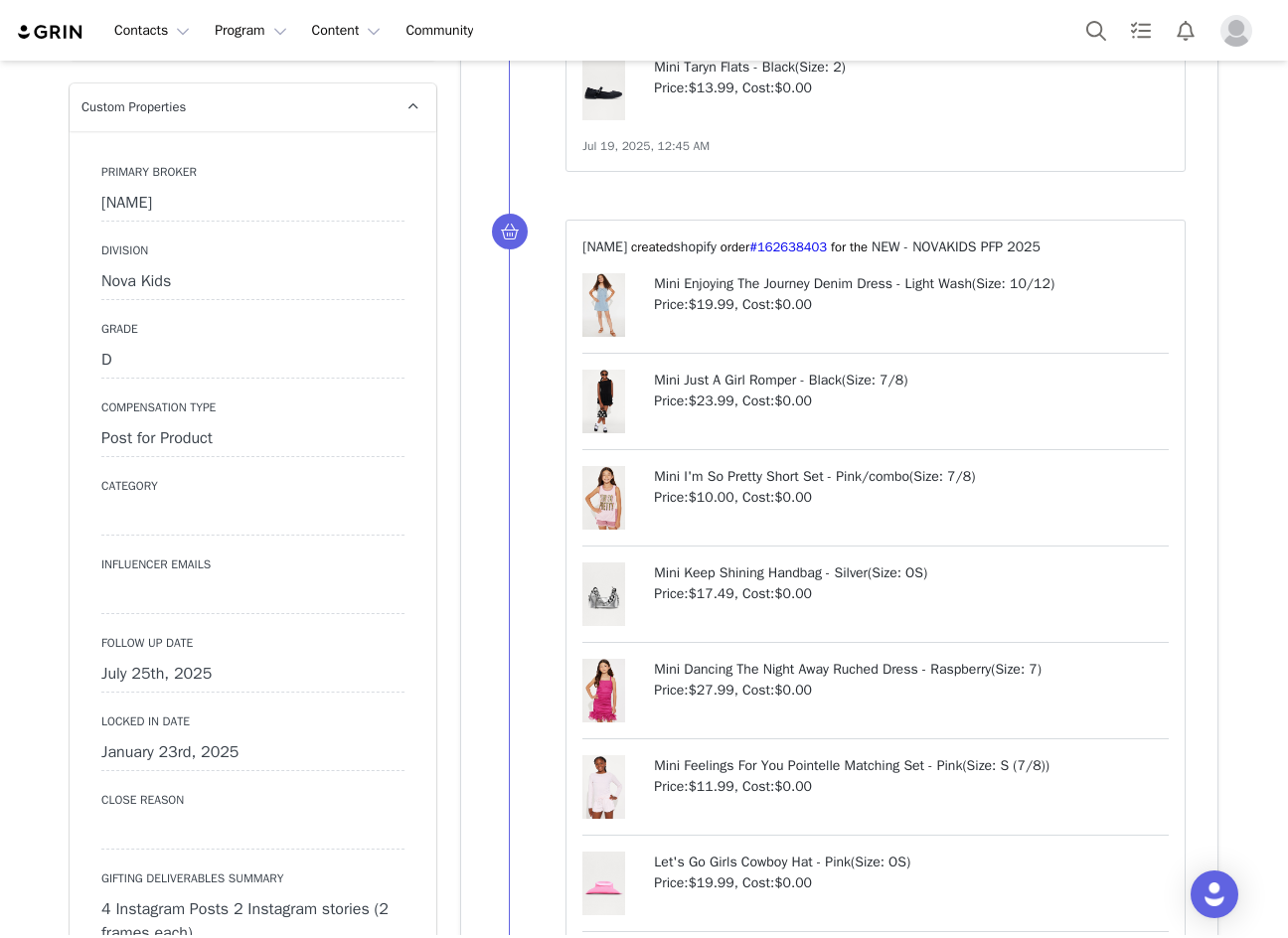 scroll, scrollTop: 2186, scrollLeft: 0, axis: vertical 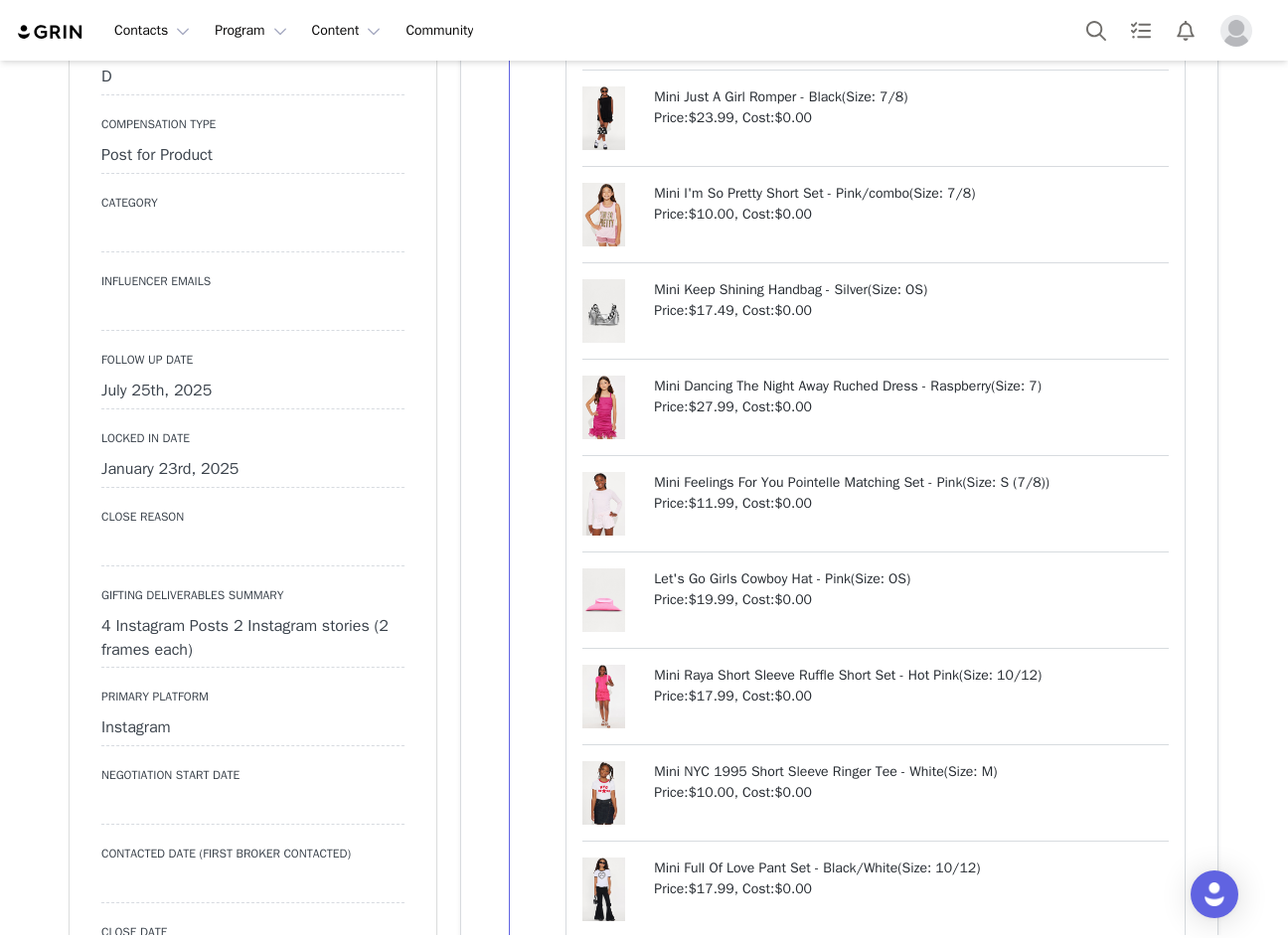 click on "July 25th, 2025" at bounding box center (252, 391) 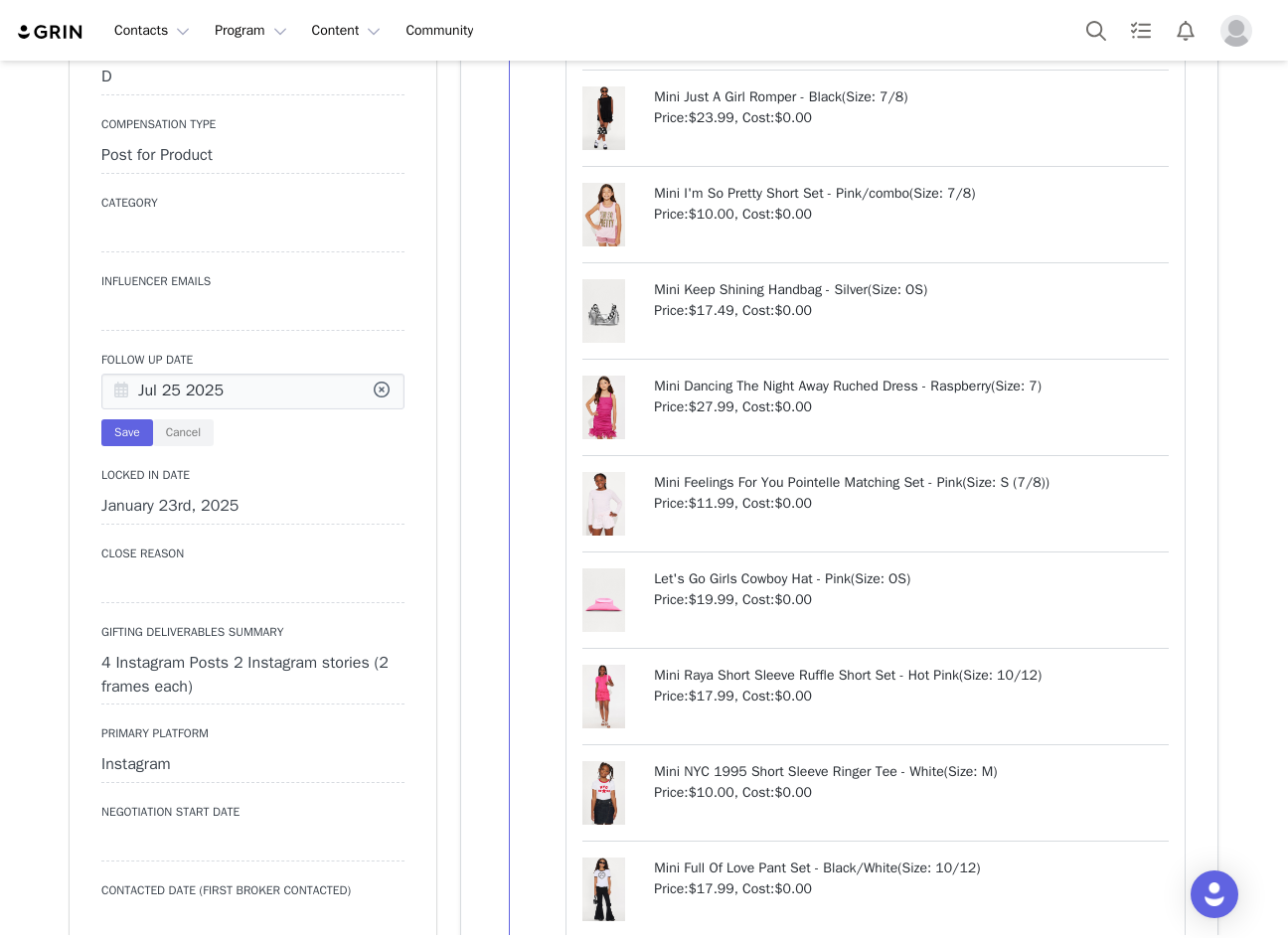 click at bounding box center (121, 392) 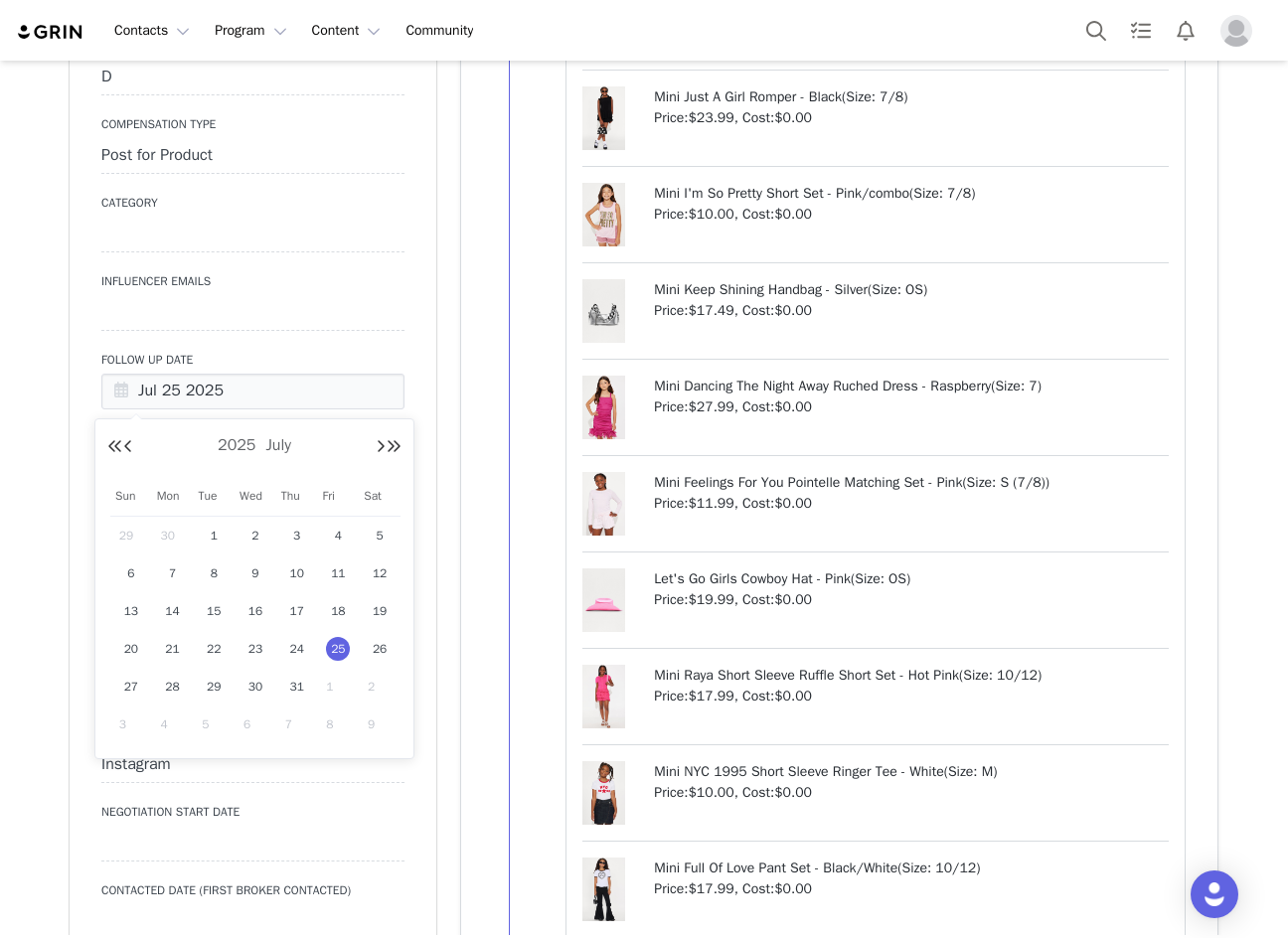 click on "1" at bounding box center [338, 687] 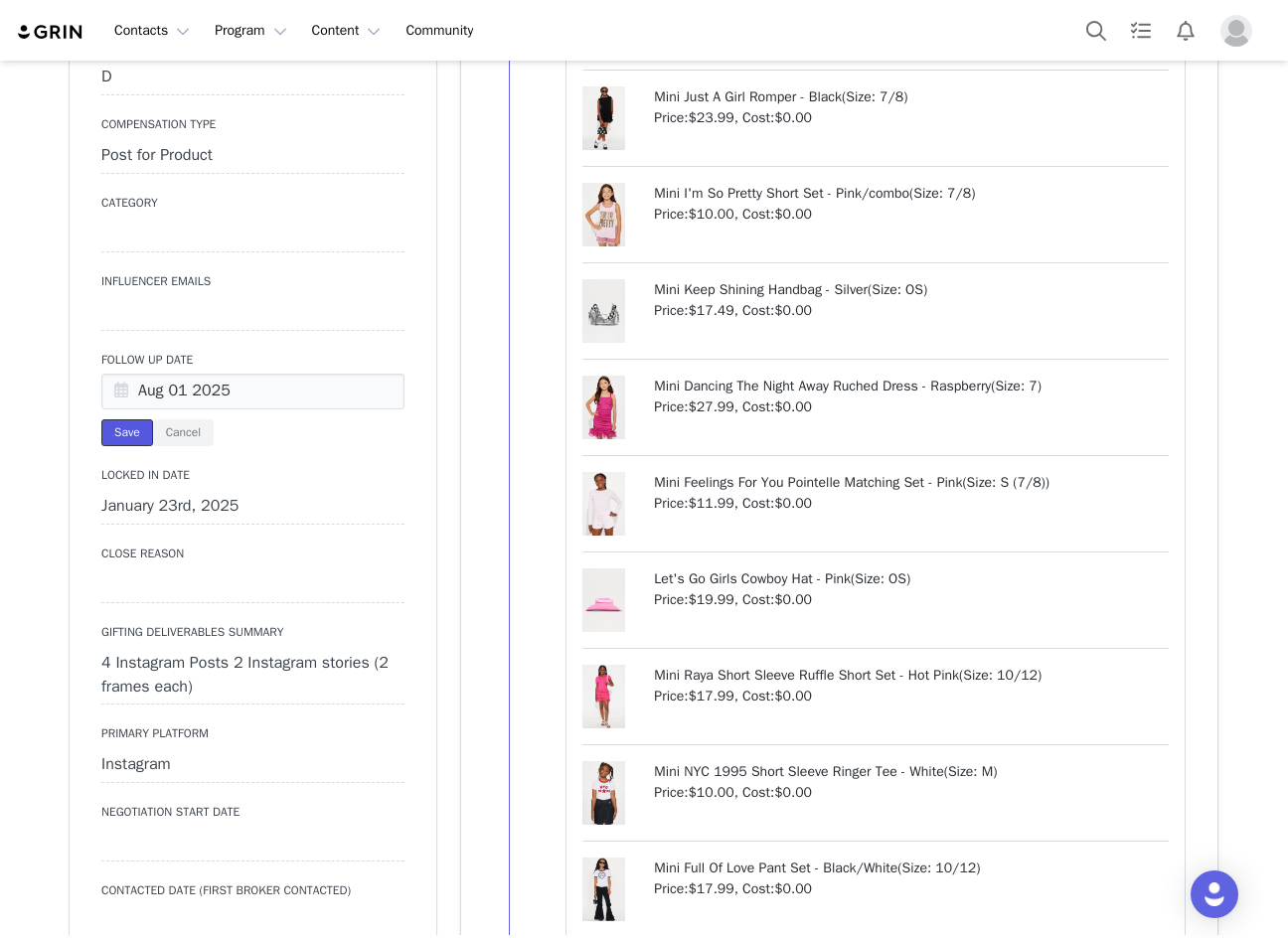 click on "Save" at bounding box center (127, 432) 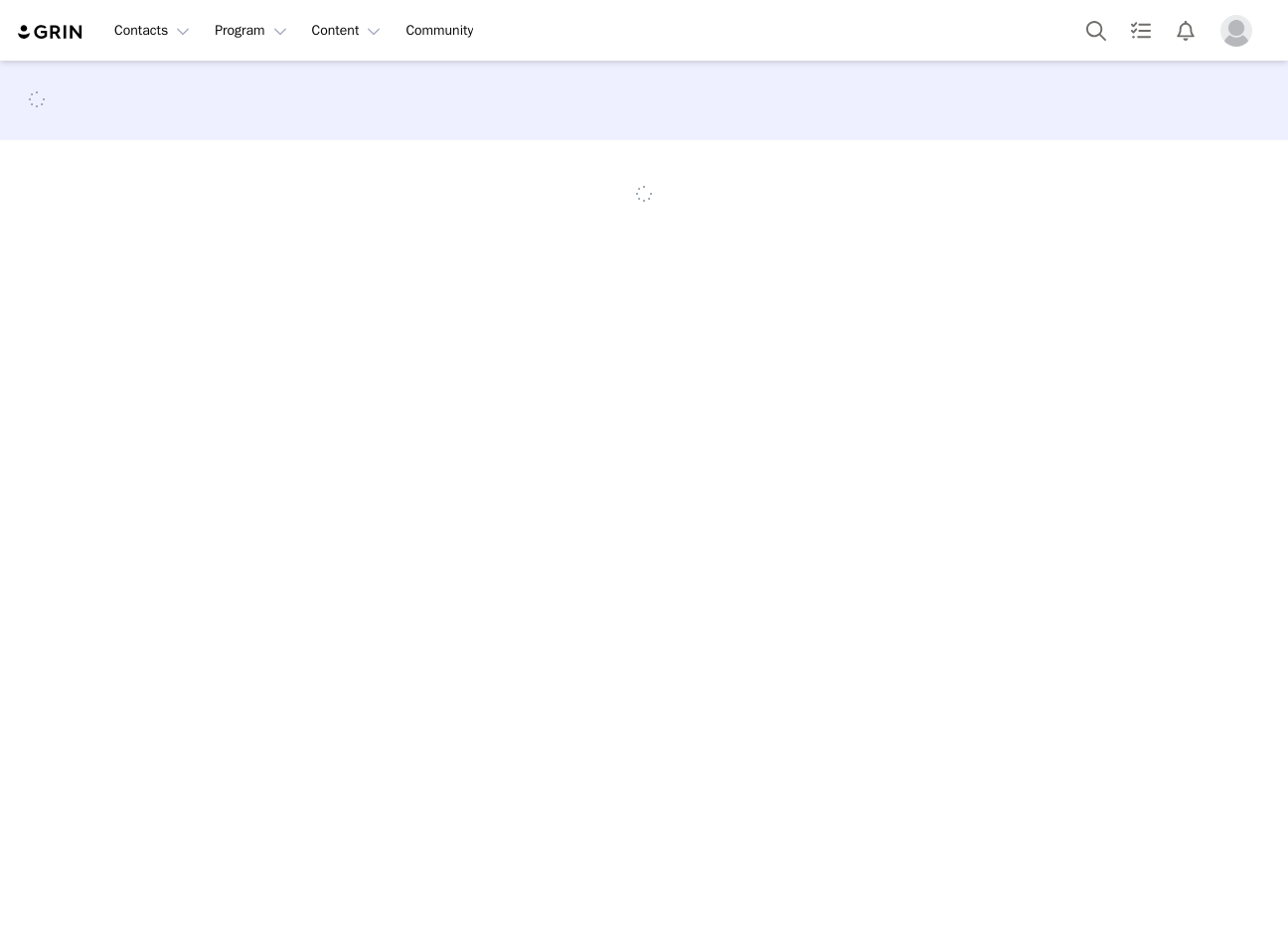 scroll, scrollTop: 0, scrollLeft: 0, axis: both 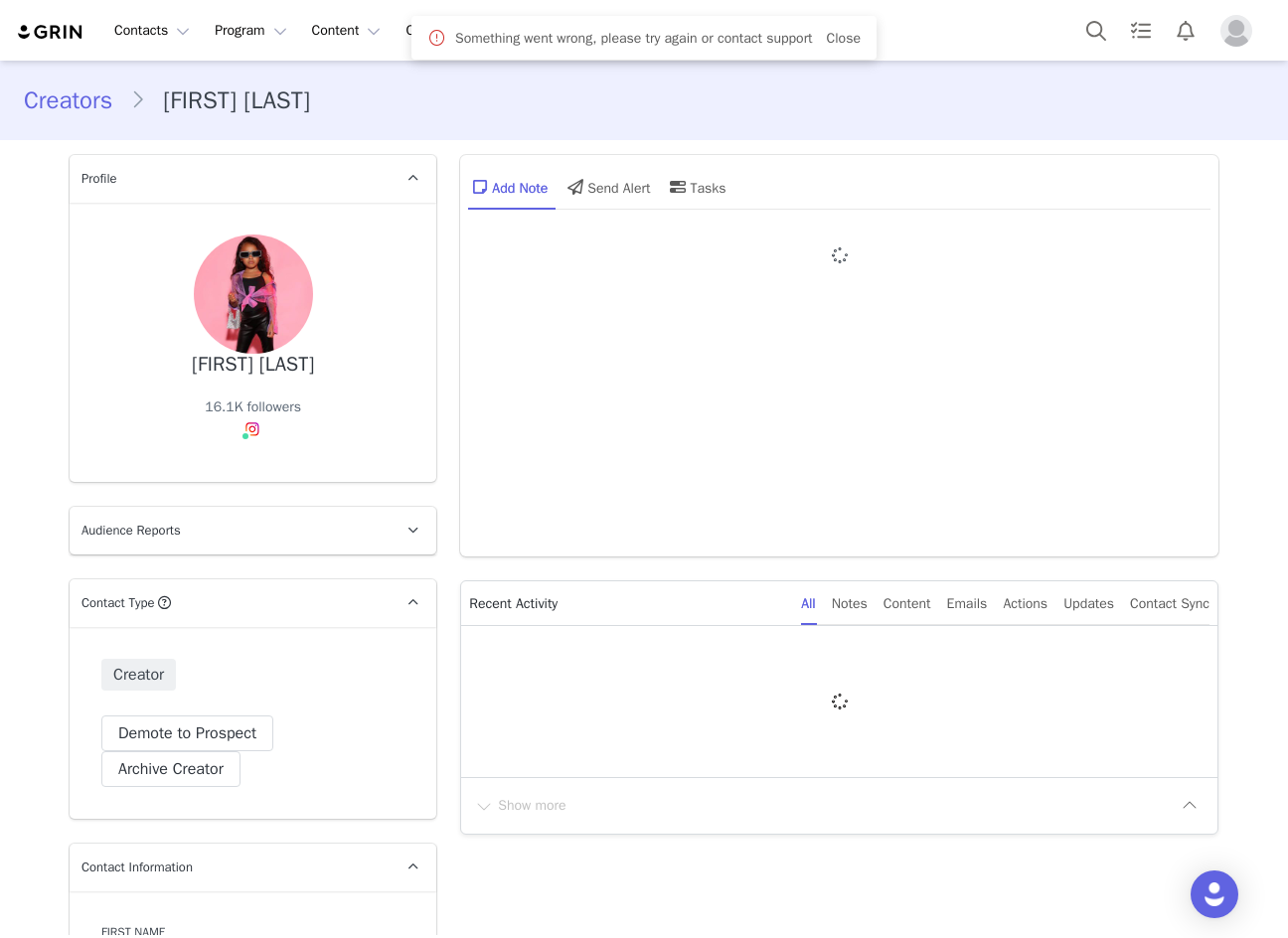 type on "+1 (United States)" 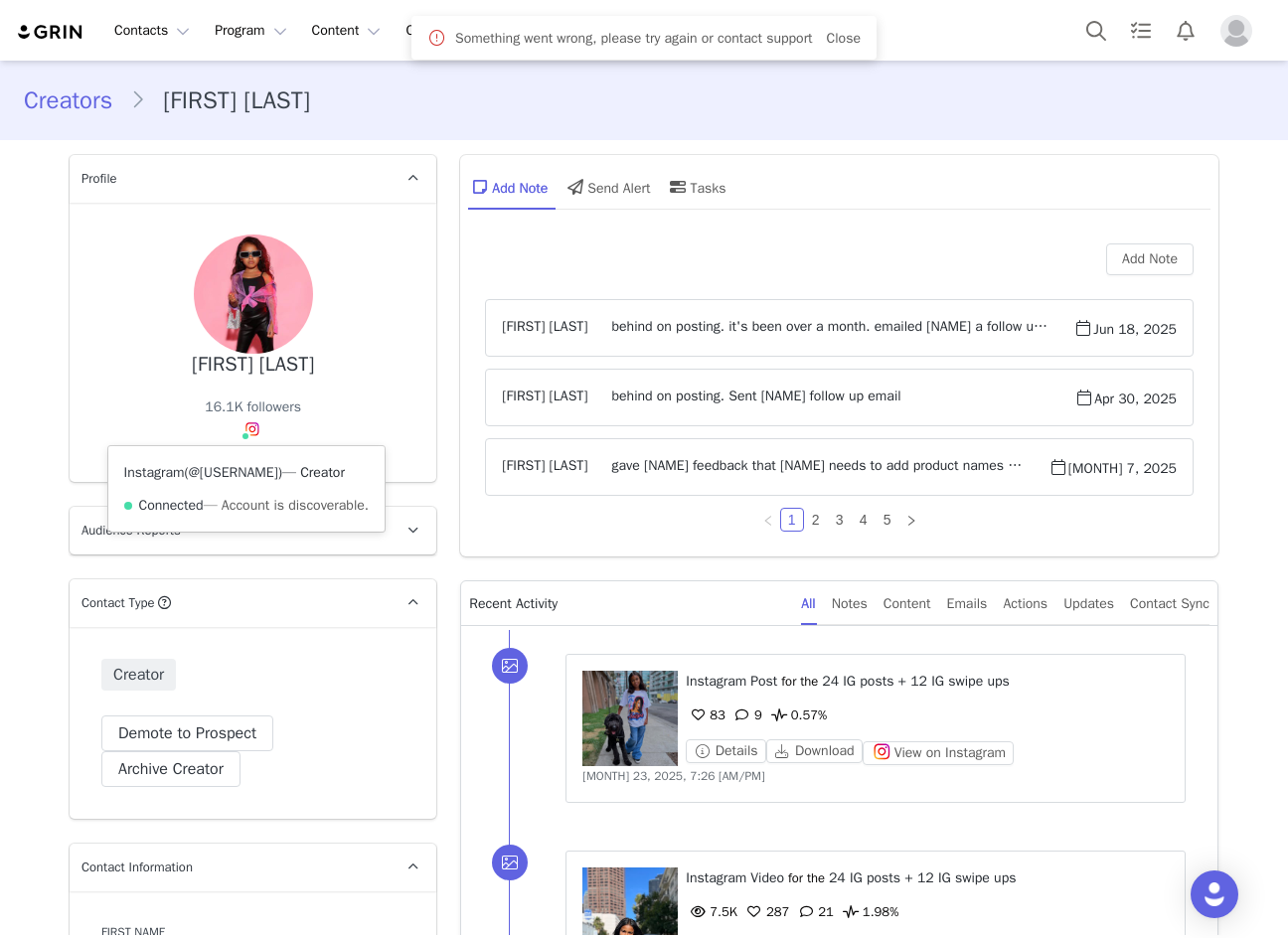 click on "@amiyahjay" at bounding box center [234, 472] 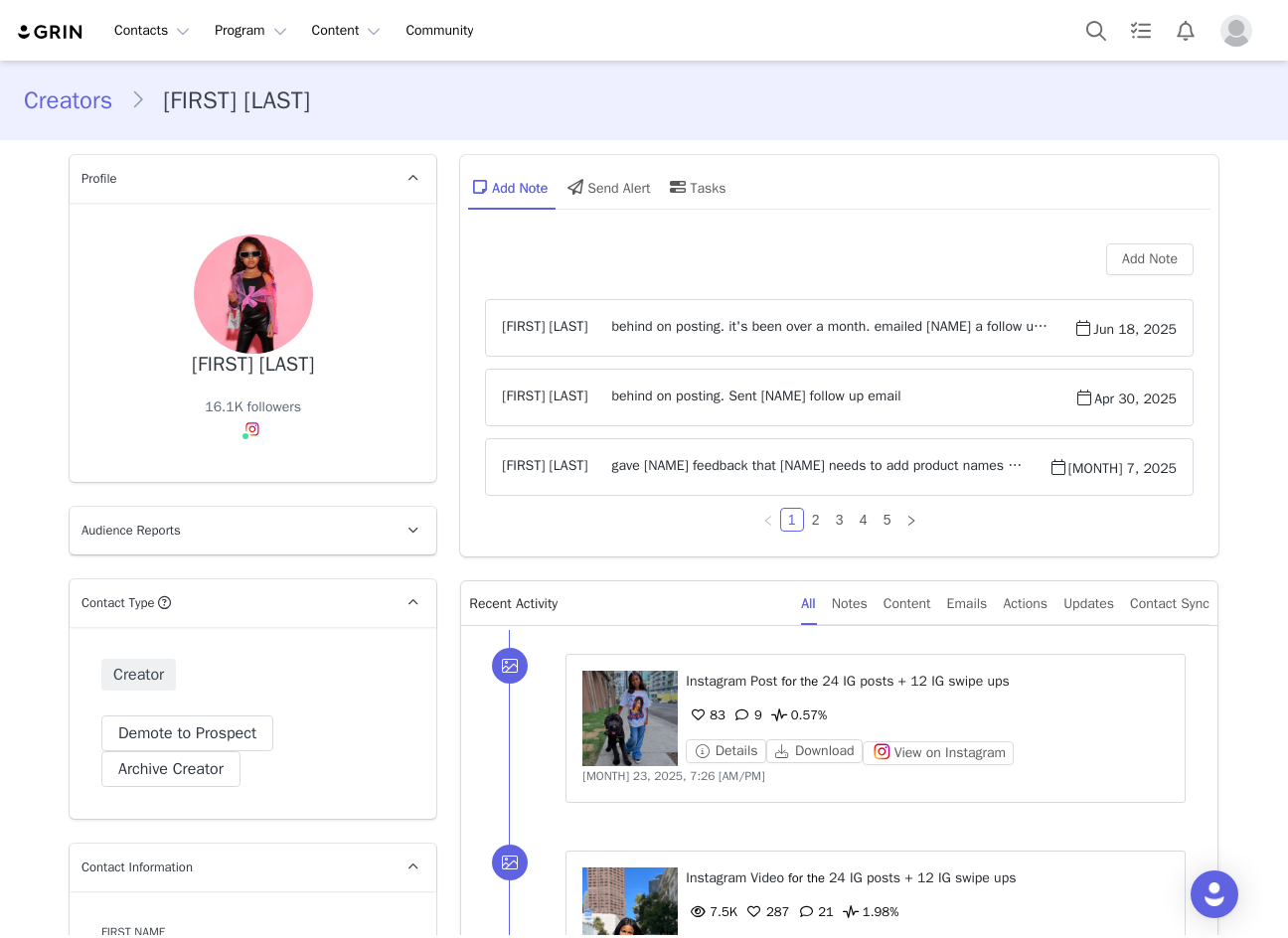 scroll, scrollTop: 0, scrollLeft: 0, axis: both 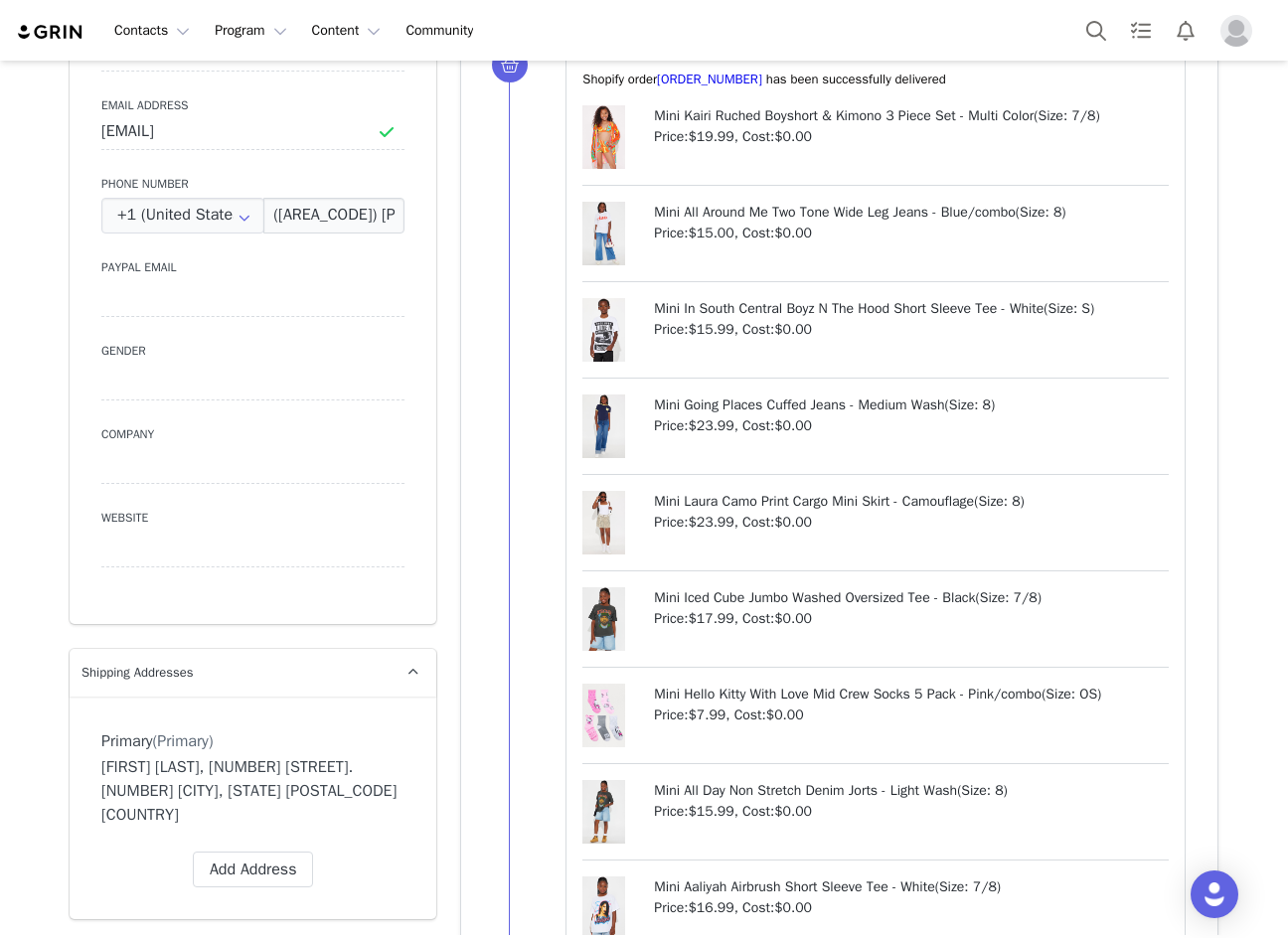 click at bounding box center (614, 234) 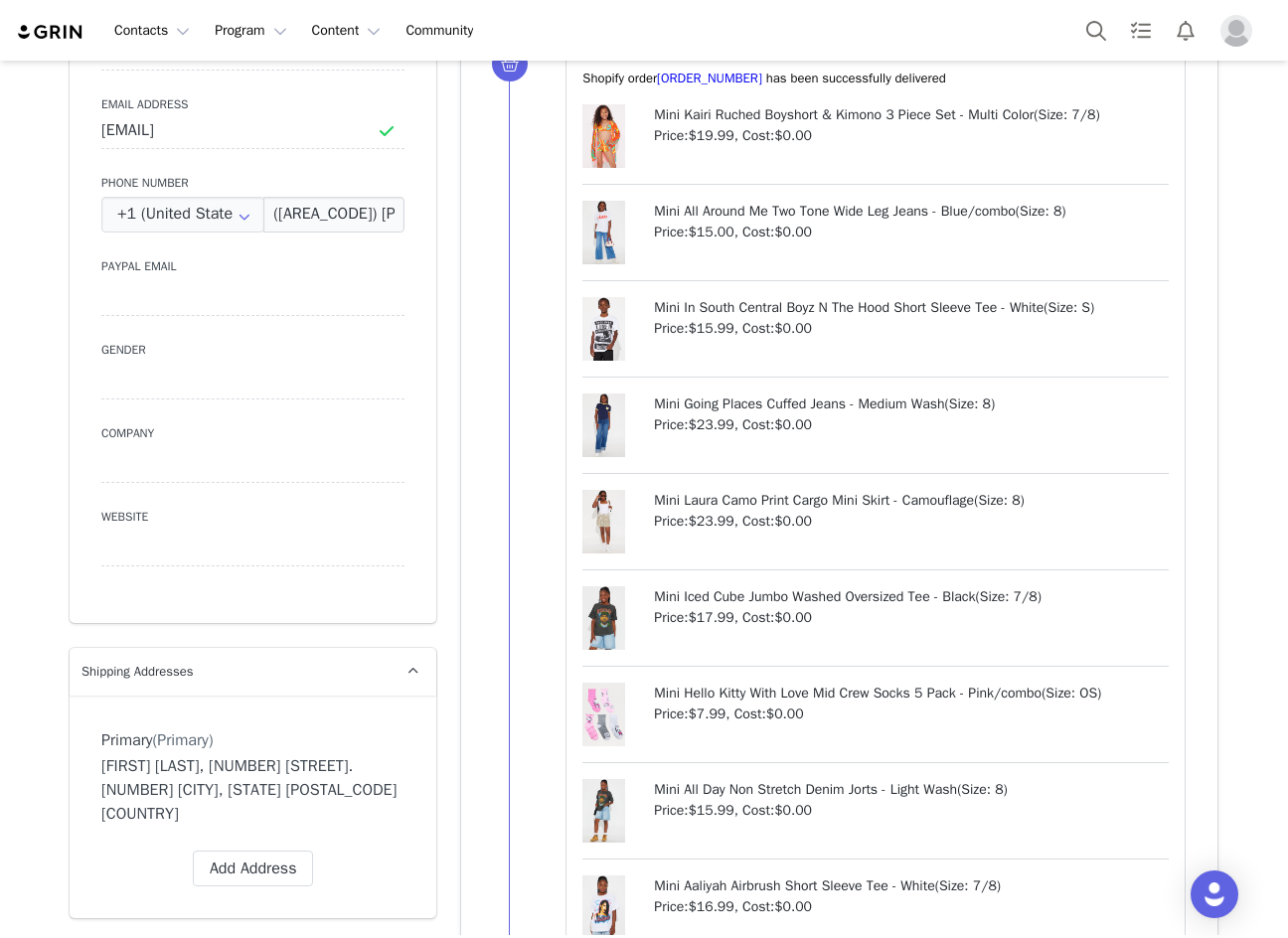 scroll, scrollTop: 994, scrollLeft: 0, axis: vertical 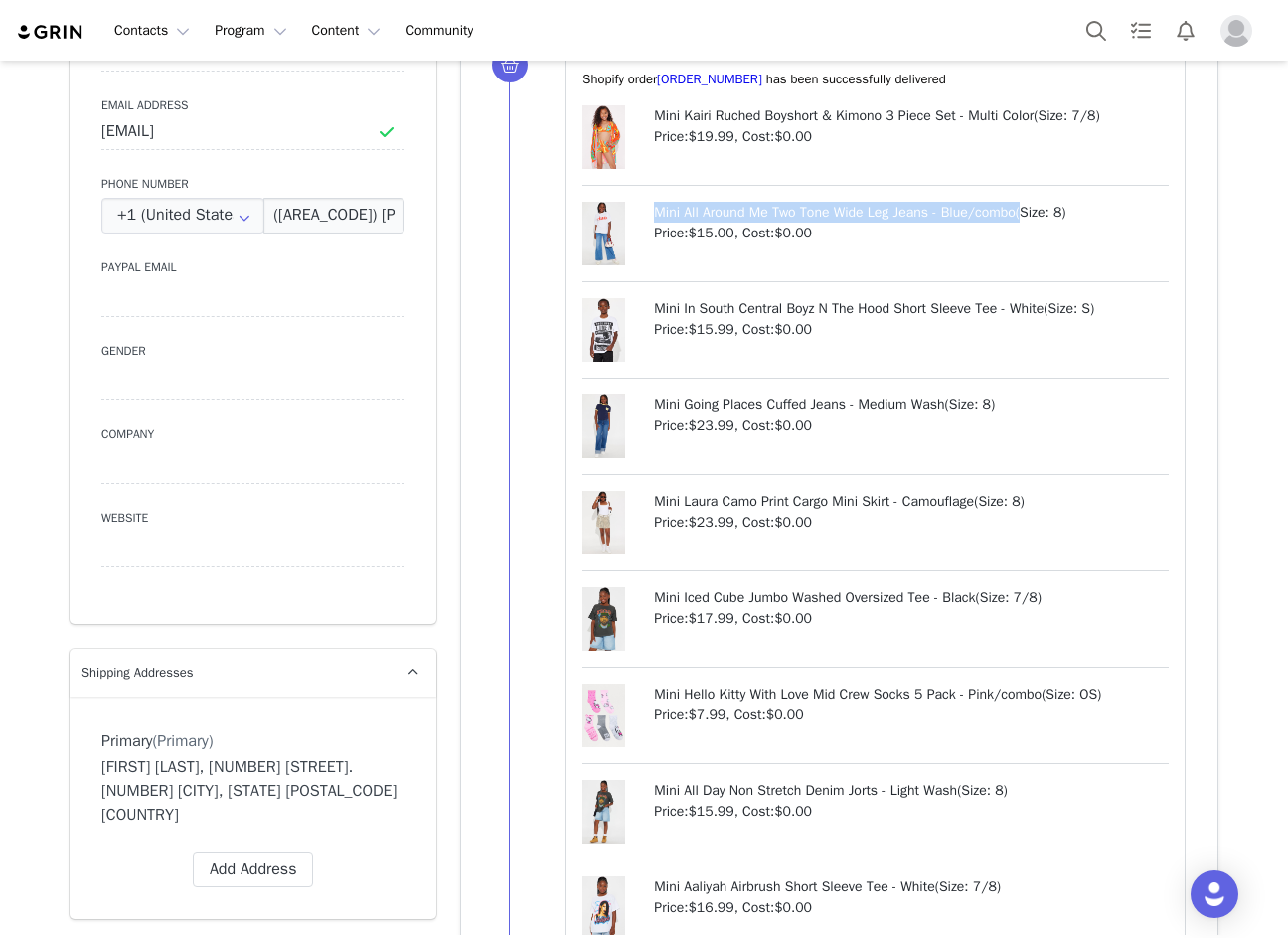 drag, startPoint x: 638, startPoint y: 213, endPoint x: 1030, endPoint y: 214, distance: 392.00128 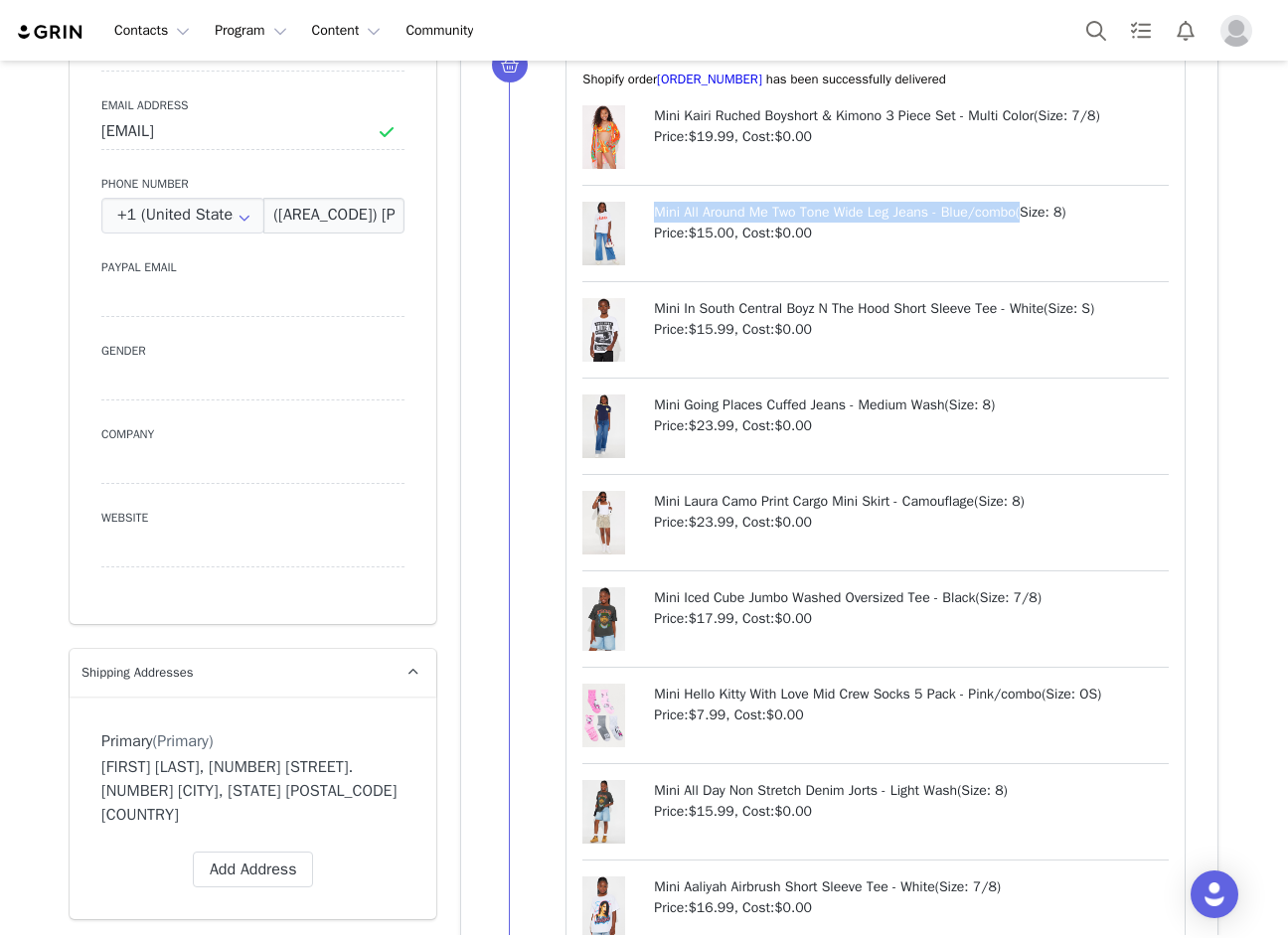click on "Mini All Around Me Two Tone Wide Leg Jeans - Blue/combo  (   Size: 8   )   Price:  $15.00 , Cost:   $0.00" at bounding box center [876, 241] 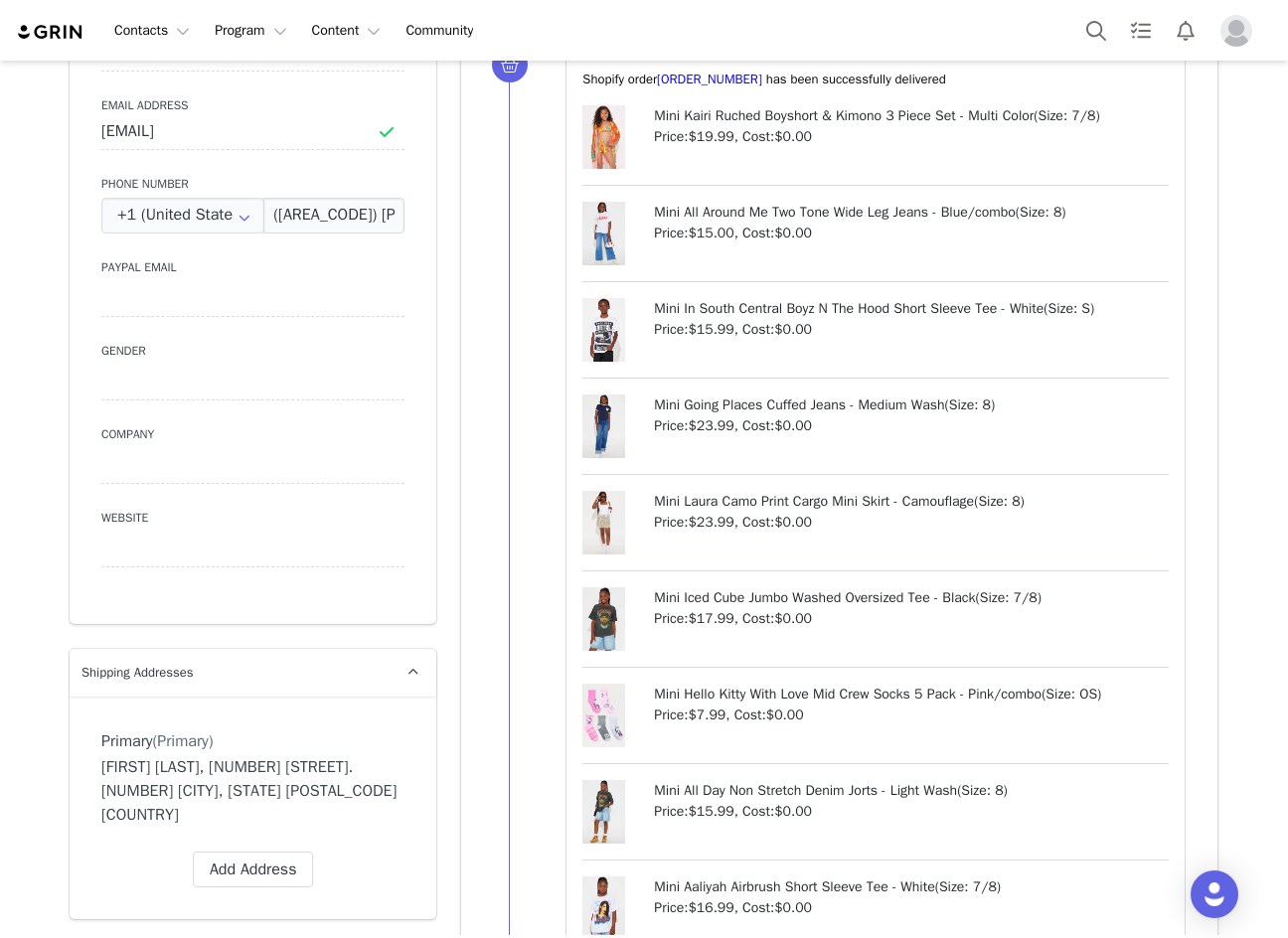 click on "Price:  $15.00 , Cost:   $0.00" at bounding box center (911, 233) 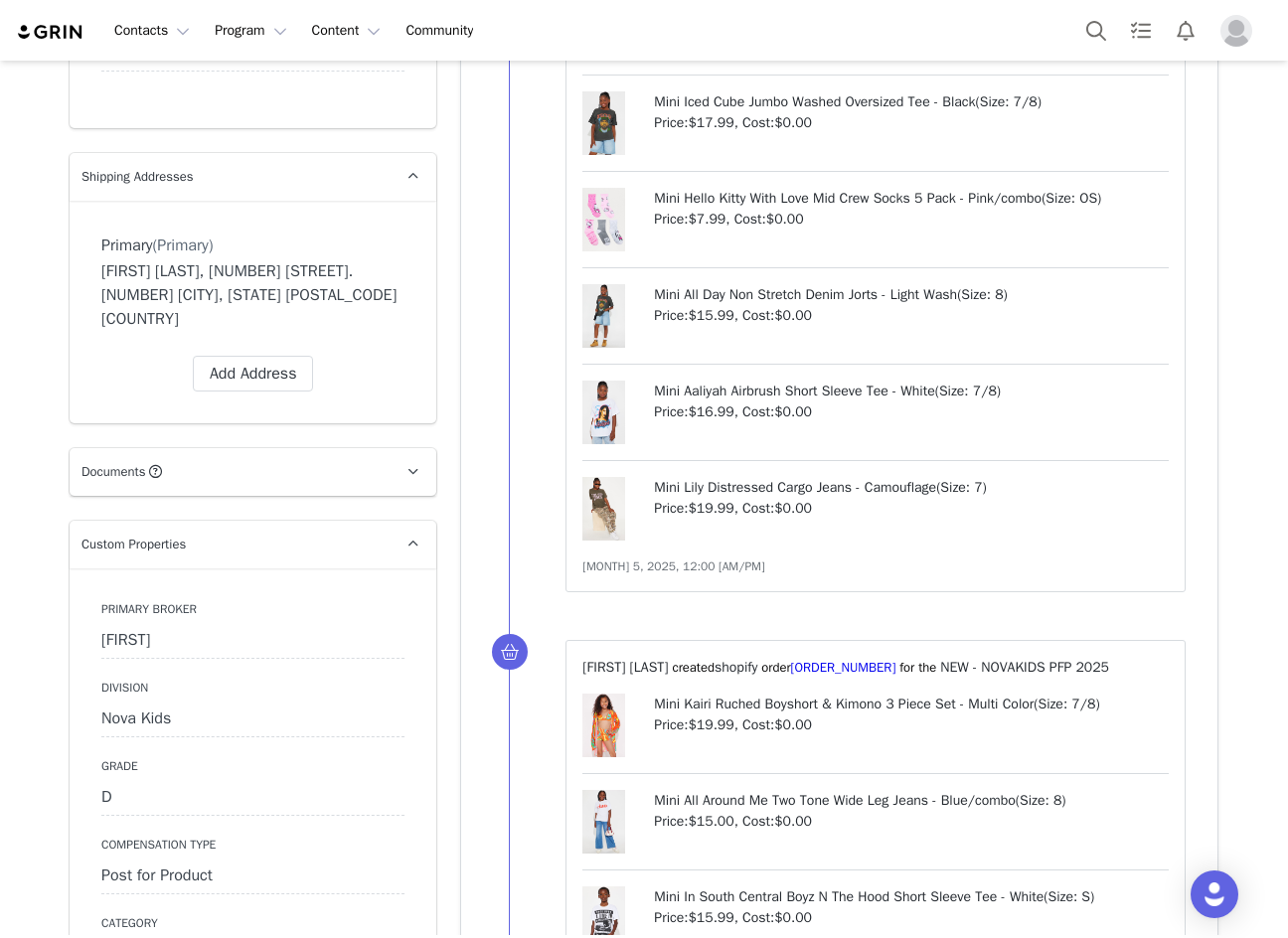 scroll, scrollTop: 1490, scrollLeft: 0, axis: vertical 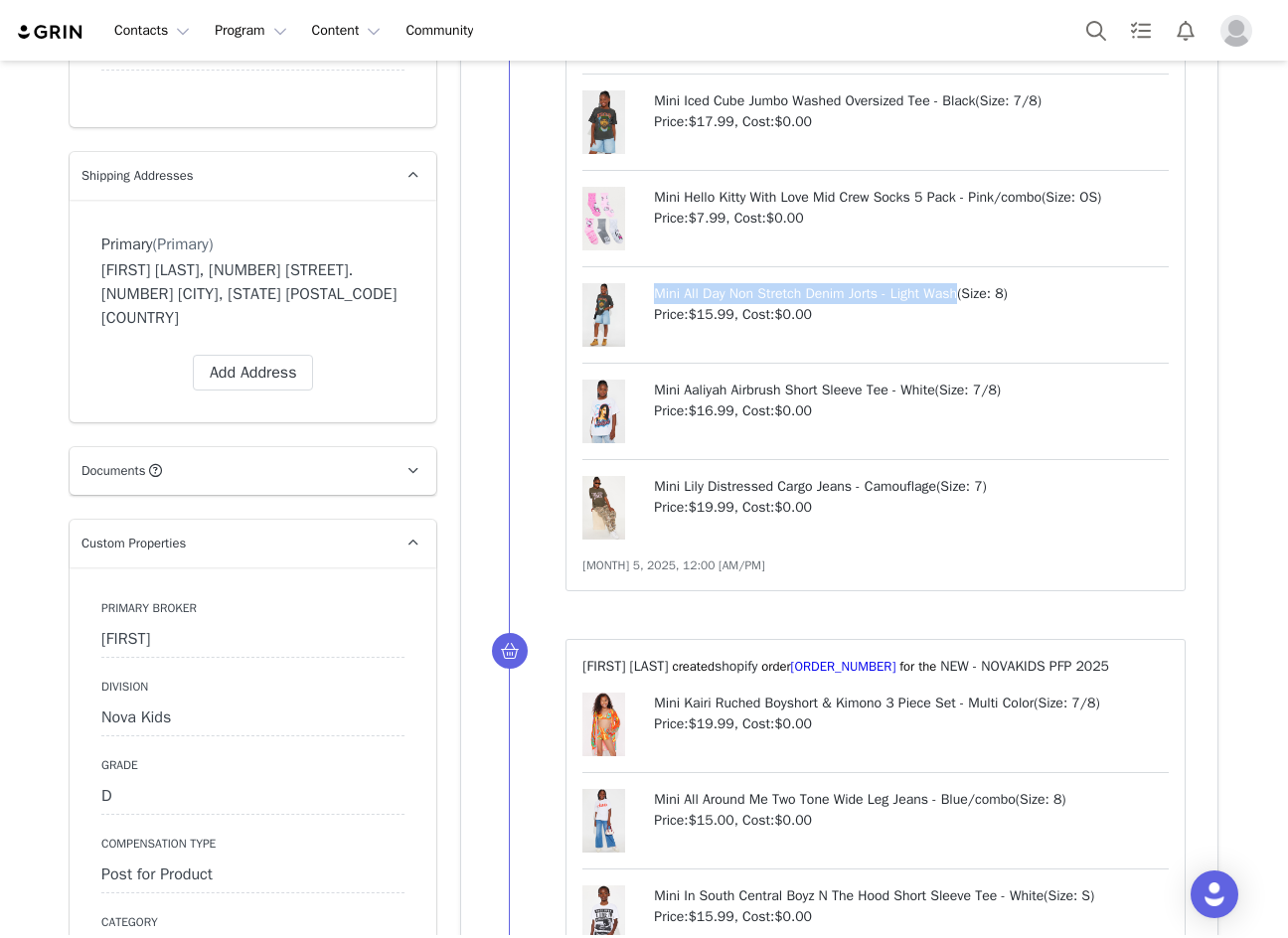 drag, startPoint x: 641, startPoint y: 288, endPoint x: 962, endPoint y: 282, distance: 321.05607 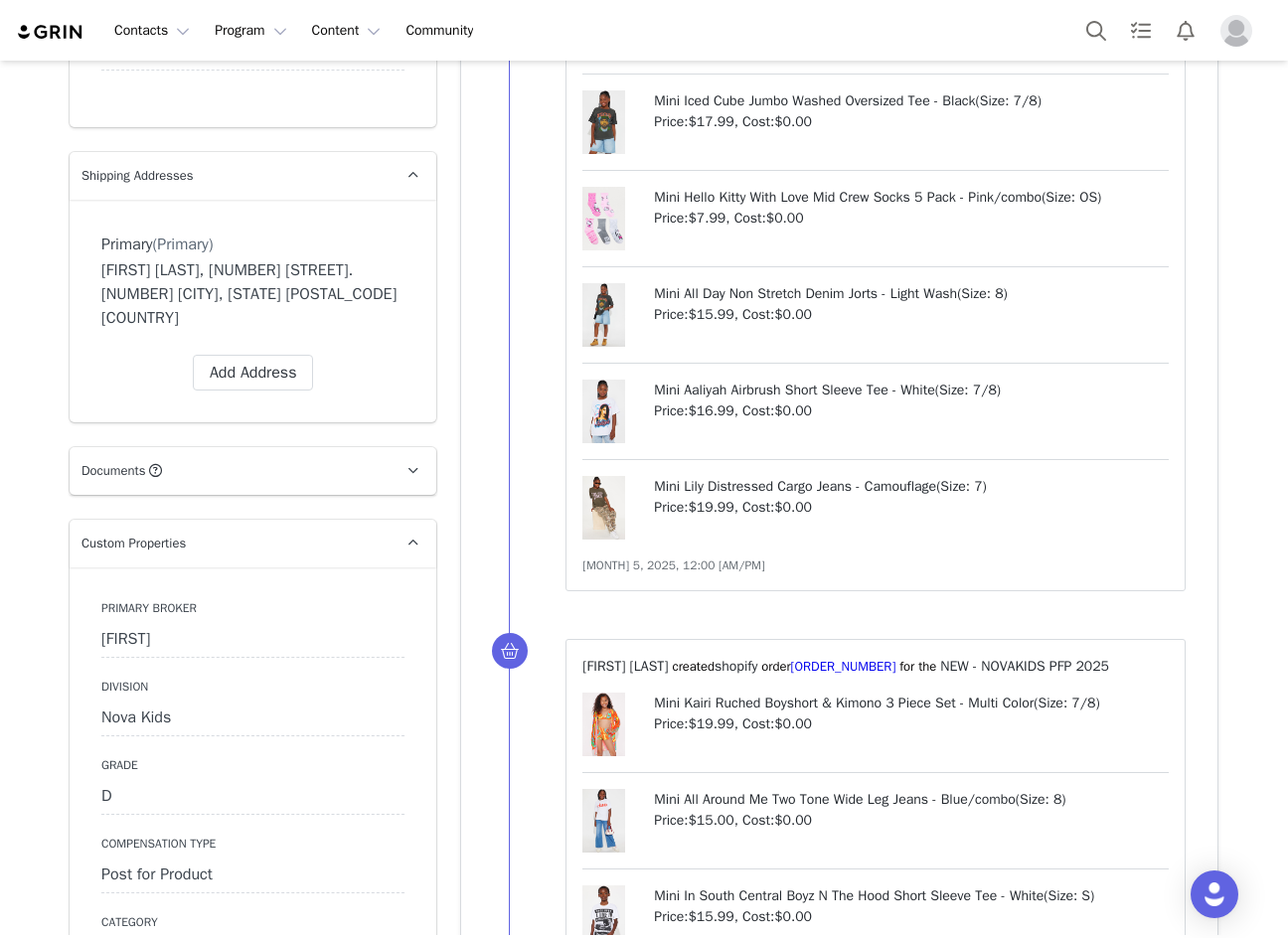 click on "⁨Shopify⁩ order⁨  #161813535 ⁩ has been successfully delivered   Mini Kairi Ruched Boyshort & Kimono 3 Piece Set - Multi Color  (   Size: 7/8   )   Price:  $19.99 , Cost:   $0.00     Mini All Around Me Two Tone Wide Leg Jeans - Blue/combo  (   Size: 8   )   Price:  $15.00 , Cost:   $0.00     Mini In South Central Boyz N The Hood Short Sleeve Tee - White  (   Size: S   )   Price:  $15.99 , Cost:   $0.00     Mini Going Places Cuffed Jeans - Medium Wash  (   Size: 8   )   Price:  $23.99 , Cost:   $0.00     Mini Laura Camo Print Cargo Mini Skirt - Camouflage  (   Size: 8   )   Price:  $23.99 , Cost:   $0.00     Mini Iced Cube Jumbo Washed Oversized Tee - Black  (   Size: 7/8   )   Price:  $17.99 , Cost:   $0.00     Mini Hello Kitty With Love Mid Crew Socks 5 Pack - Pink/combo  (   Size: OS   )   Price:  $7.99 , Cost:   $0.00     Mini All Day Non Stretch Denim Jorts - Light Wash  (   Size: 8   )   Price:  $15.99 , Cost:   $0.00     Mini Aaliyah Airbrush Short Sleeve Tee - White  (   Size: 7/8   )" at bounding box center [863, 74] 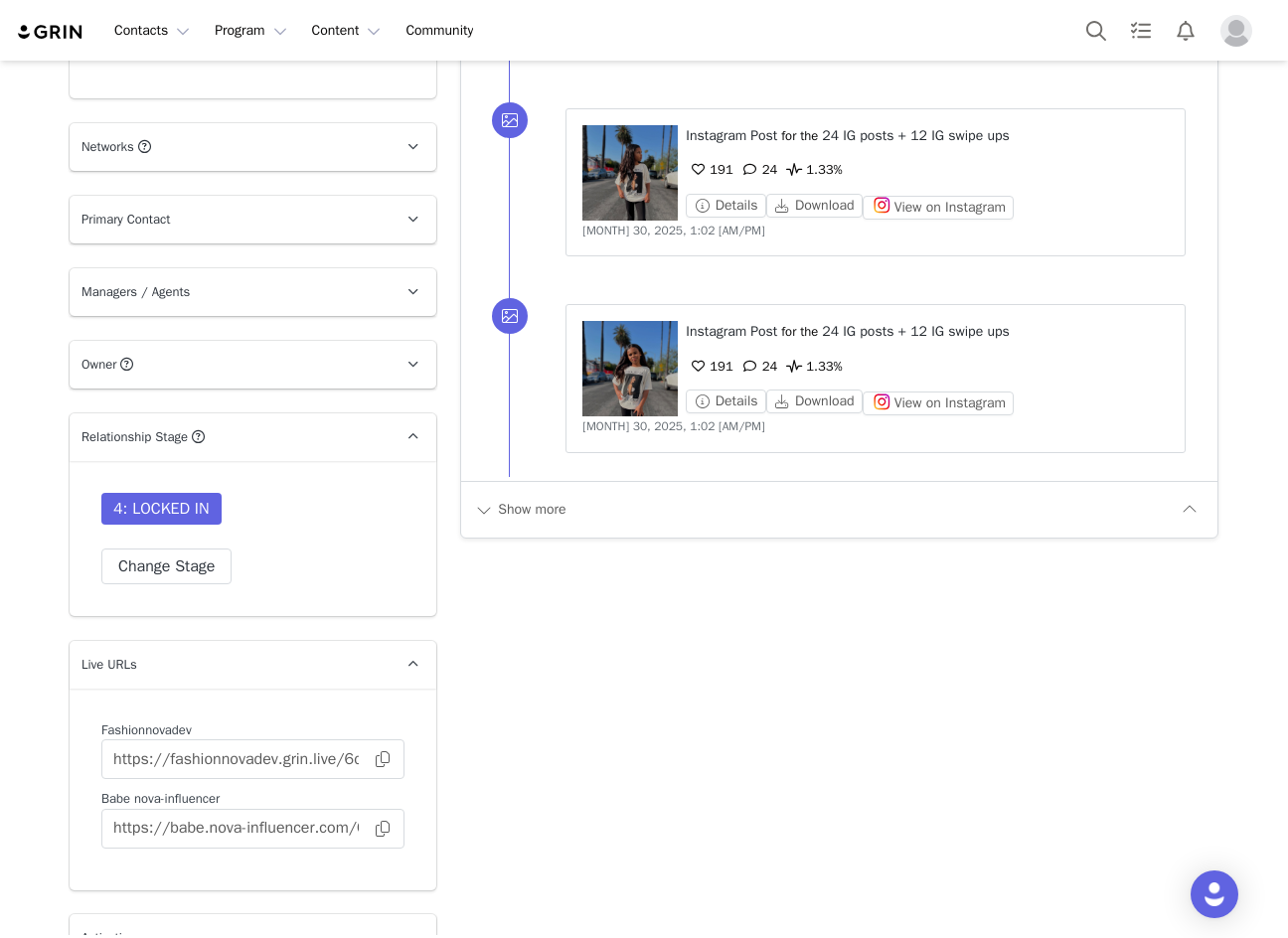 scroll, scrollTop: 3776, scrollLeft: 0, axis: vertical 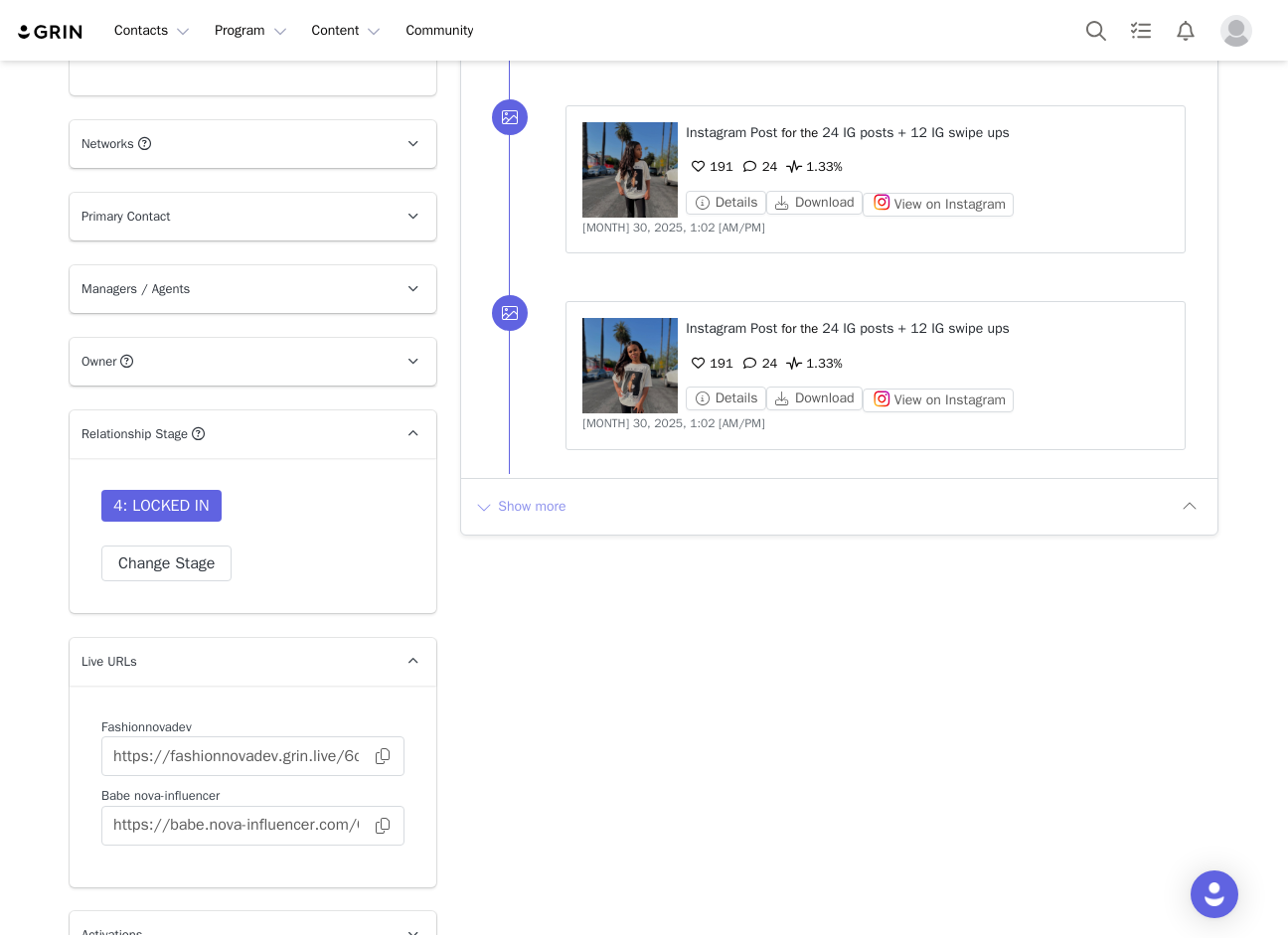 click on "Show more" at bounding box center [520, 507] 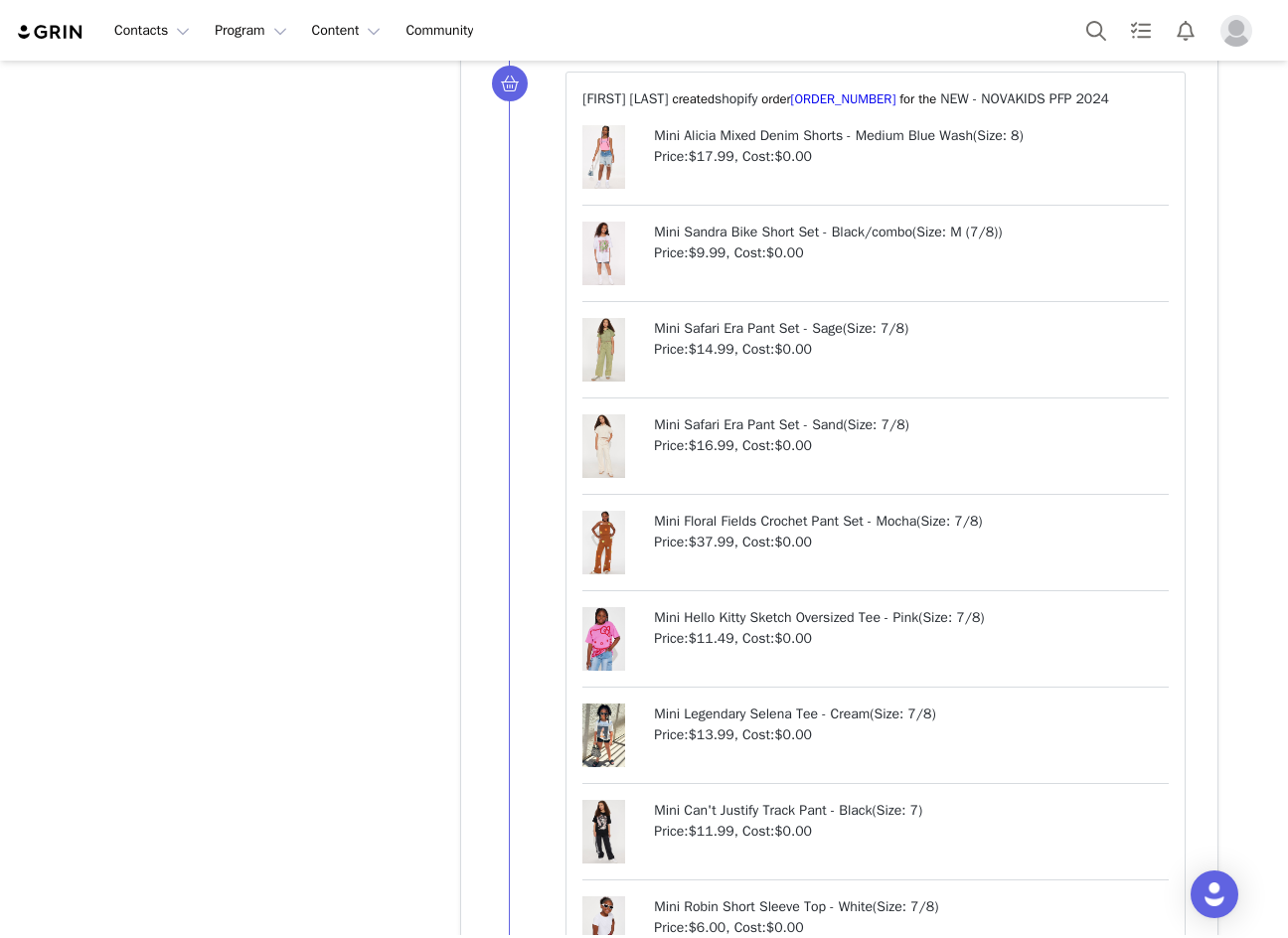 scroll, scrollTop: 8102, scrollLeft: 0, axis: vertical 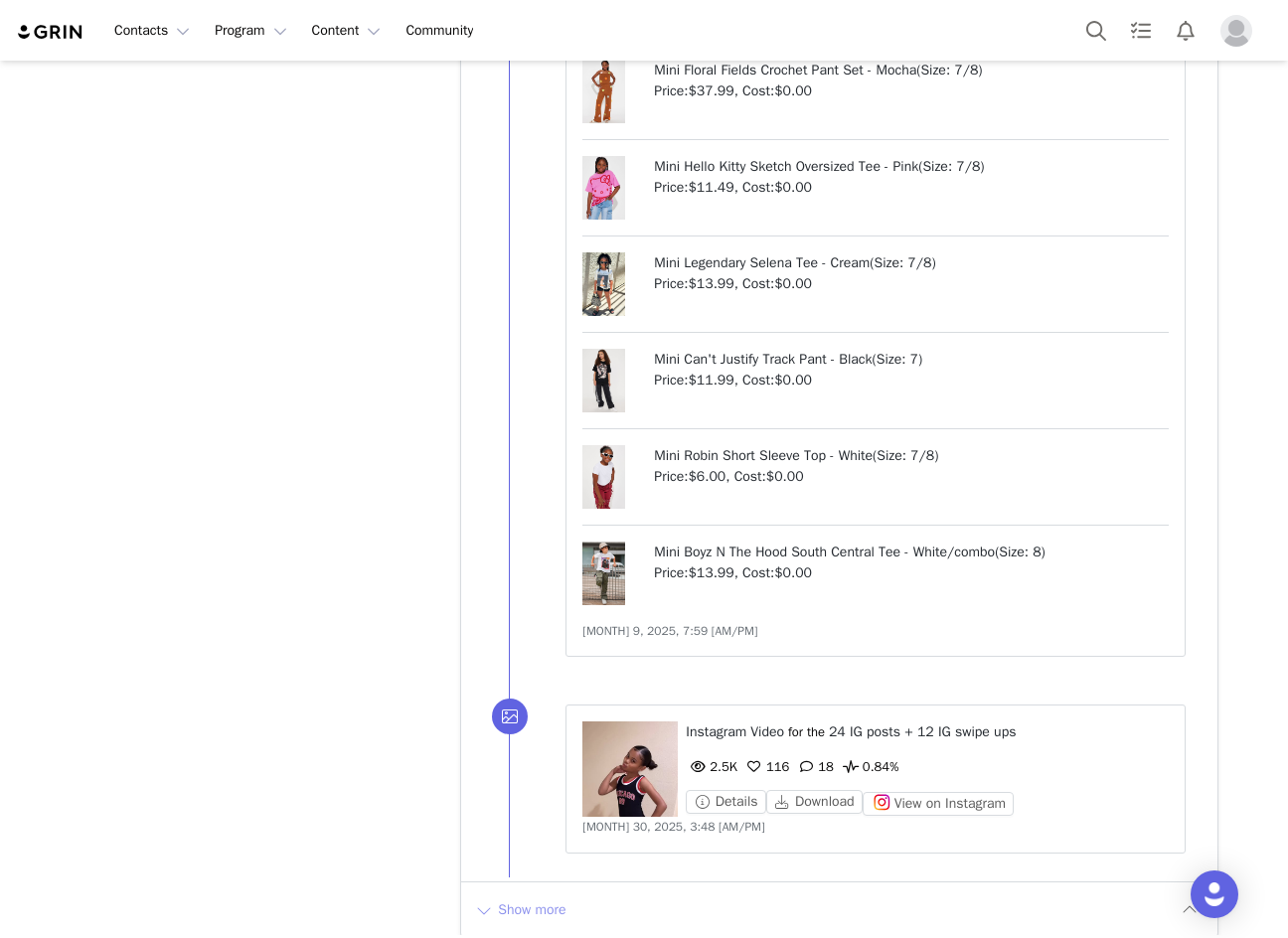 click on "Show more" at bounding box center [520, 910] 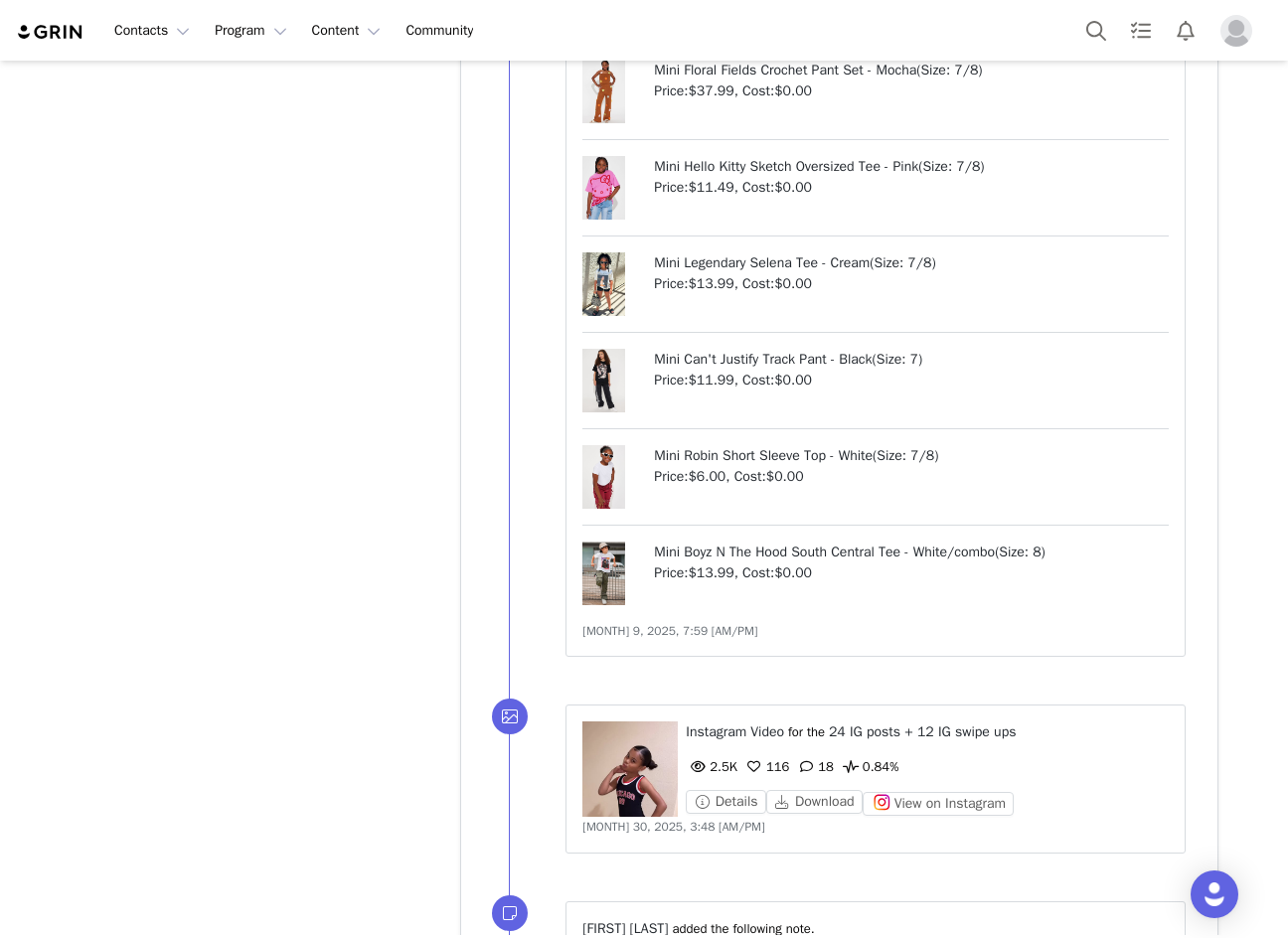 scroll, scrollTop: 0, scrollLeft: 0, axis: both 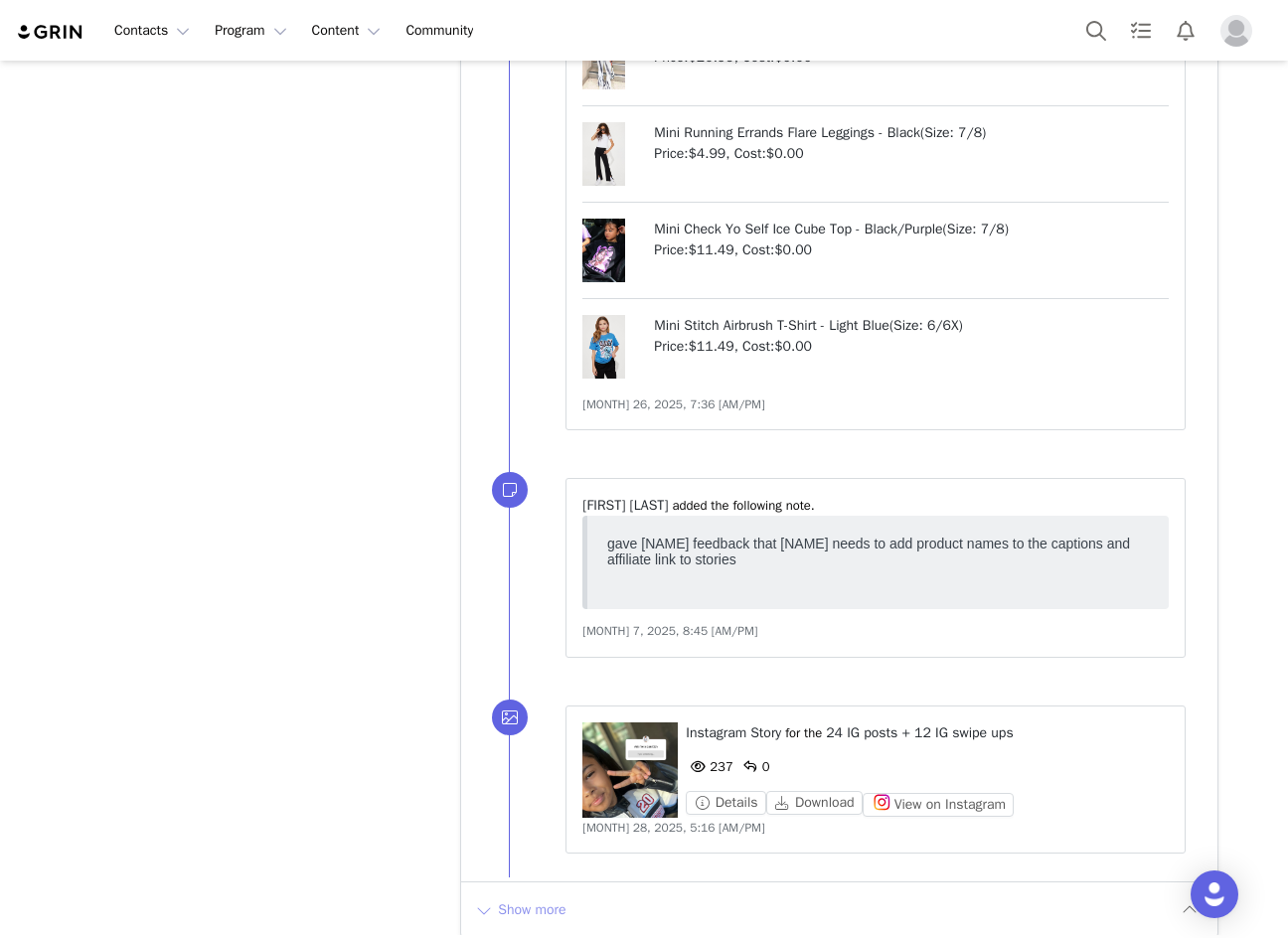 click on "Show more" at bounding box center (520, 910) 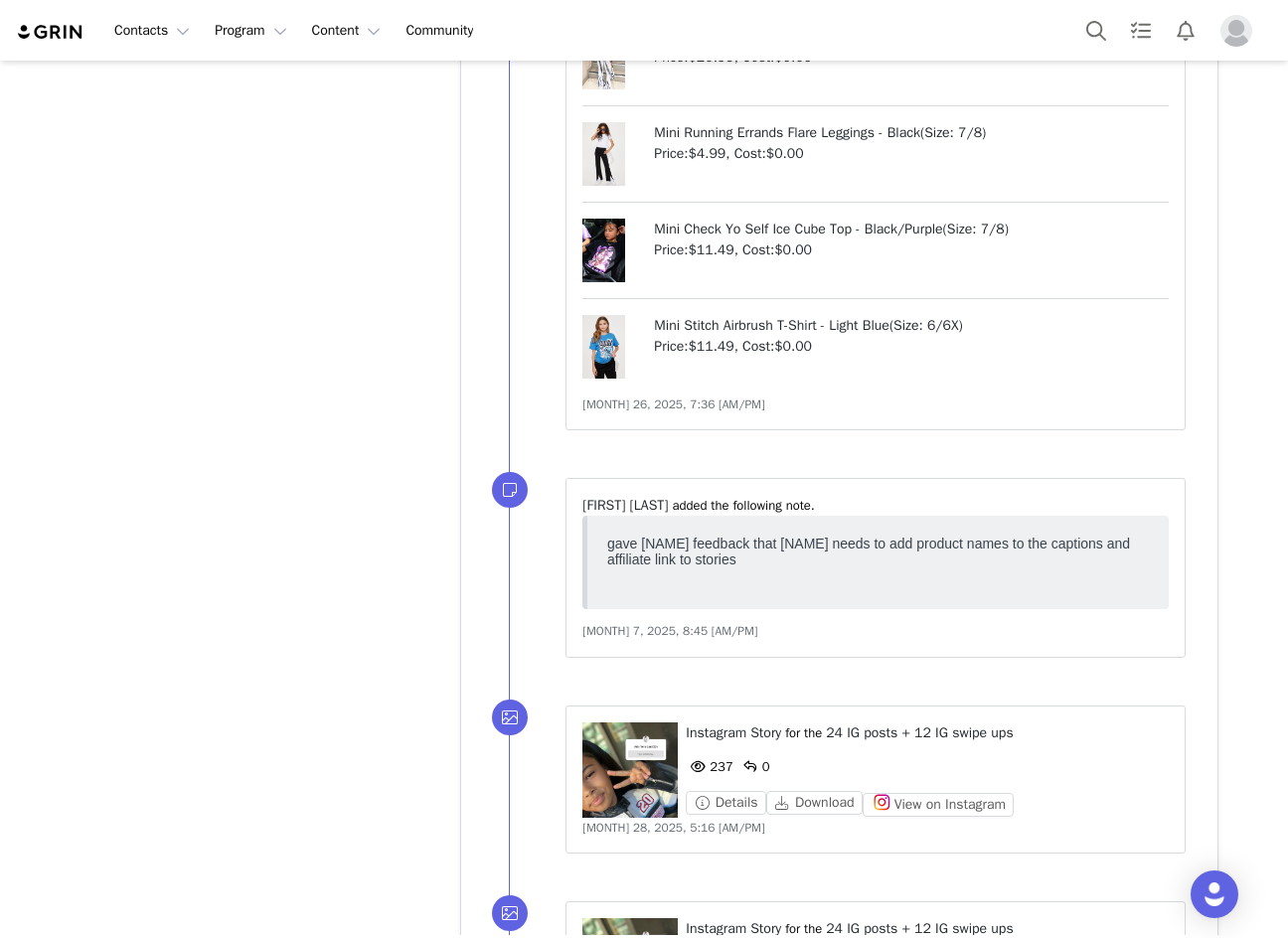 scroll, scrollTop: 13288, scrollLeft: 0, axis: vertical 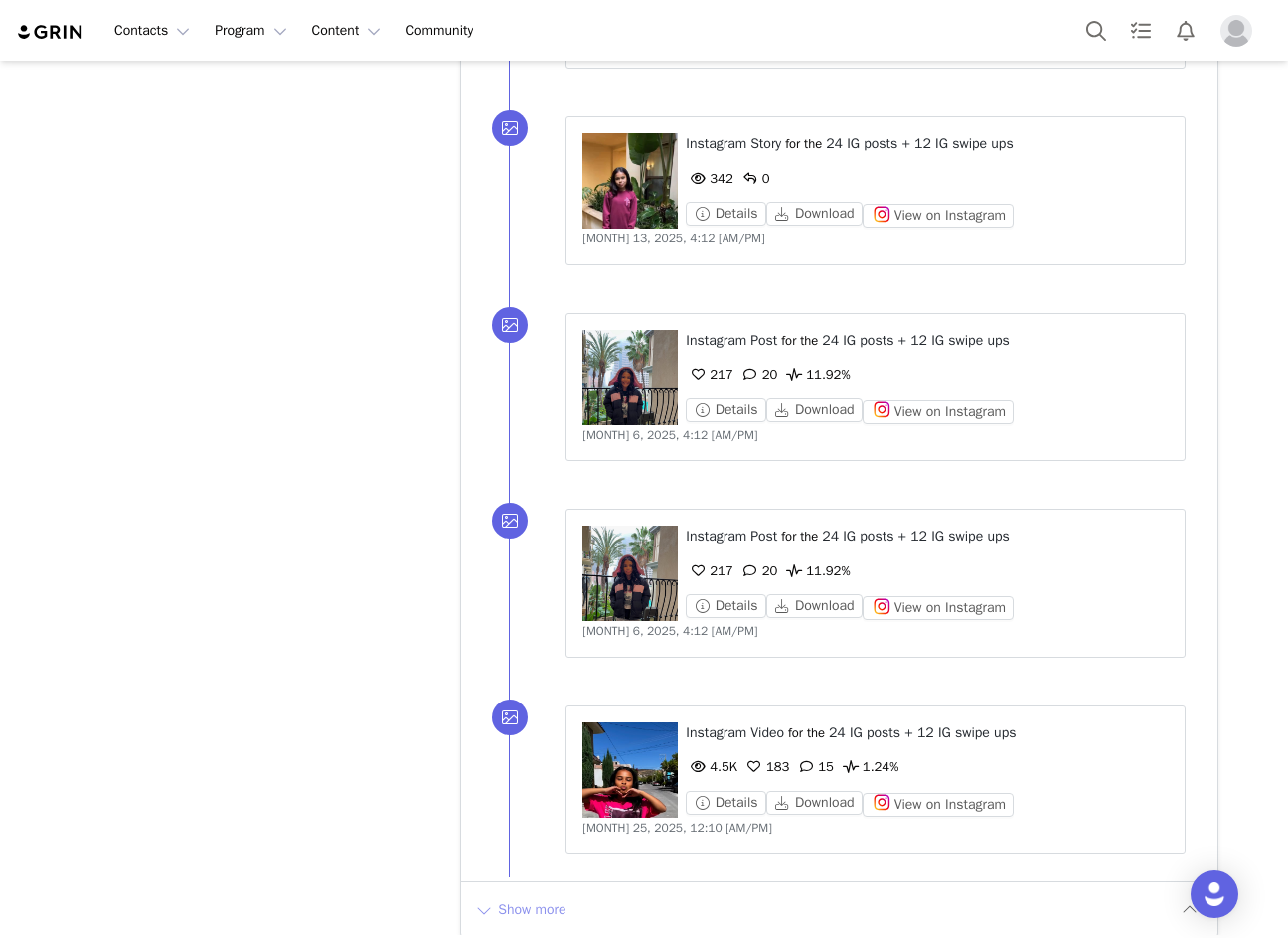 click on "Show more" at bounding box center [520, 910] 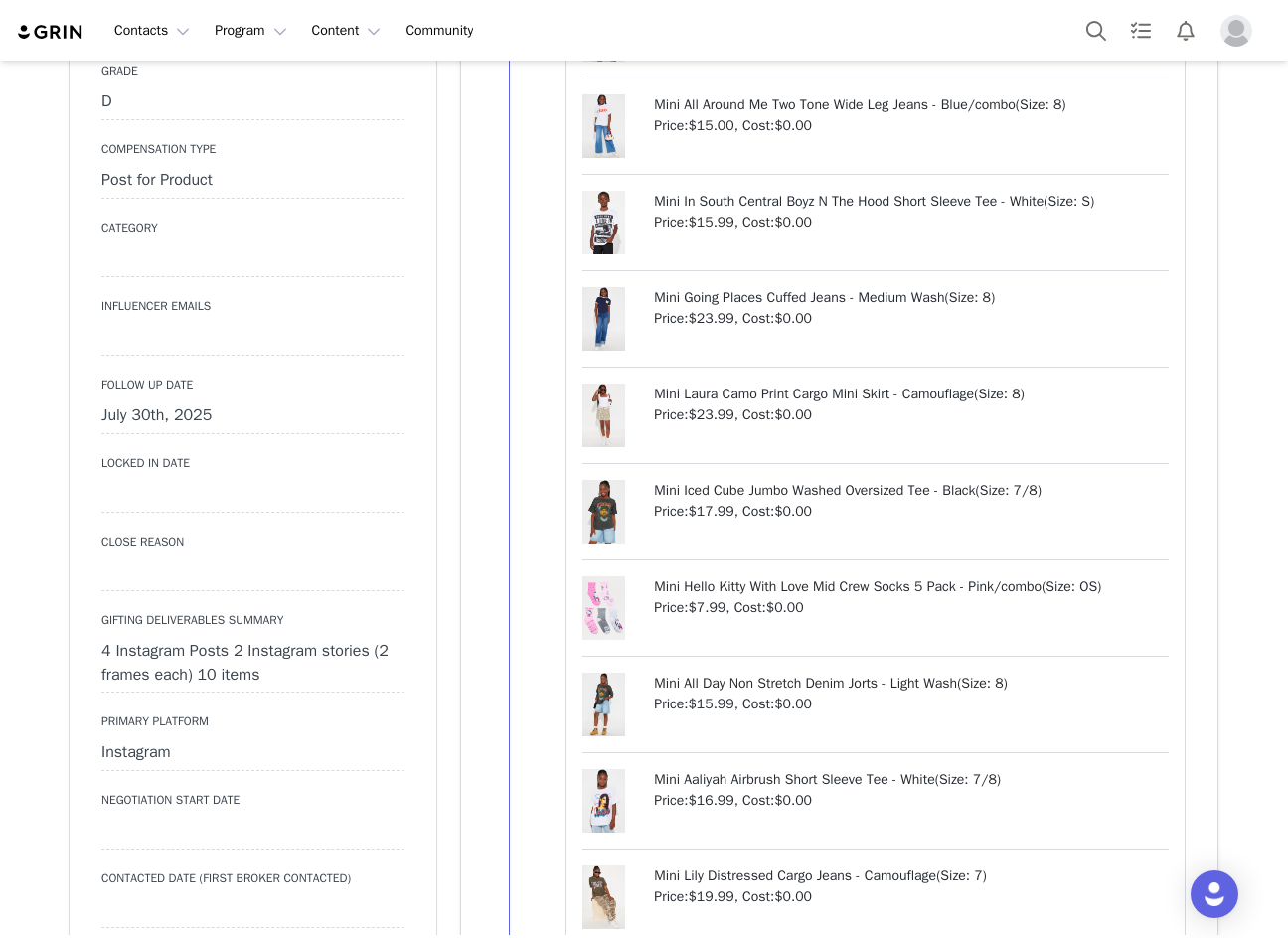 scroll, scrollTop: 2186, scrollLeft: 0, axis: vertical 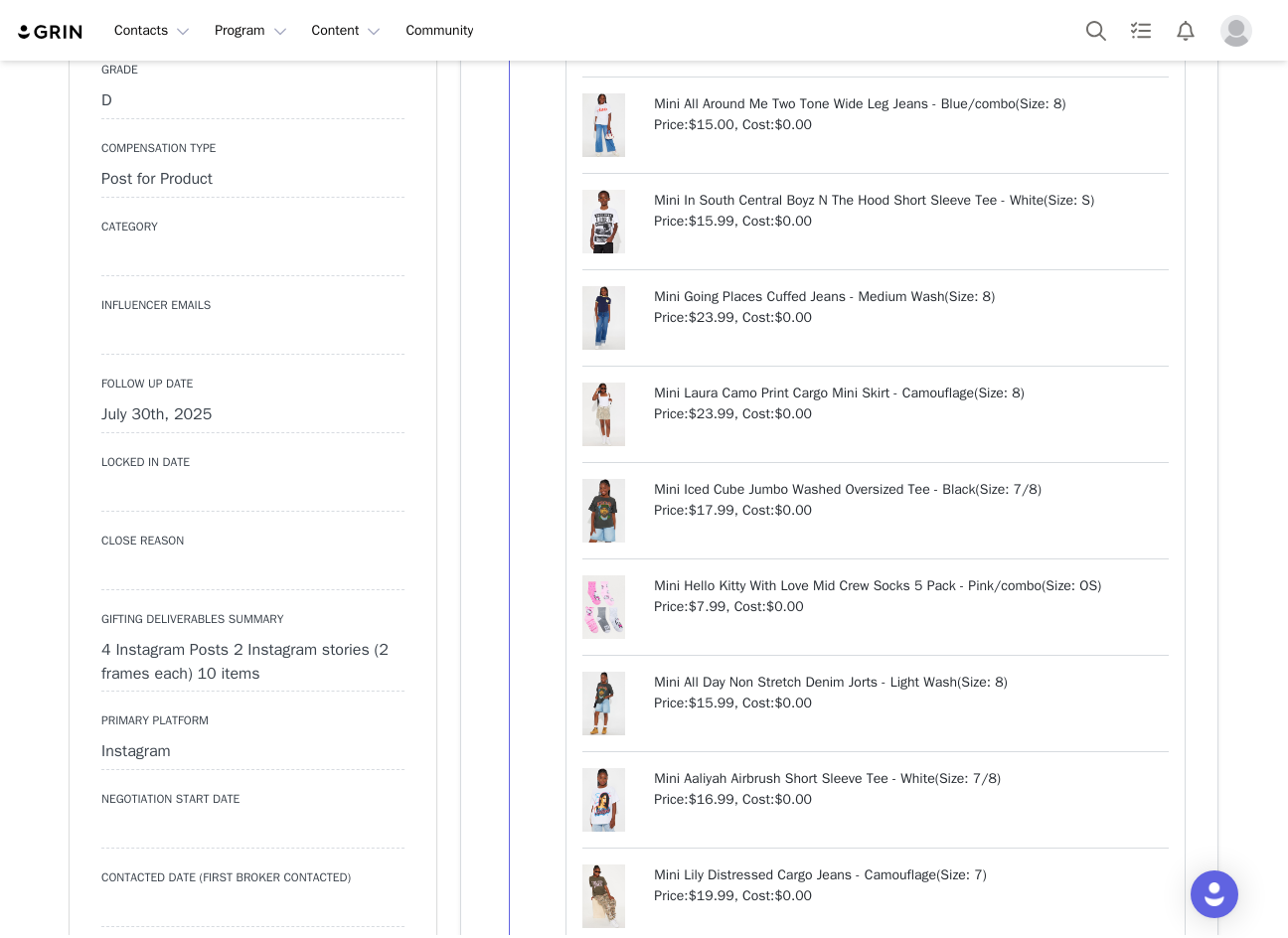 click on "July 30th, 2025" at bounding box center [252, 415] 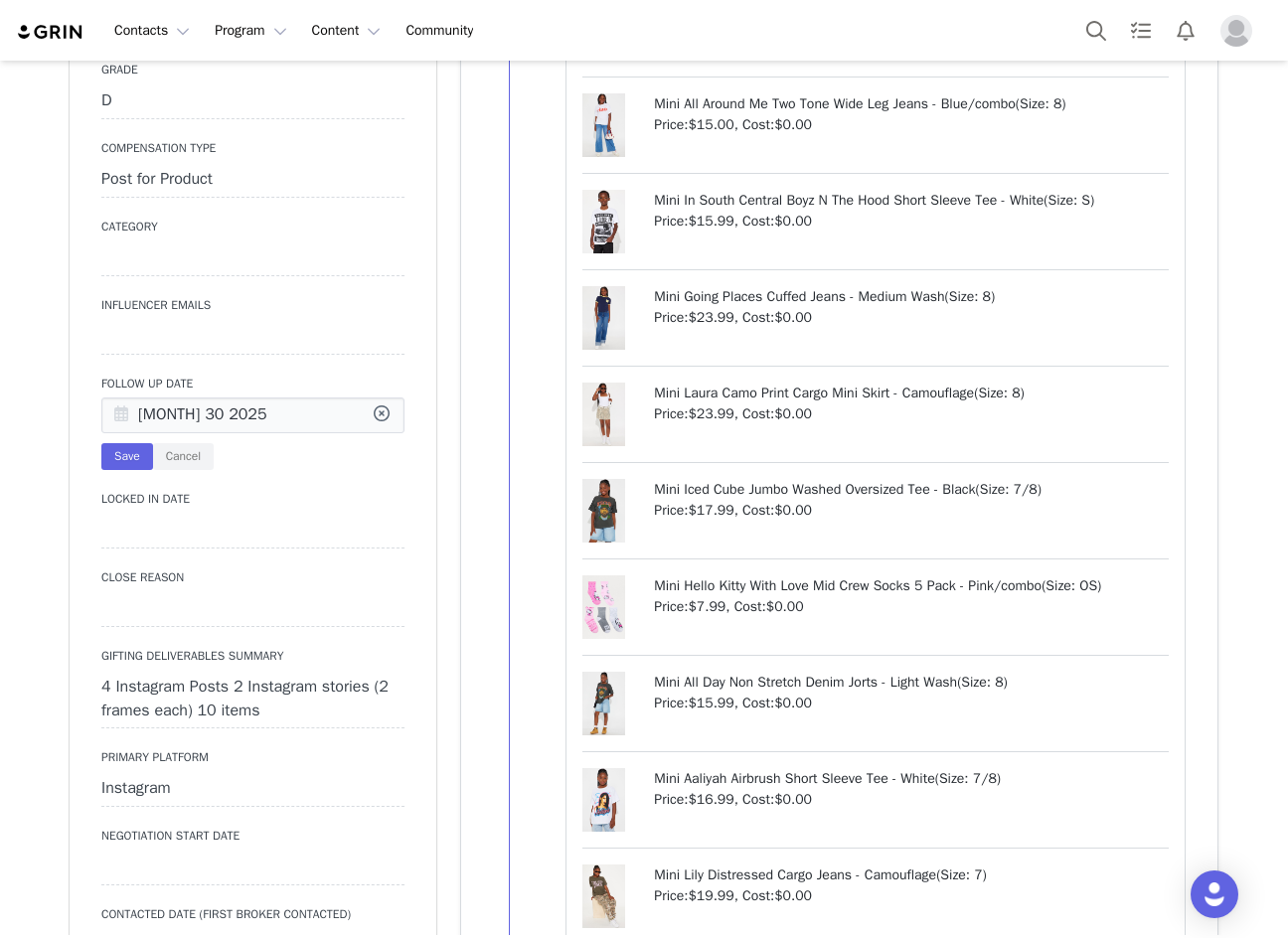 click at bounding box center [121, 416] 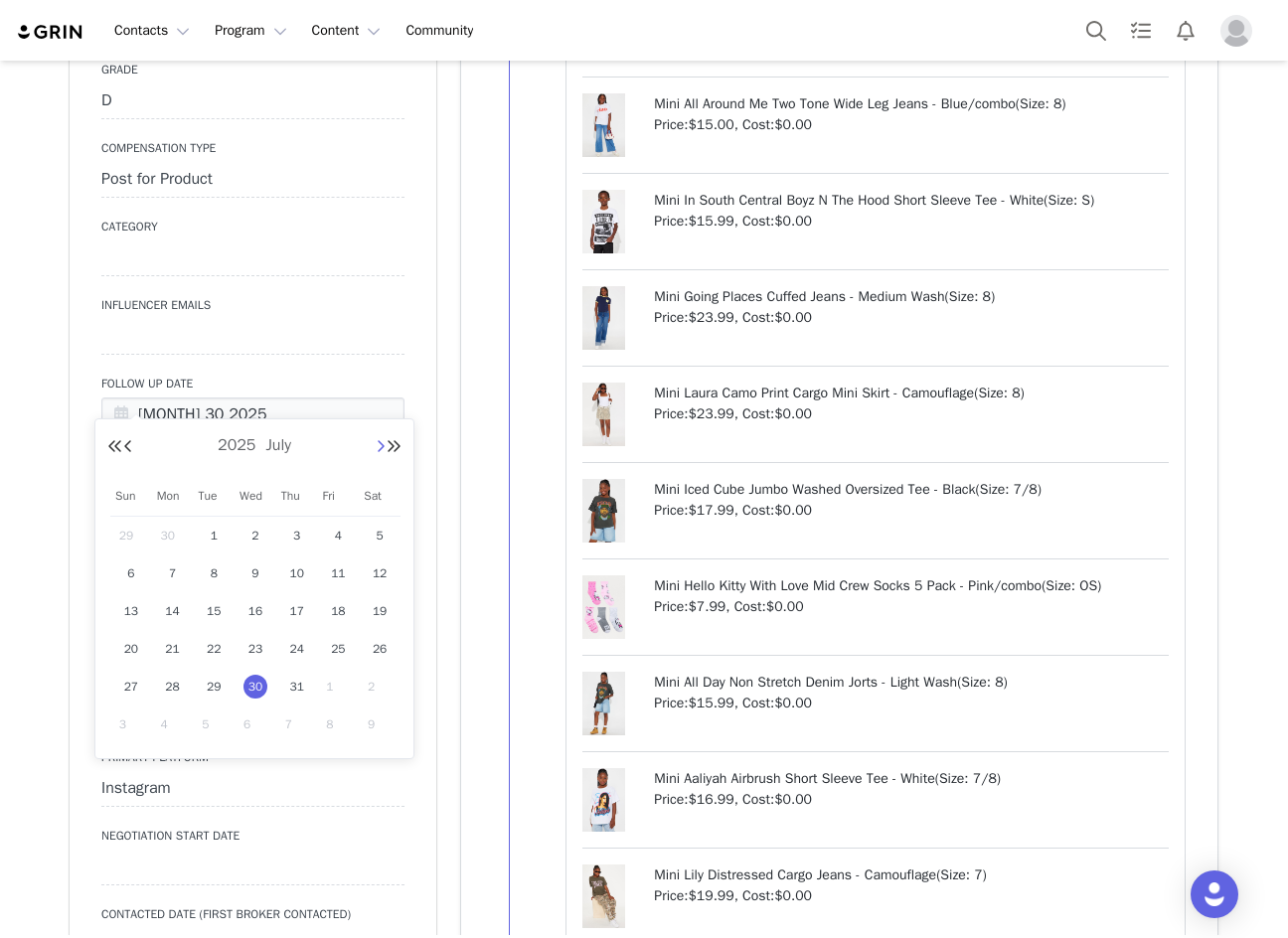 click at bounding box center [381, 447] 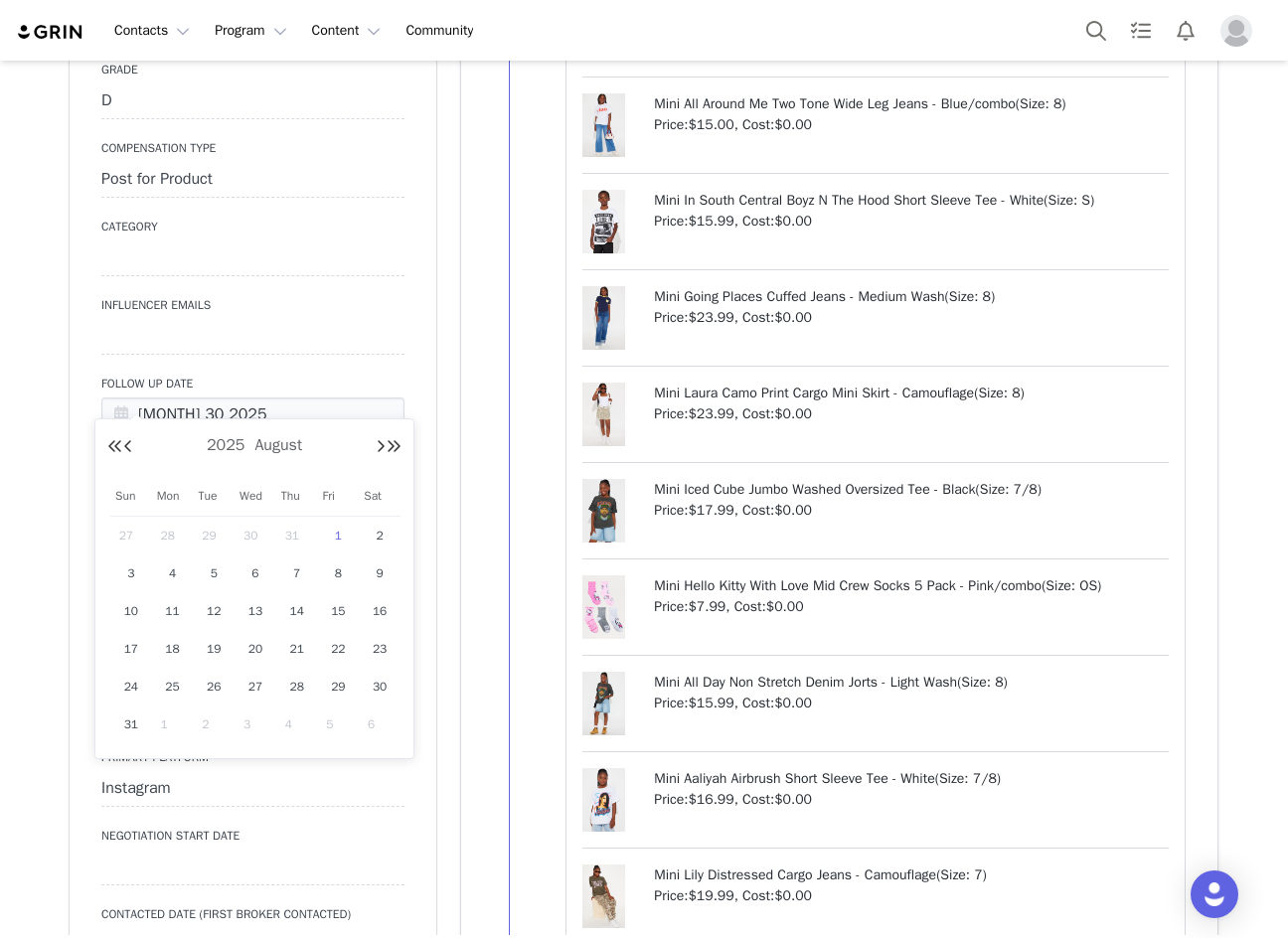 click on "1" at bounding box center [338, 536] 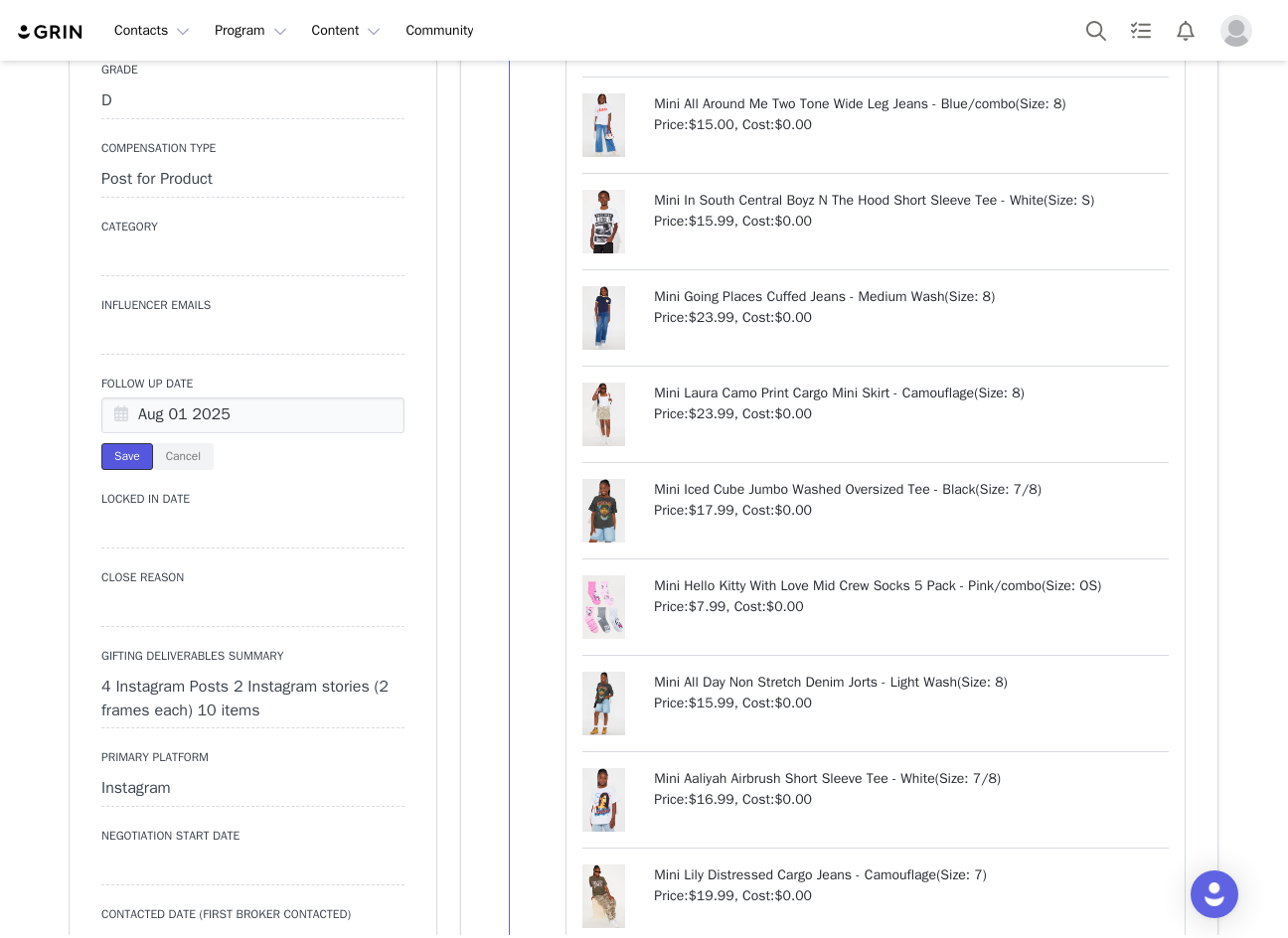 click on "Save" at bounding box center (127, 456) 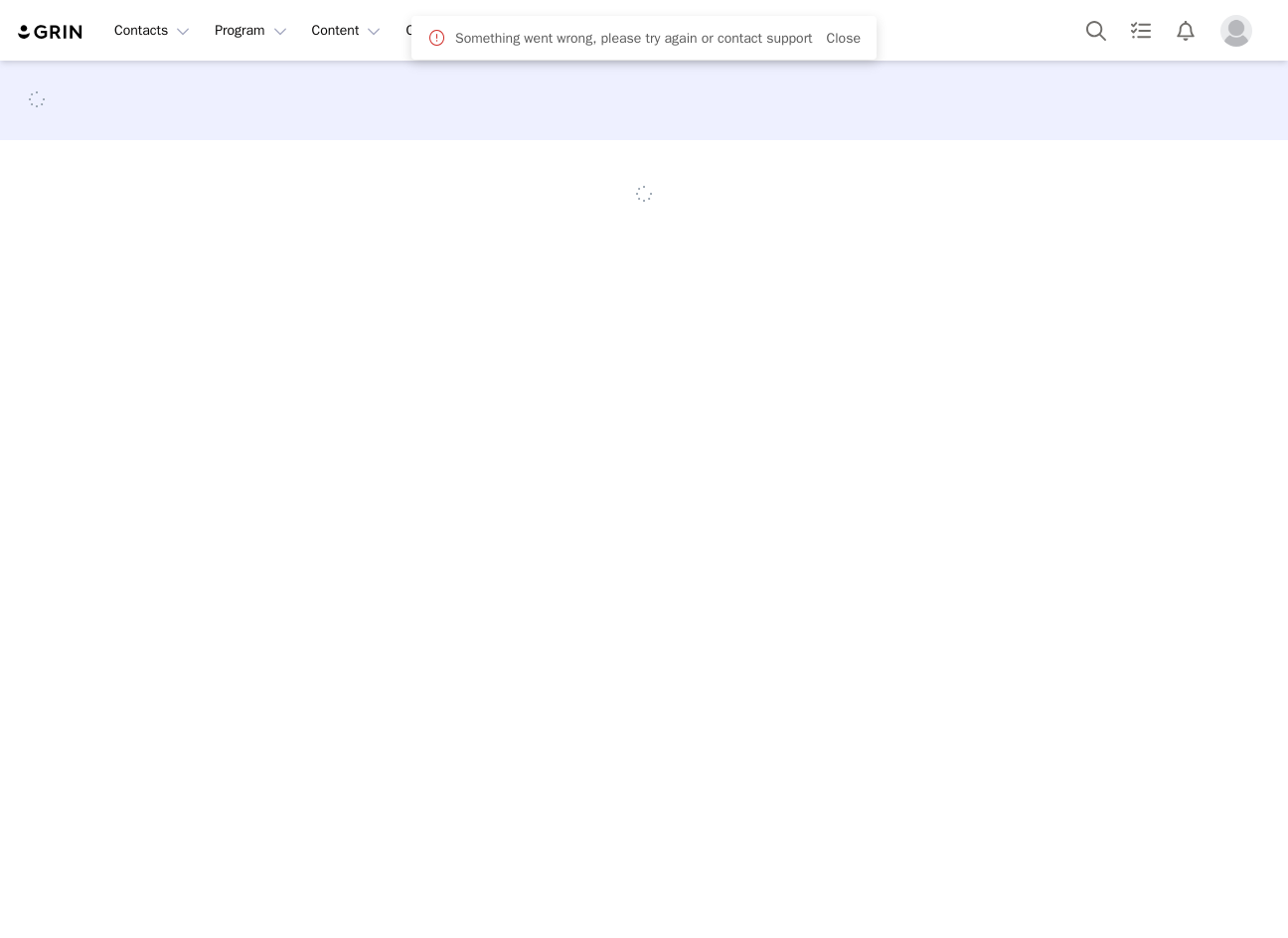 scroll, scrollTop: 0, scrollLeft: 0, axis: both 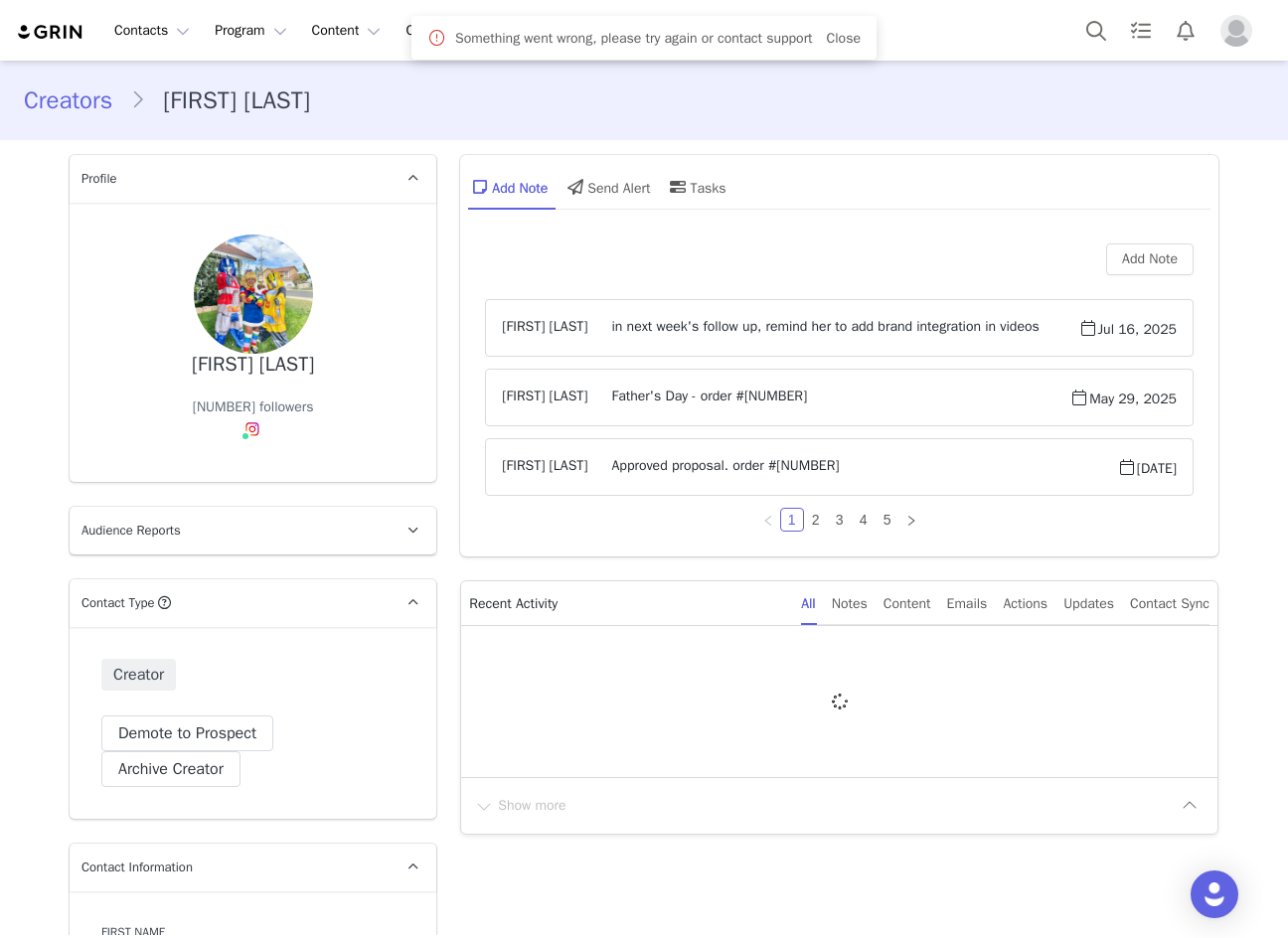 type on "+1 (United States)" 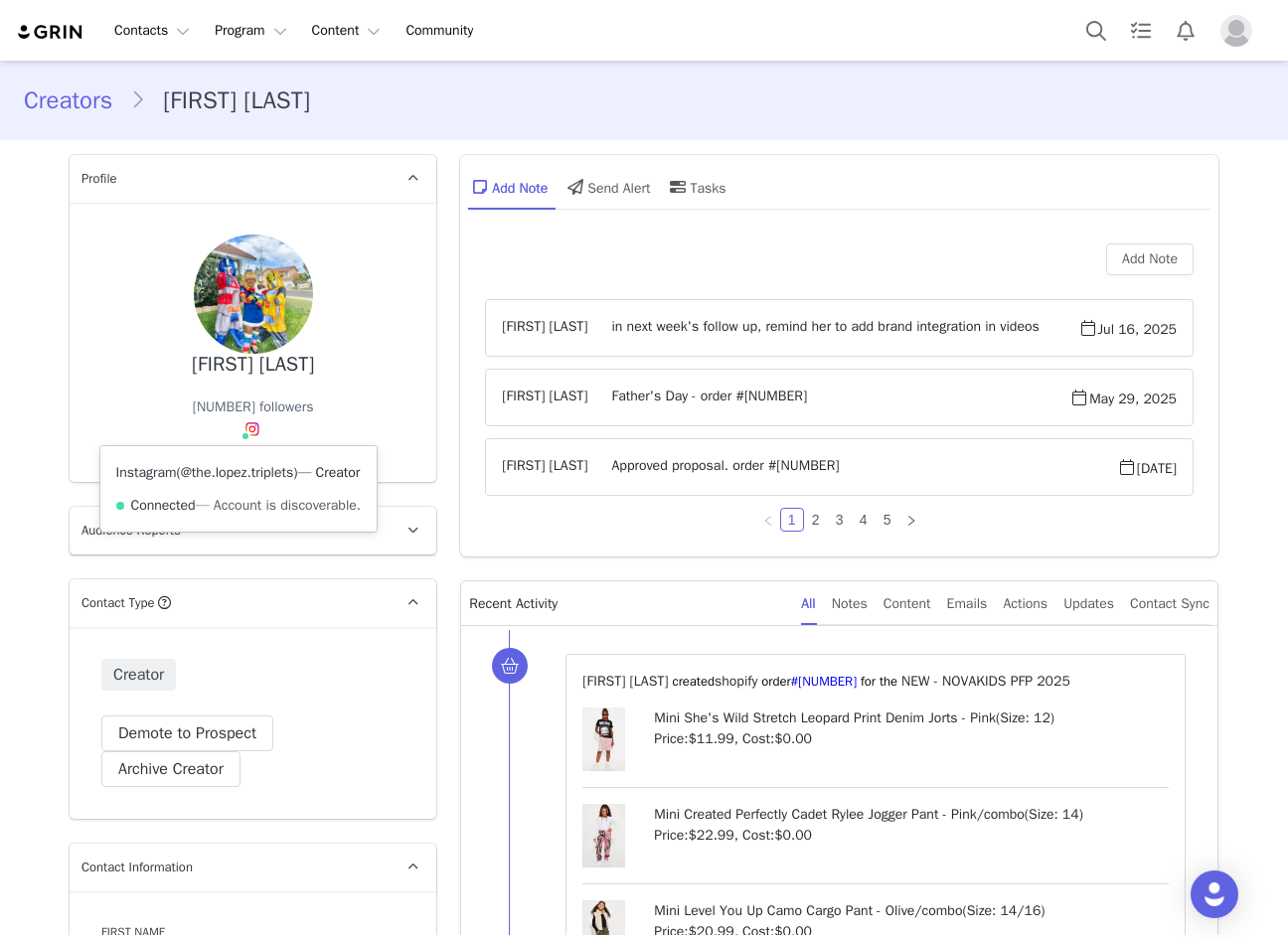 click on "@the.lopez.triplets" at bounding box center (238, 472) 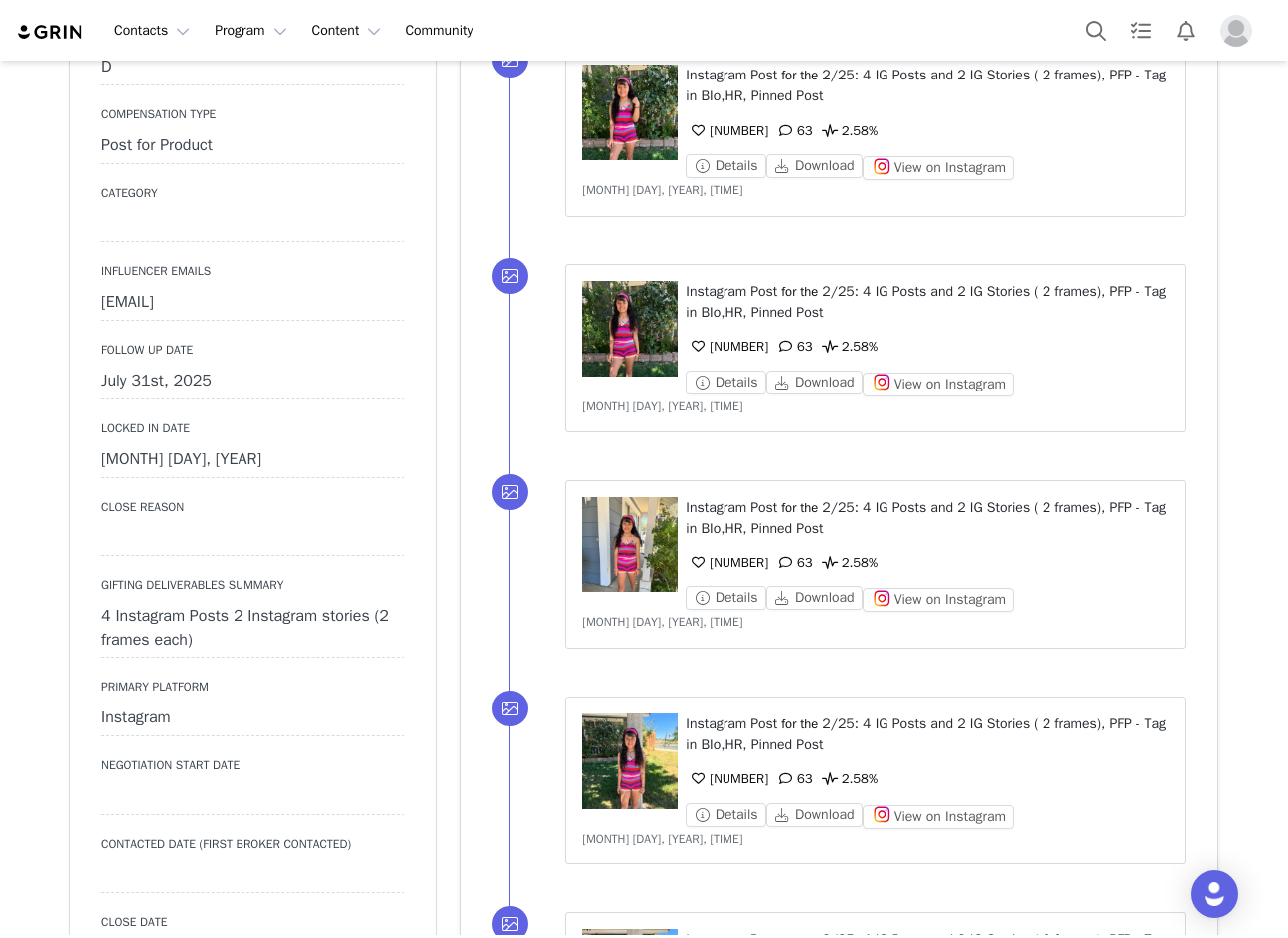 scroll, scrollTop: 2186, scrollLeft: 0, axis: vertical 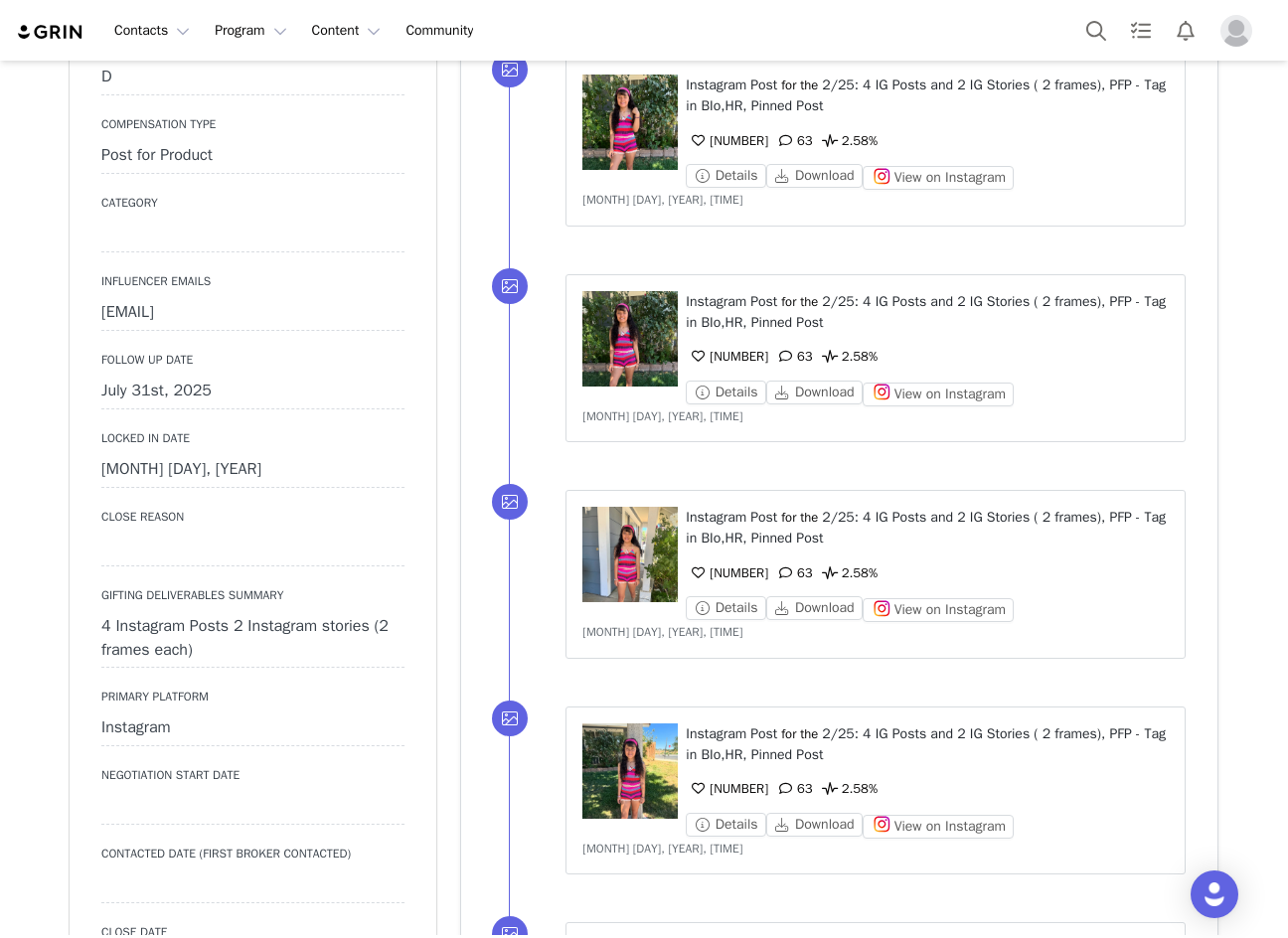 click on "July 31st, 2025" at bounding box center (252, 391) 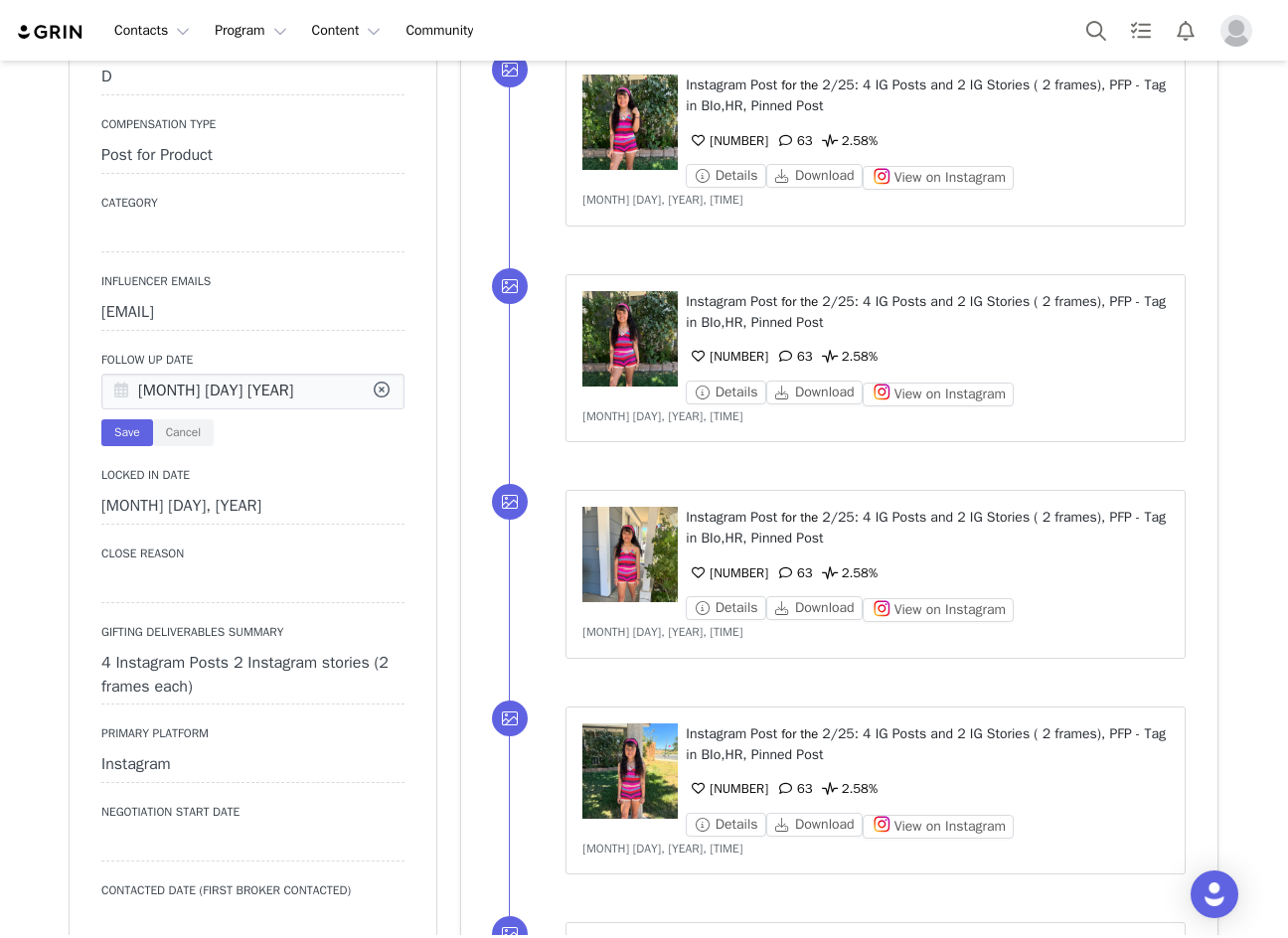 click at bounding box center (121, 392) 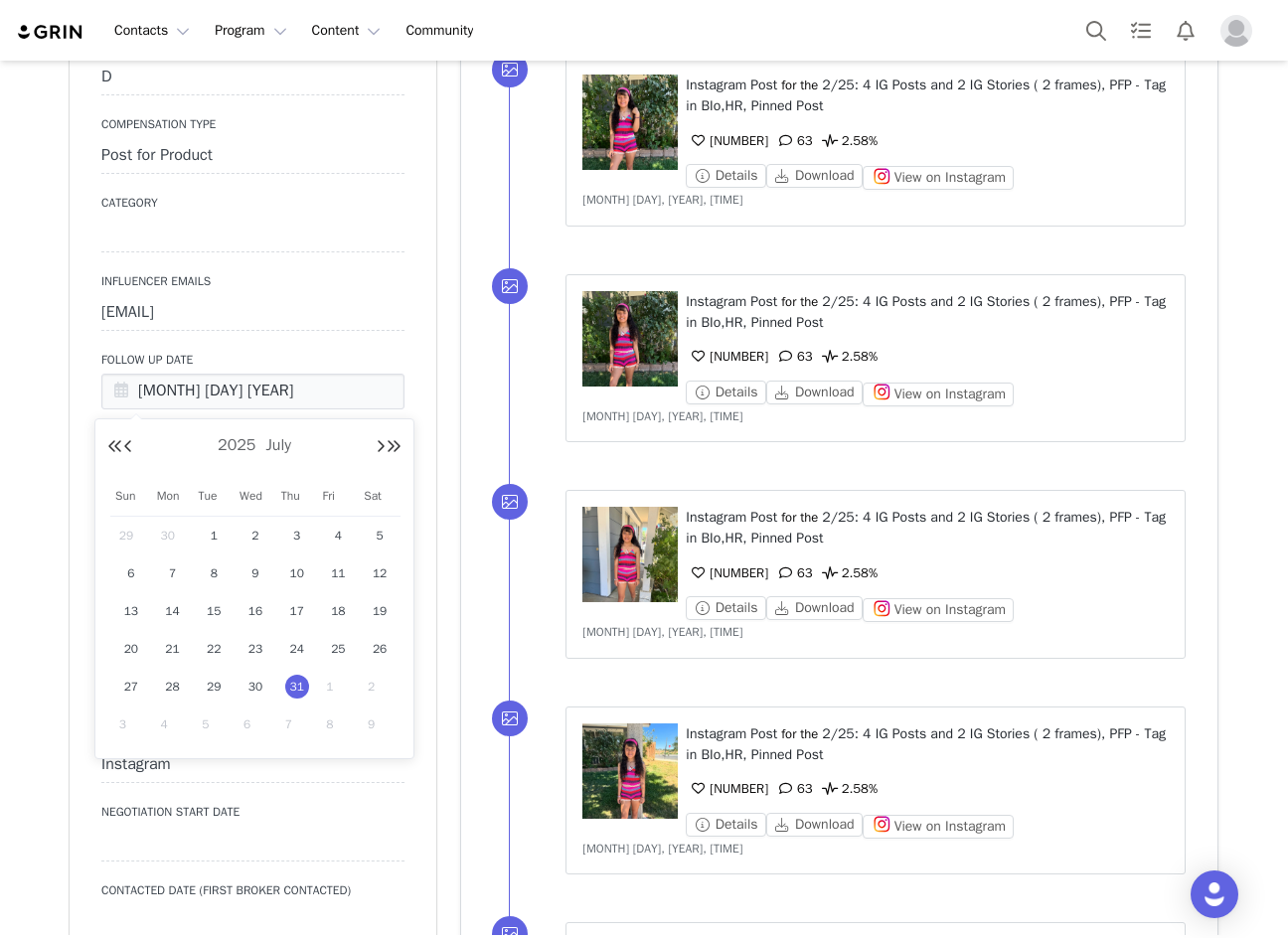 click on "1" at bounding box center [339, 687] 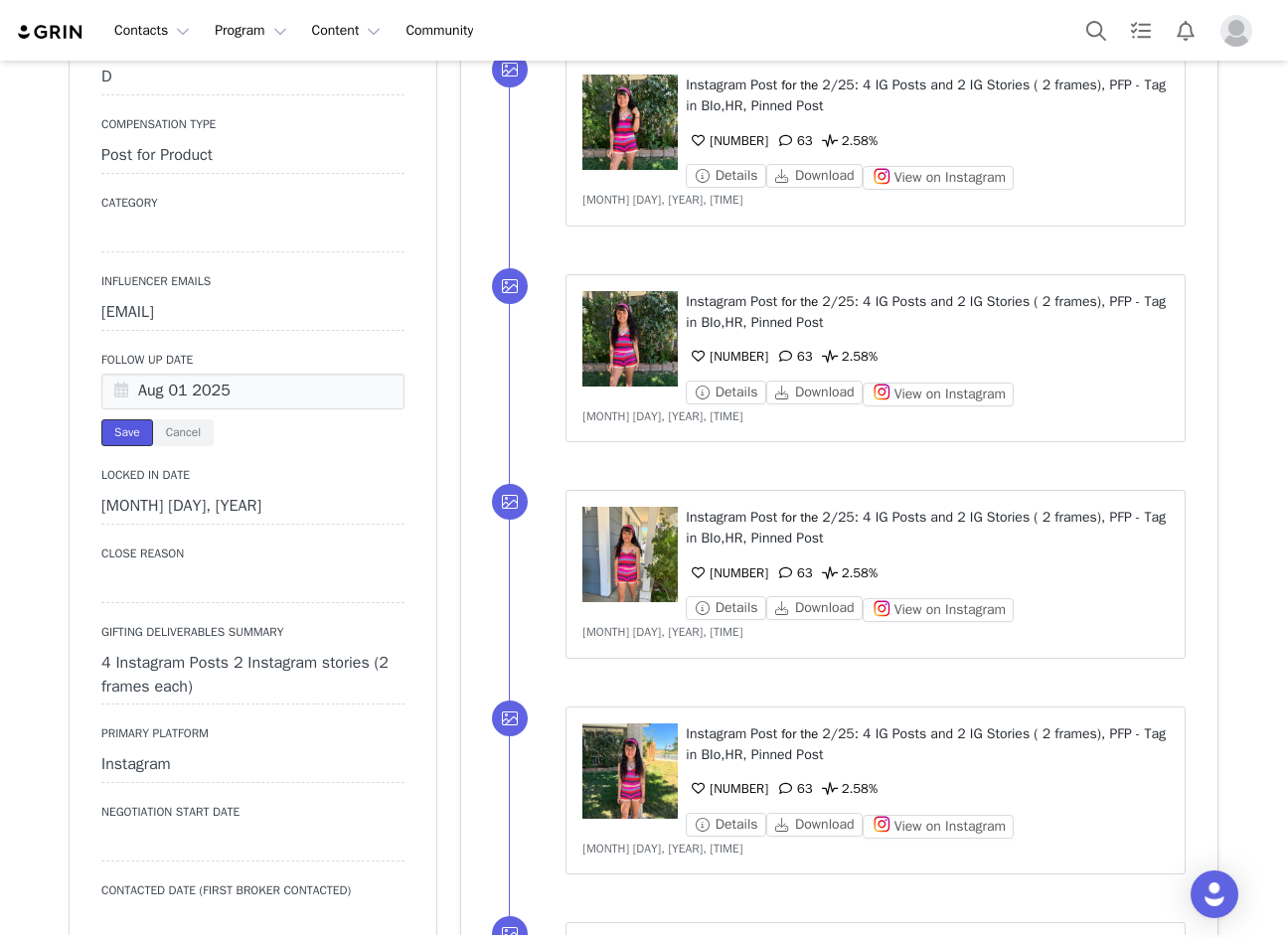 click on "Save" at bounding box center (127, 432) 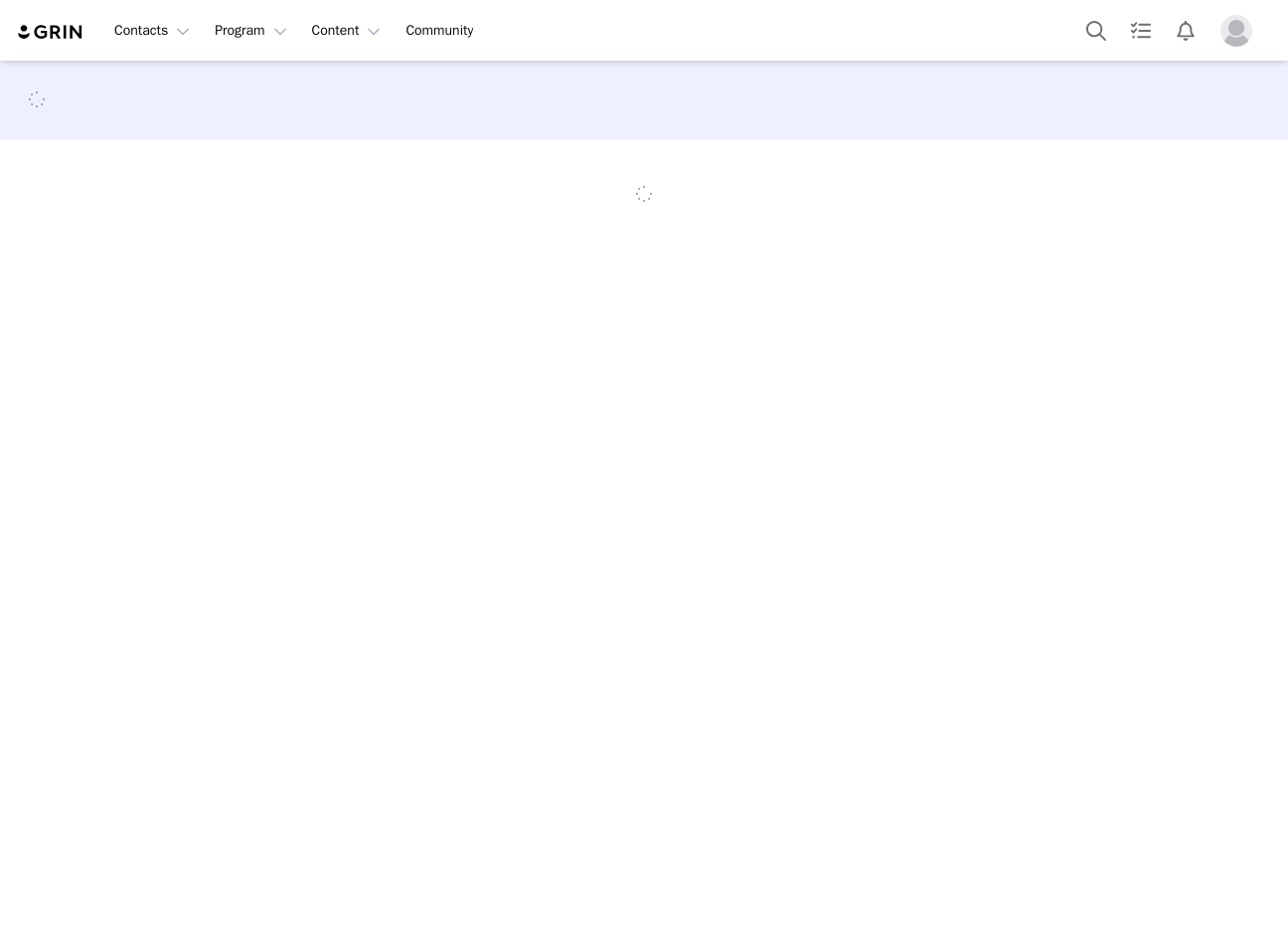 scroll, scrollTop: 0, scrollLeft: 0, axis: both 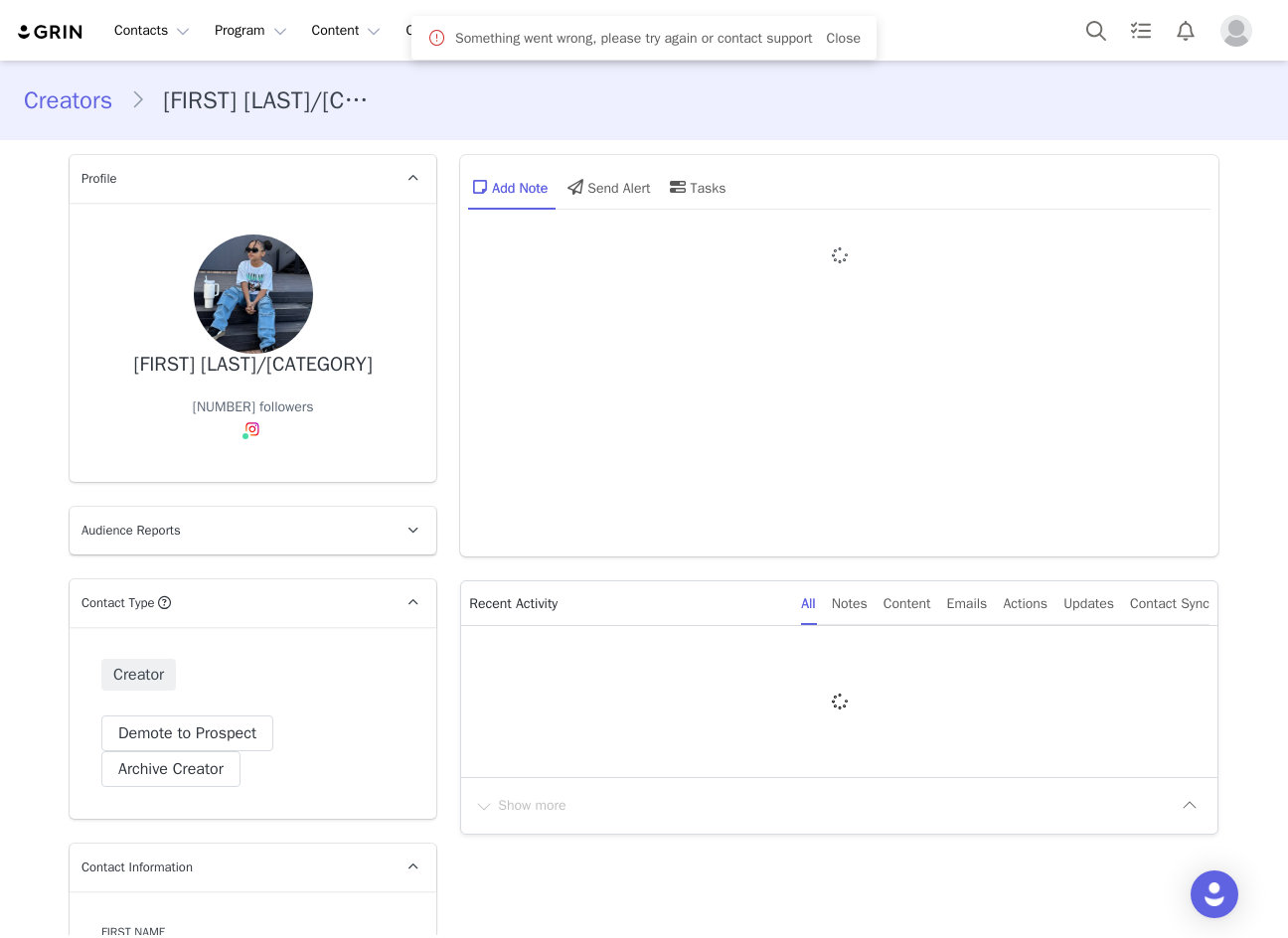 type on "+27 (South Africa)" 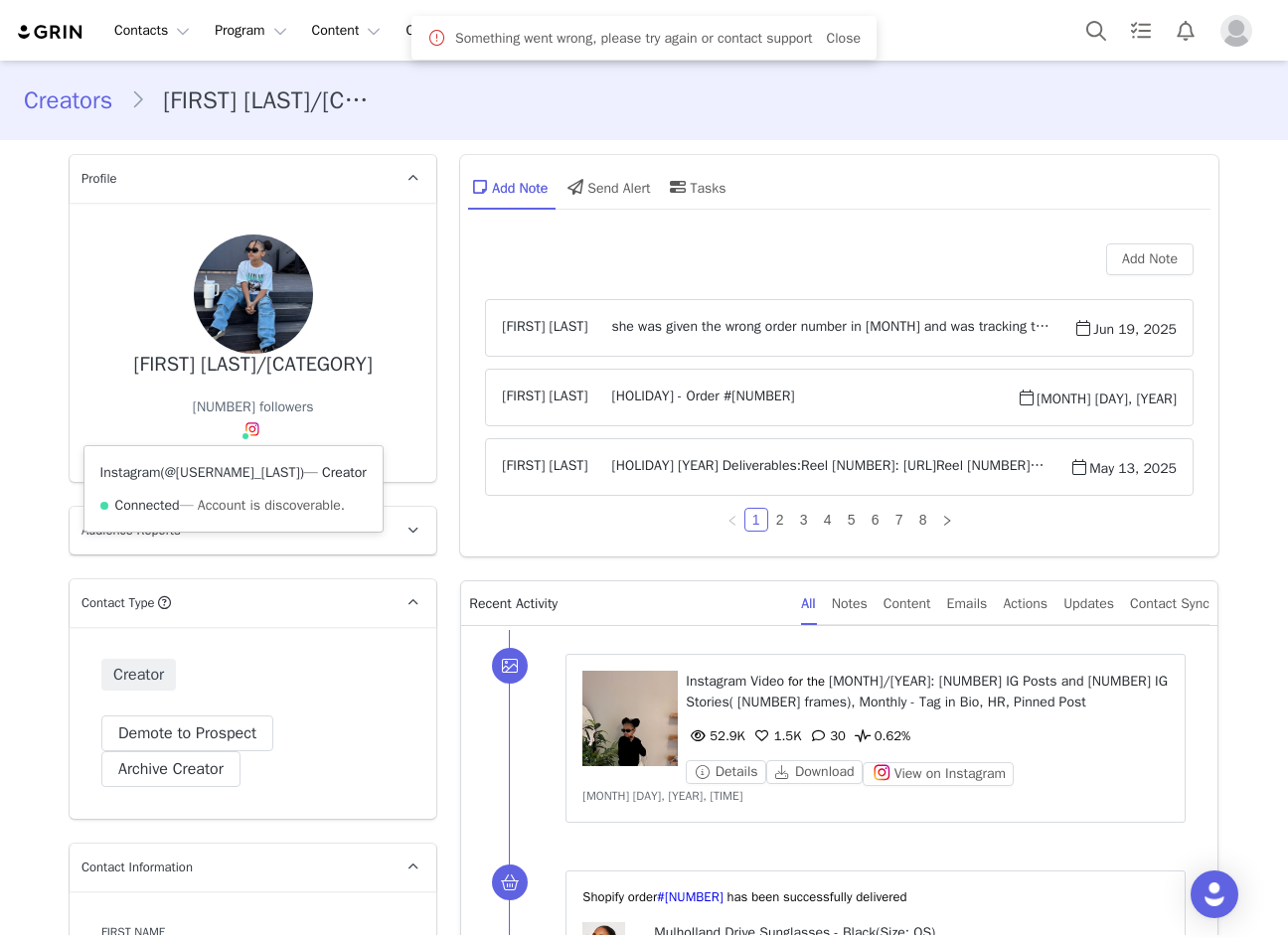 click on "@sassy_taylor_morrison" at bounding box center [233, 472] 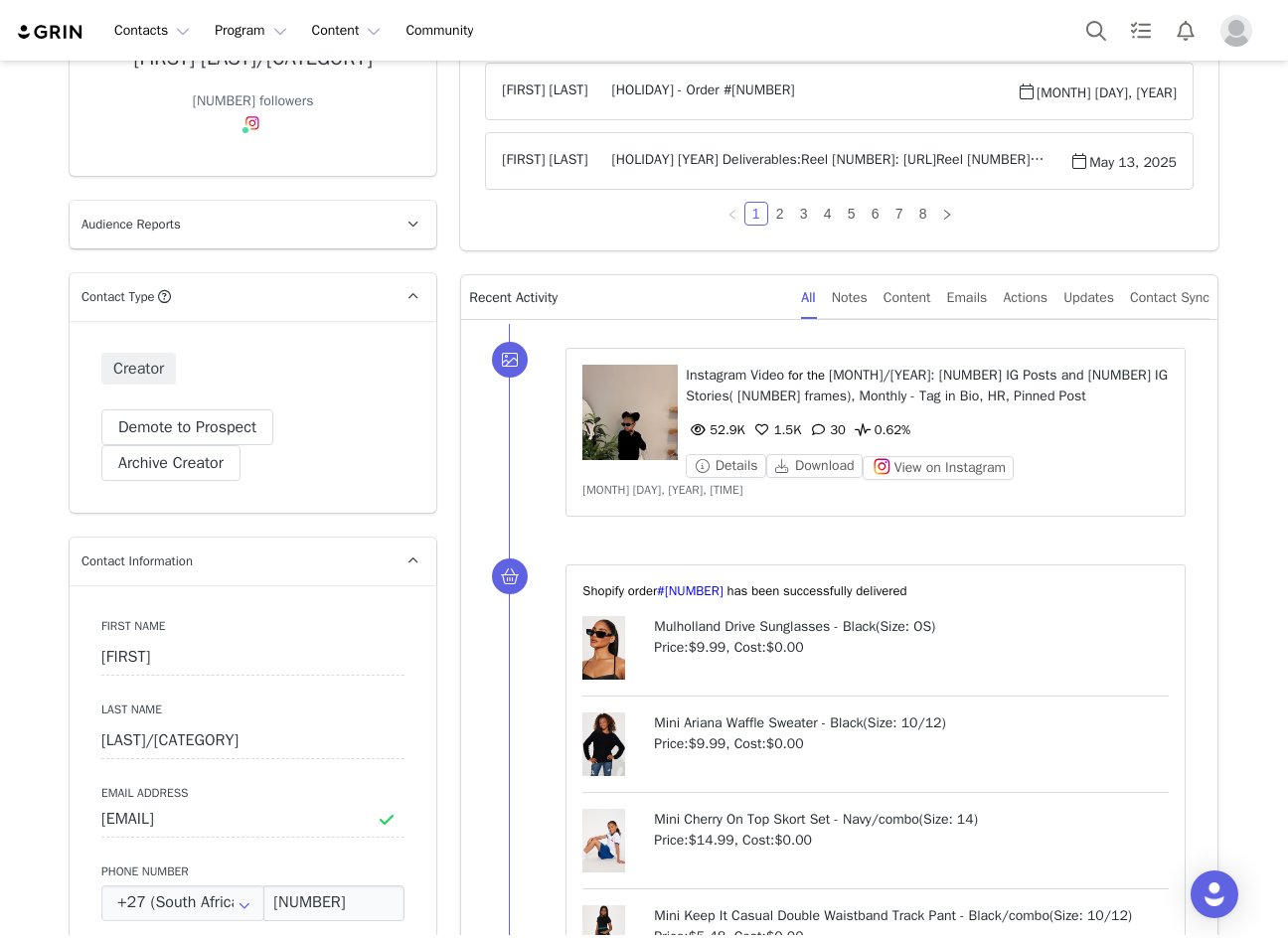 scroll, scrollTop: 0, scrollLeft: 0, axis: both 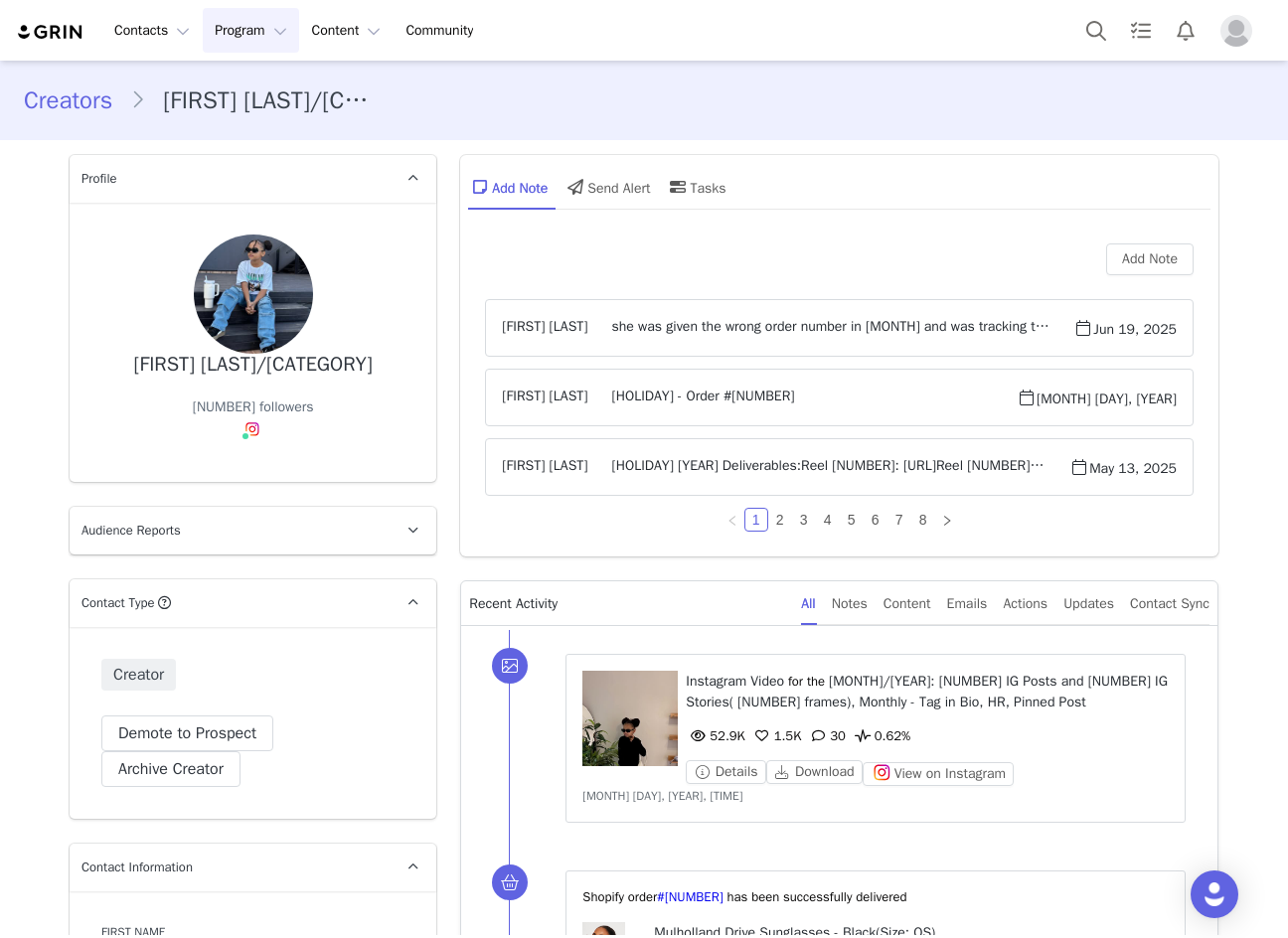 click on "Program Program" at bounding box center (250, 30) 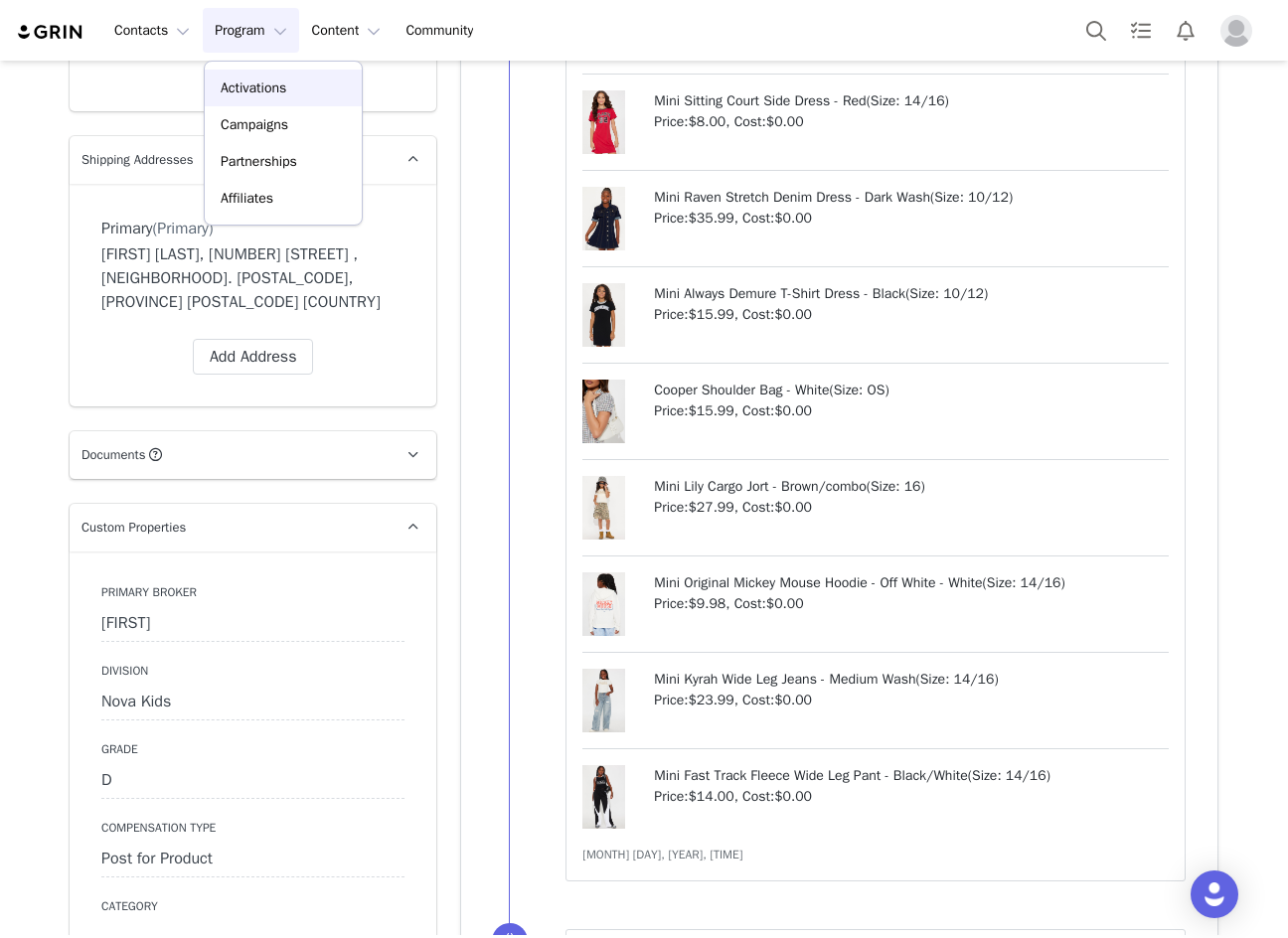 scroll, scrollTop: 1192, scrollLeft: 0, axis: vertical 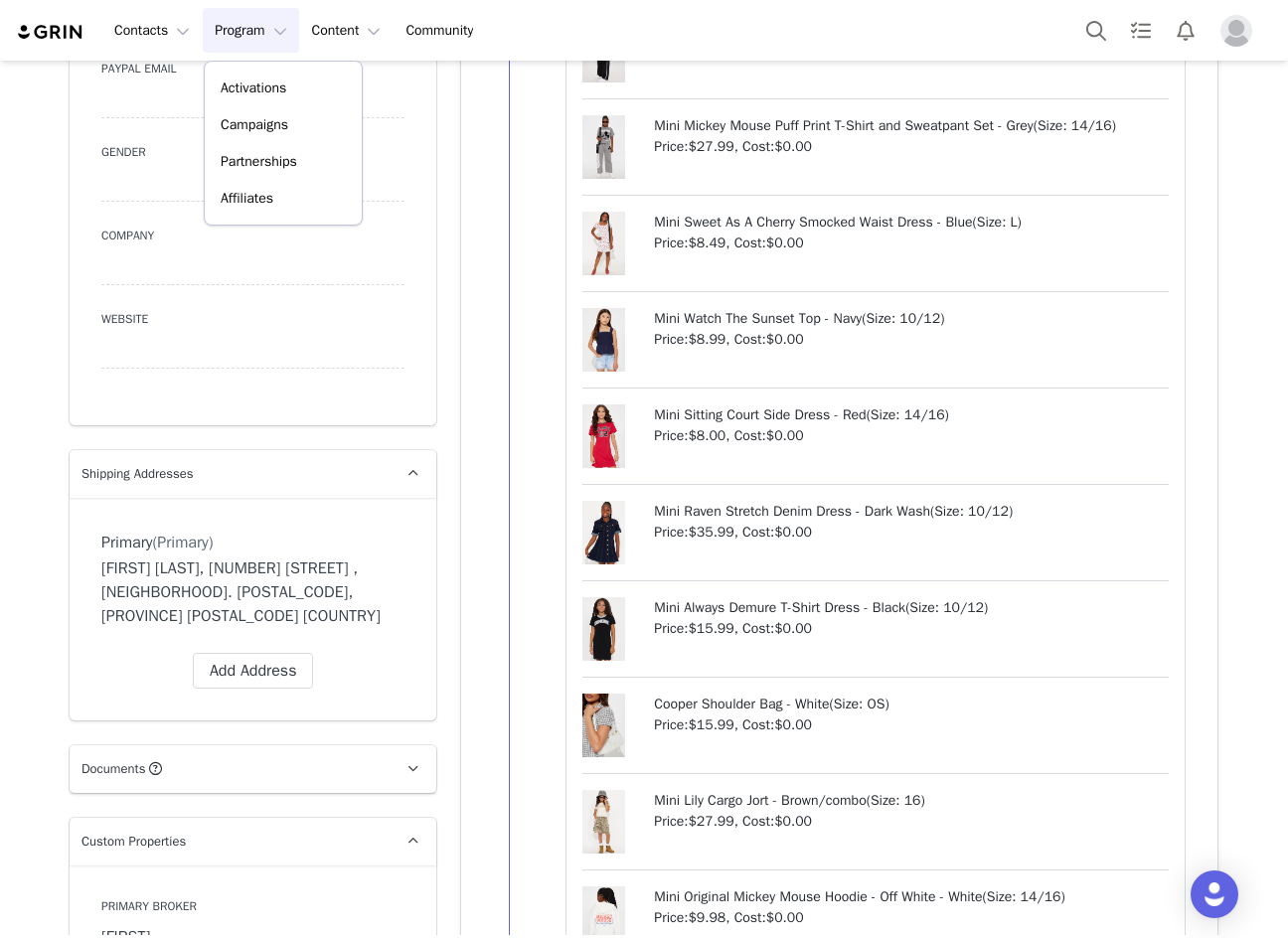 click on "First Name  Taylor  Last Name  Morrison/Kidfluencer Email Address Kimmick60@gmail.com  Phone Number  +27 (South Africa) +93 (Afghanistan) +358 (Aland Islands) +355 (Albania) +213 (Algeria) +376 (Andorra) +244 (Angola) +1264 (Anguilla) +1268 (Antigua And Barbuda) +54 (Argentina) +374 (Armenia) +297 (Aruba) +61 (Australia) +43 (Austria) +994 (Azerbaijan) +1242 (Bahamas) +973 (Bahrain) +880 (Bangladesh) +1246 (Barbados) +375 (Belarus) +32 (Belgium) +501 (Belize) +229 (Benin) +1441 (Bermuda) +975 (Bhutan) +591 (Bolivia) +599 (Bonaire, Sint Eustatius and Saba) +387 (Bosnia And Herzegovina) +267 (Botswana) +0 (Bouvet Island) +55 (Brazil) +673 (Brunei) +359 (Bulgaria) +226 (Burkina Faso) +257 (Burundi) +855 (Cambodia) +1 (Canada) +238 (Cape Verde) +1345 (Cayman Islands) +236 (Central African Republic) +235 (Chad) +56 (Chile) +86 (China) +61 (Christmas Island) +672 (Cocos (Keeling) Islands) +57 (Colombia) +269 (Comoros) +242 (Congo) +243 (Congo, The Democratic Republic Of The) +682 (Cook Islands) +506 (Costa Rica)" at bounding box center (252, 62) 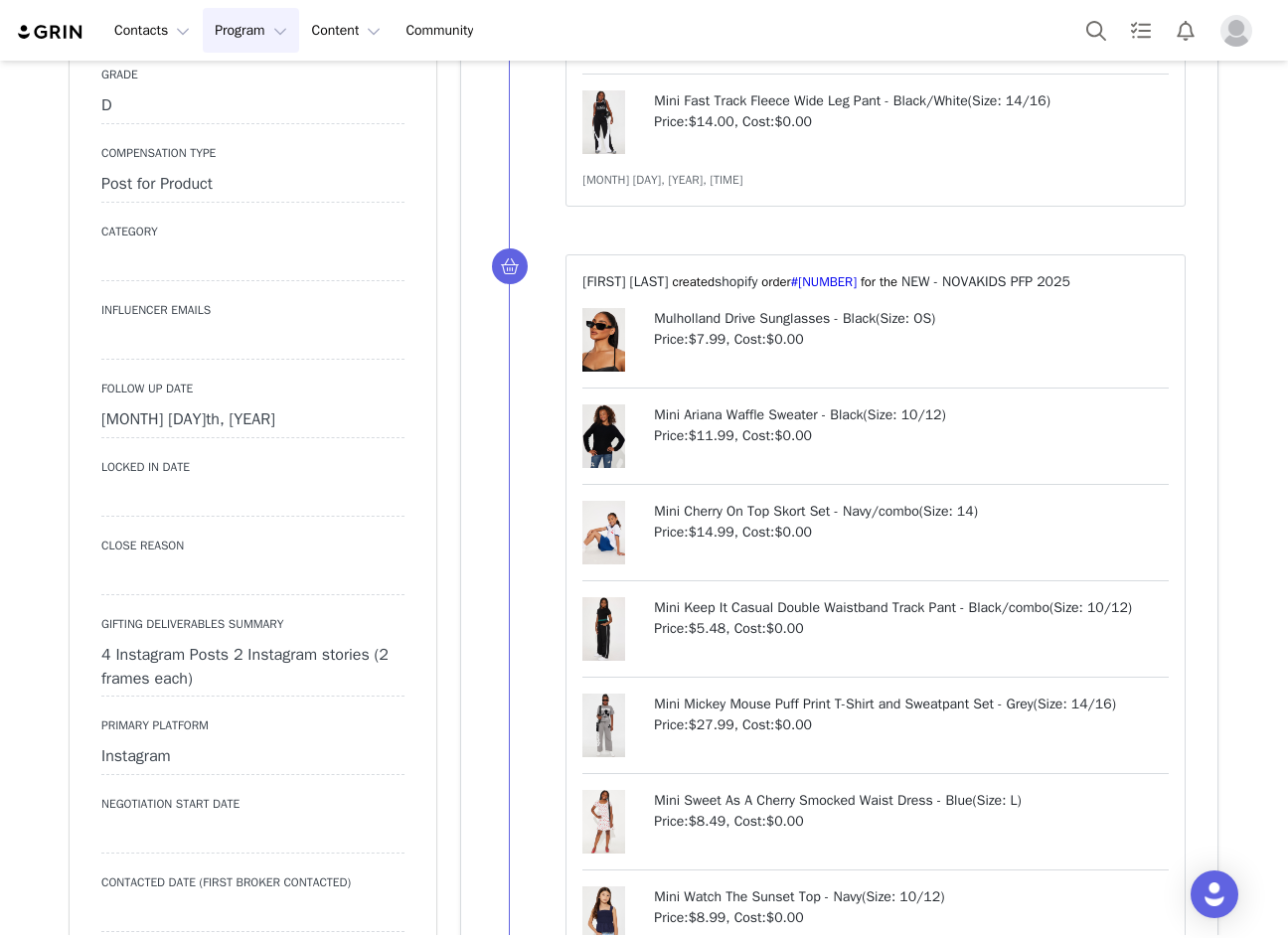 scroll, scrollTop: 2186, scrollLeft: 0, axis: vertical 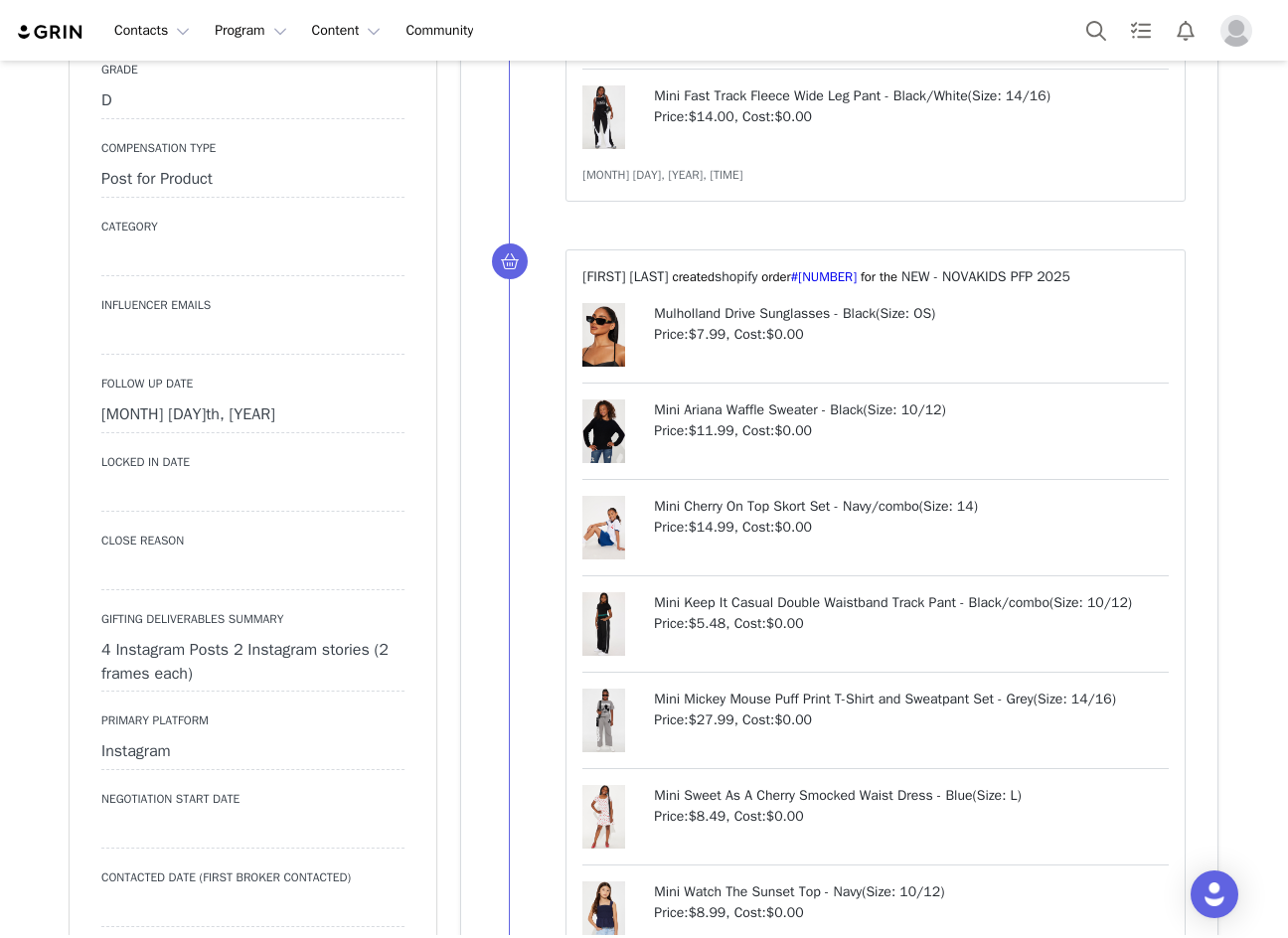 click on "July 29th, 2025" at bounding box center [252, 415] 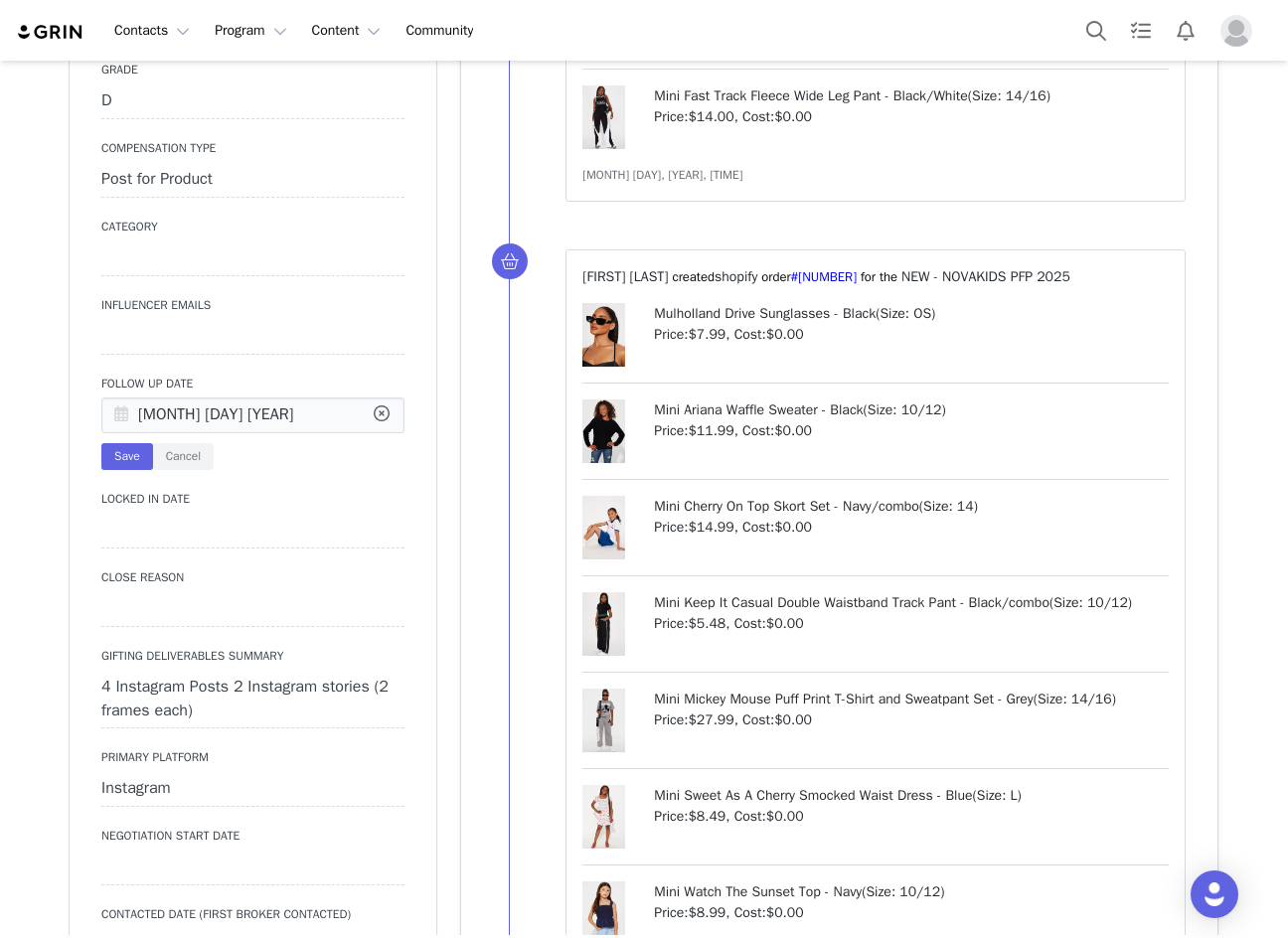click at bounding box center [121, 416] 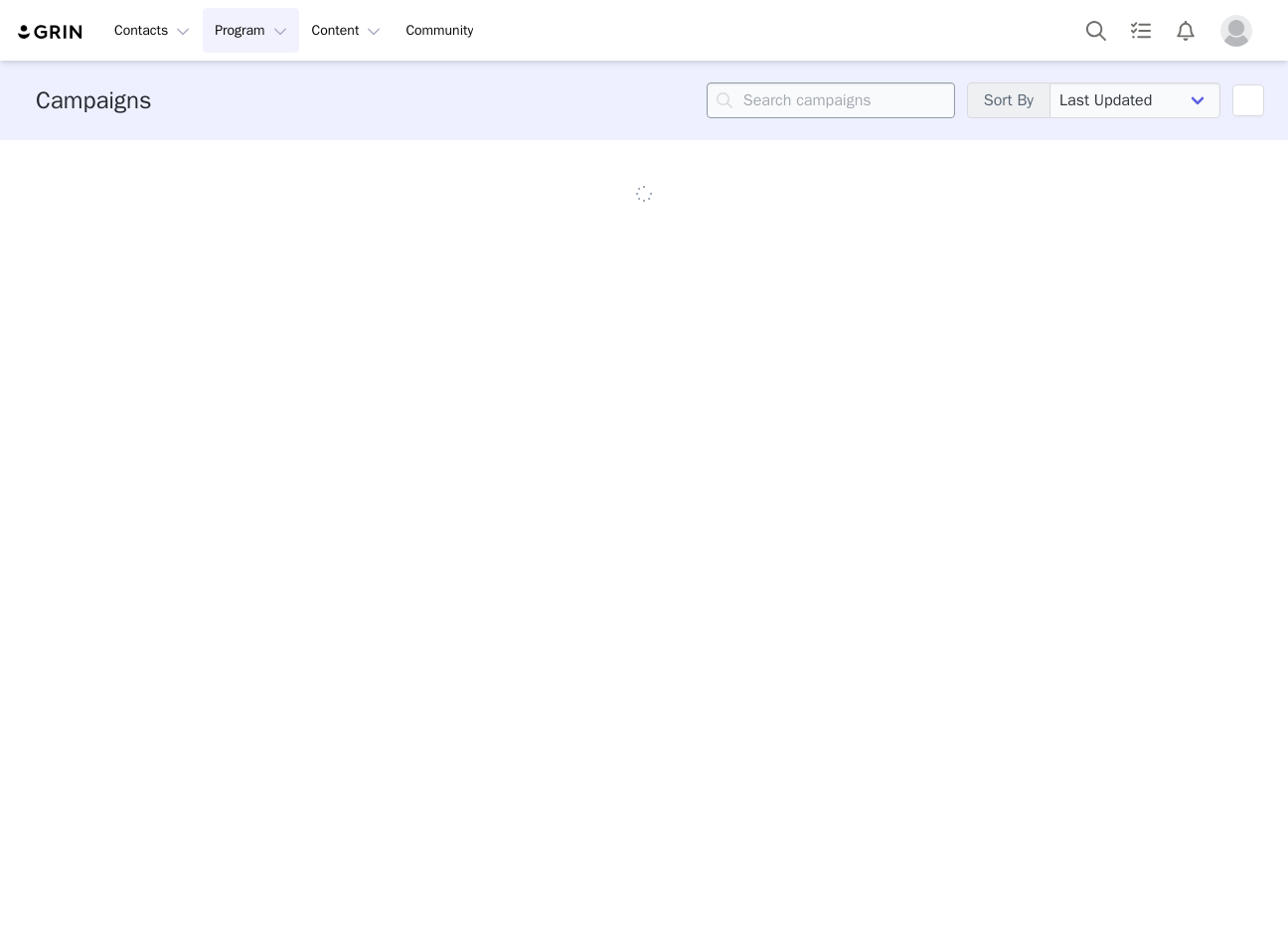 scroll, scrollTop: 0, scrollLeft: 0, axis: both 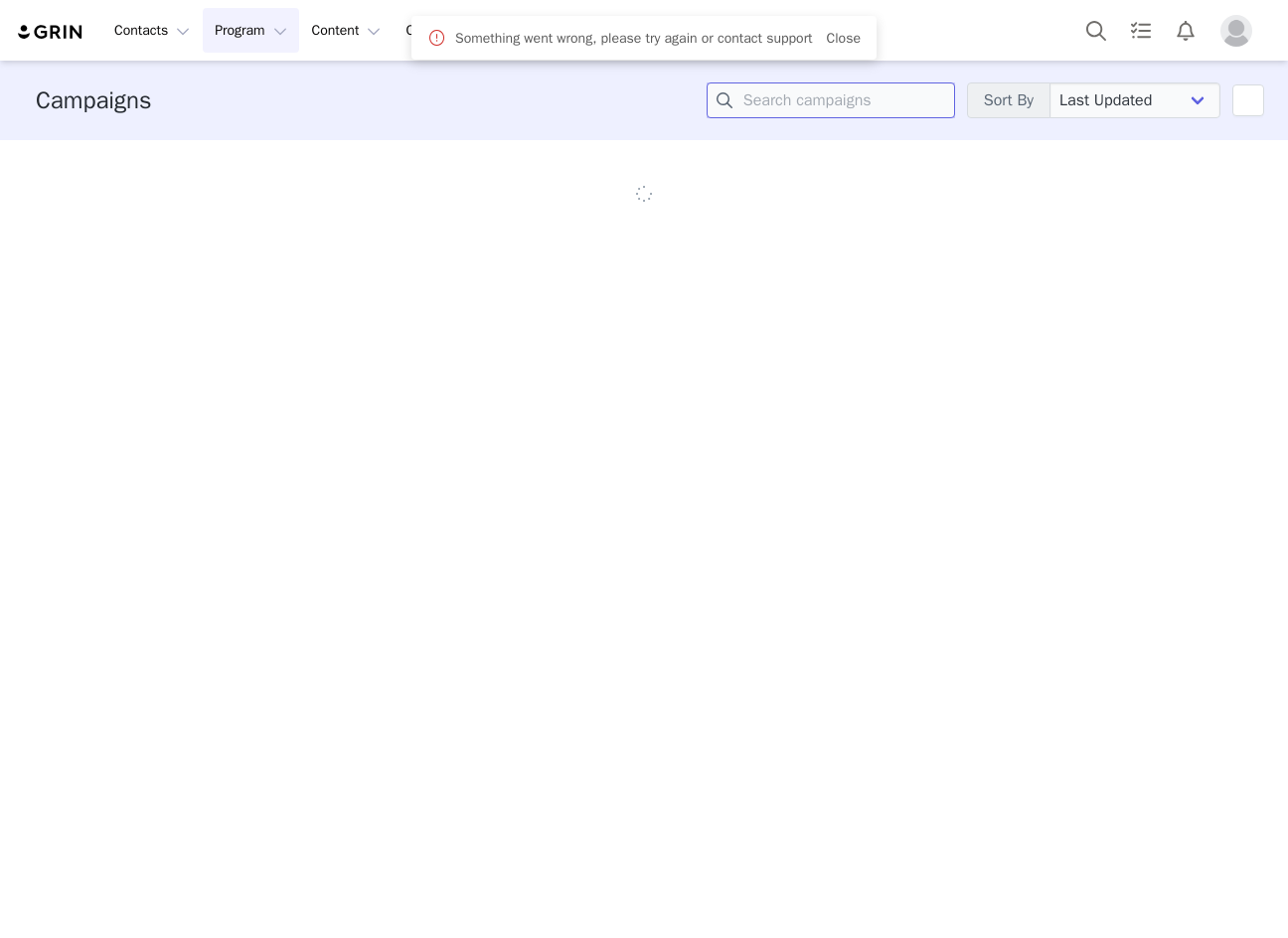 click at bounding box center [831, 100] 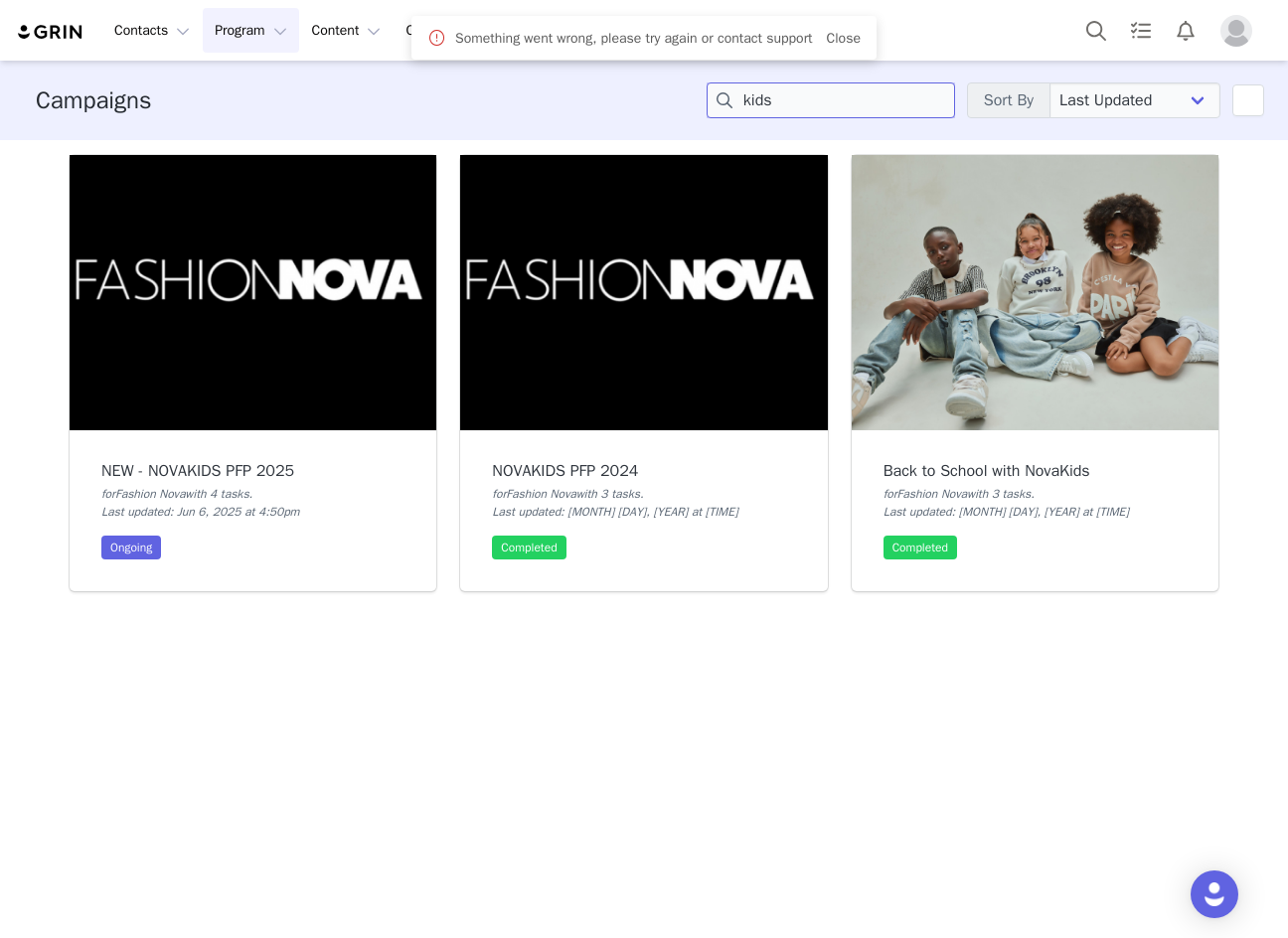 type on "kids" 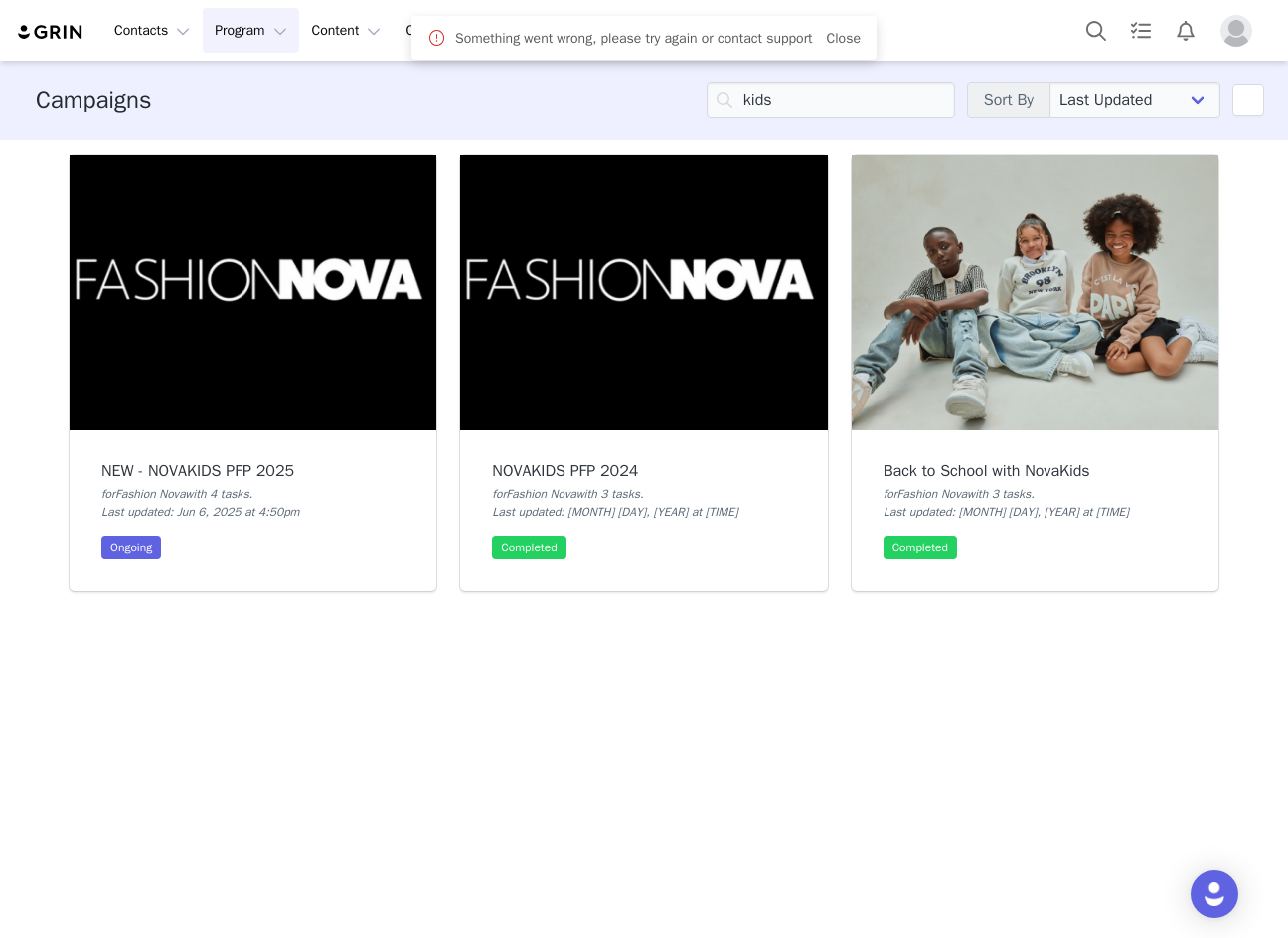 click at bounding box center (252, 292) 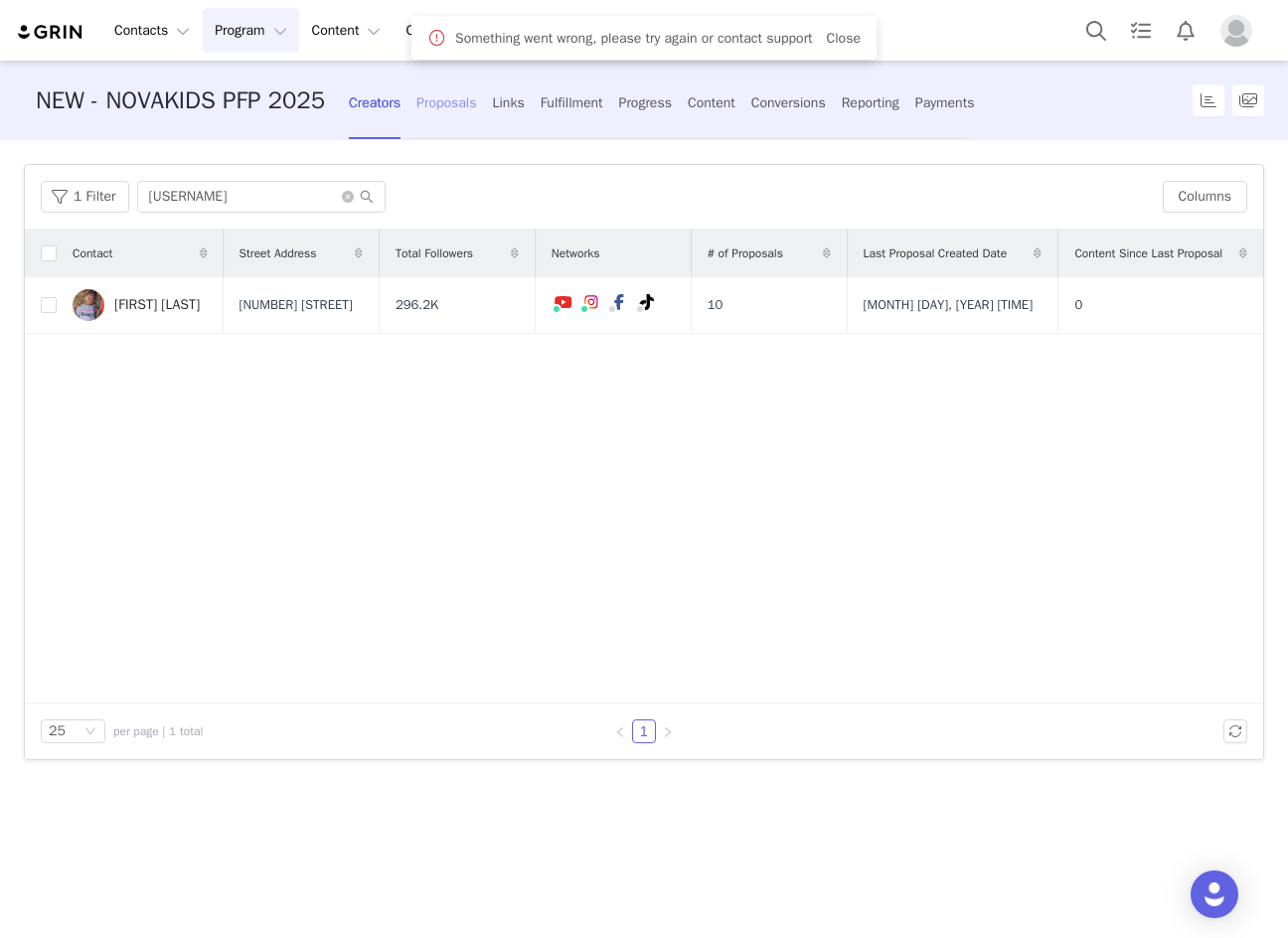 click on "Proposals" at bounding box center [446, 102] 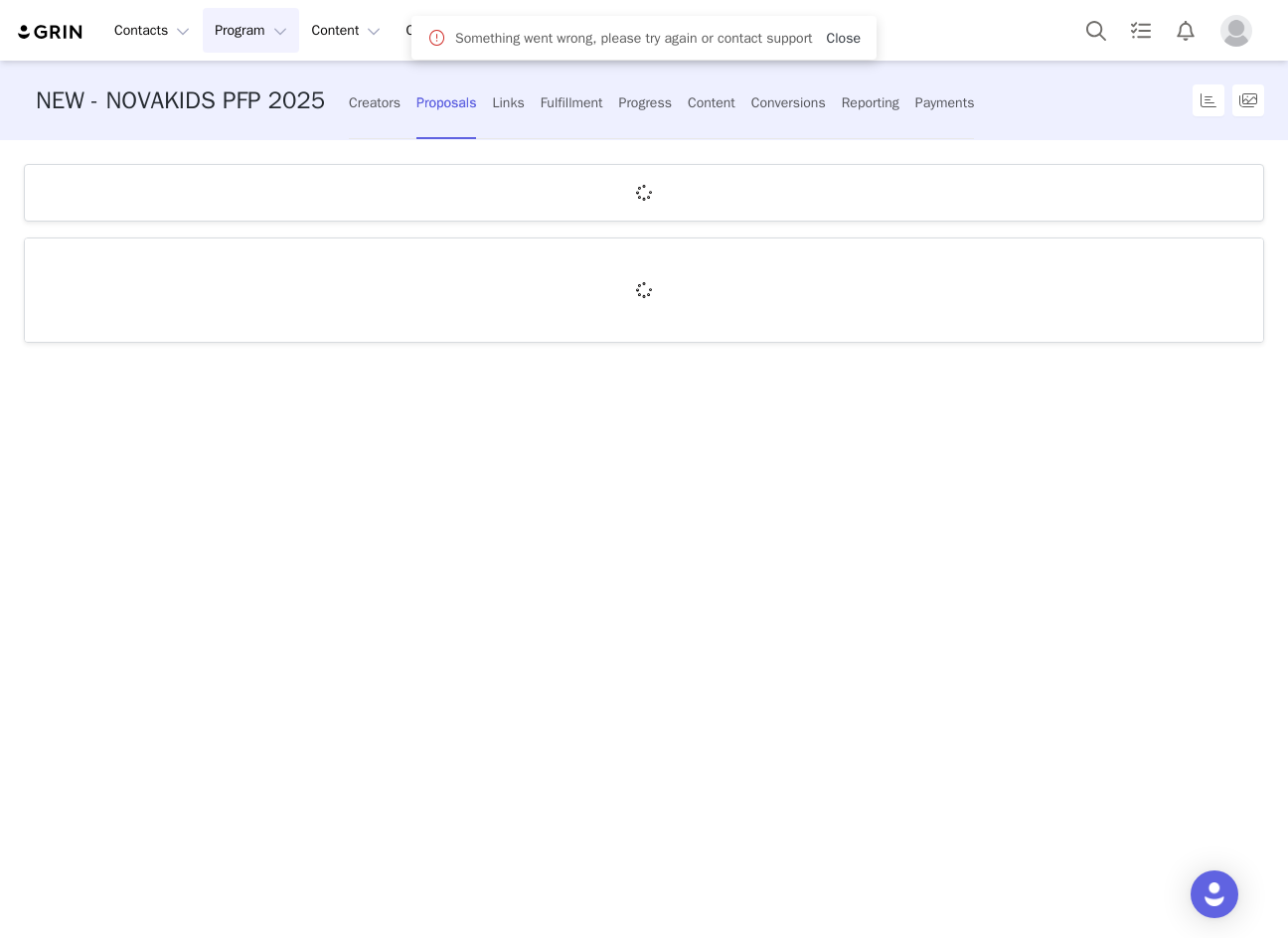 click on "Close" at bounding box center (844, 38) 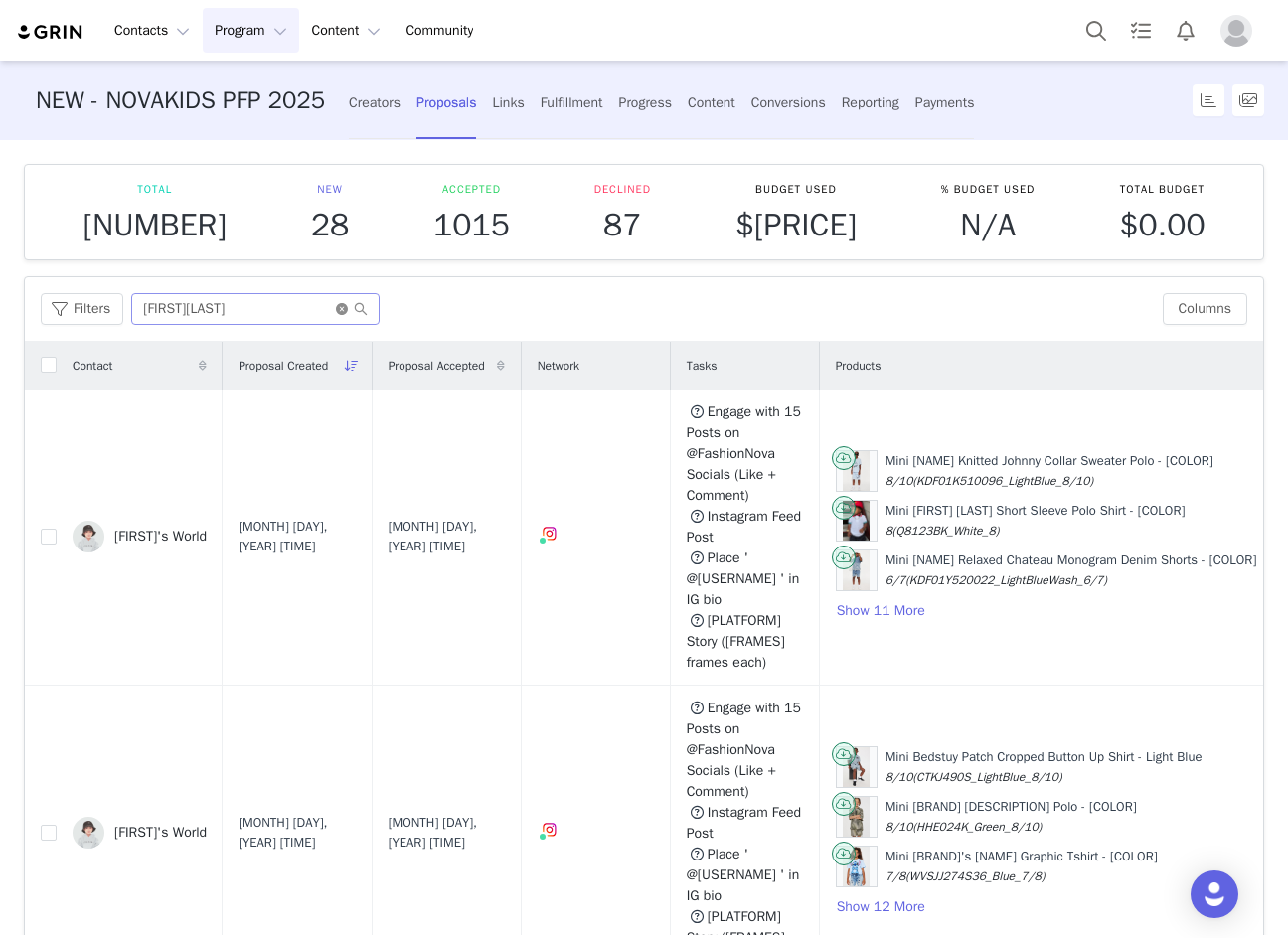 click 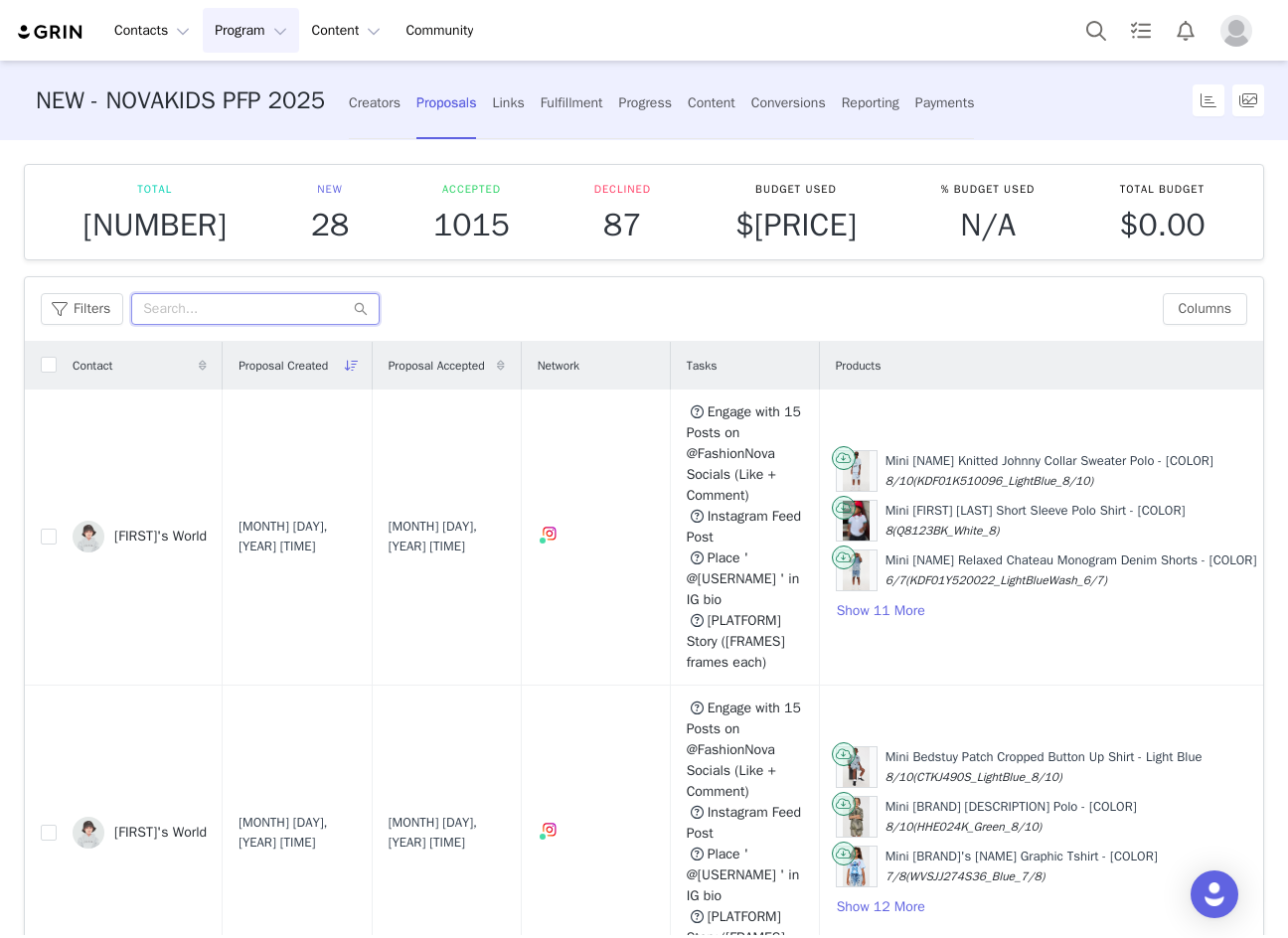 click at bounding box center (255, 309) 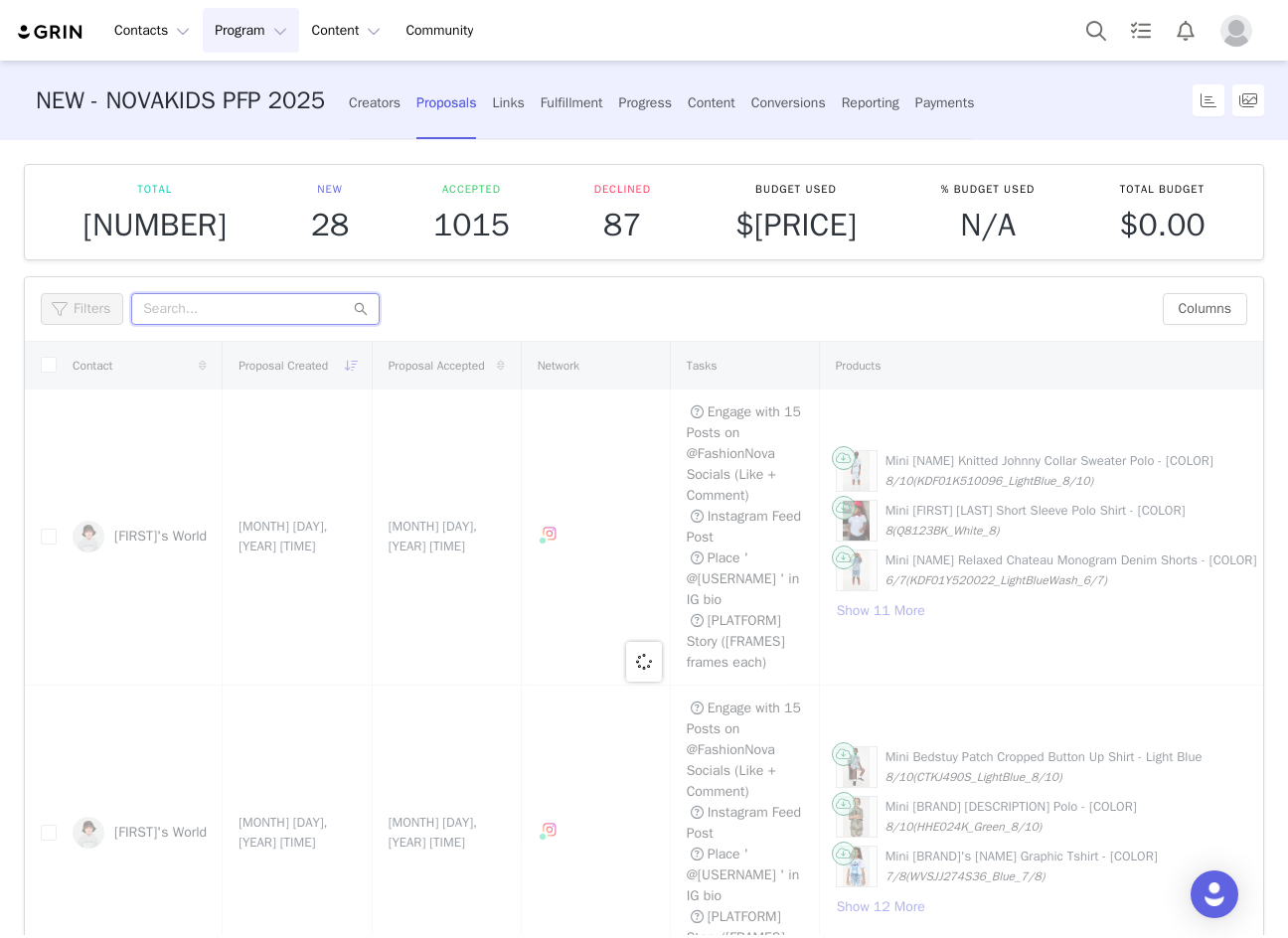 paste on "[USERNAME]" 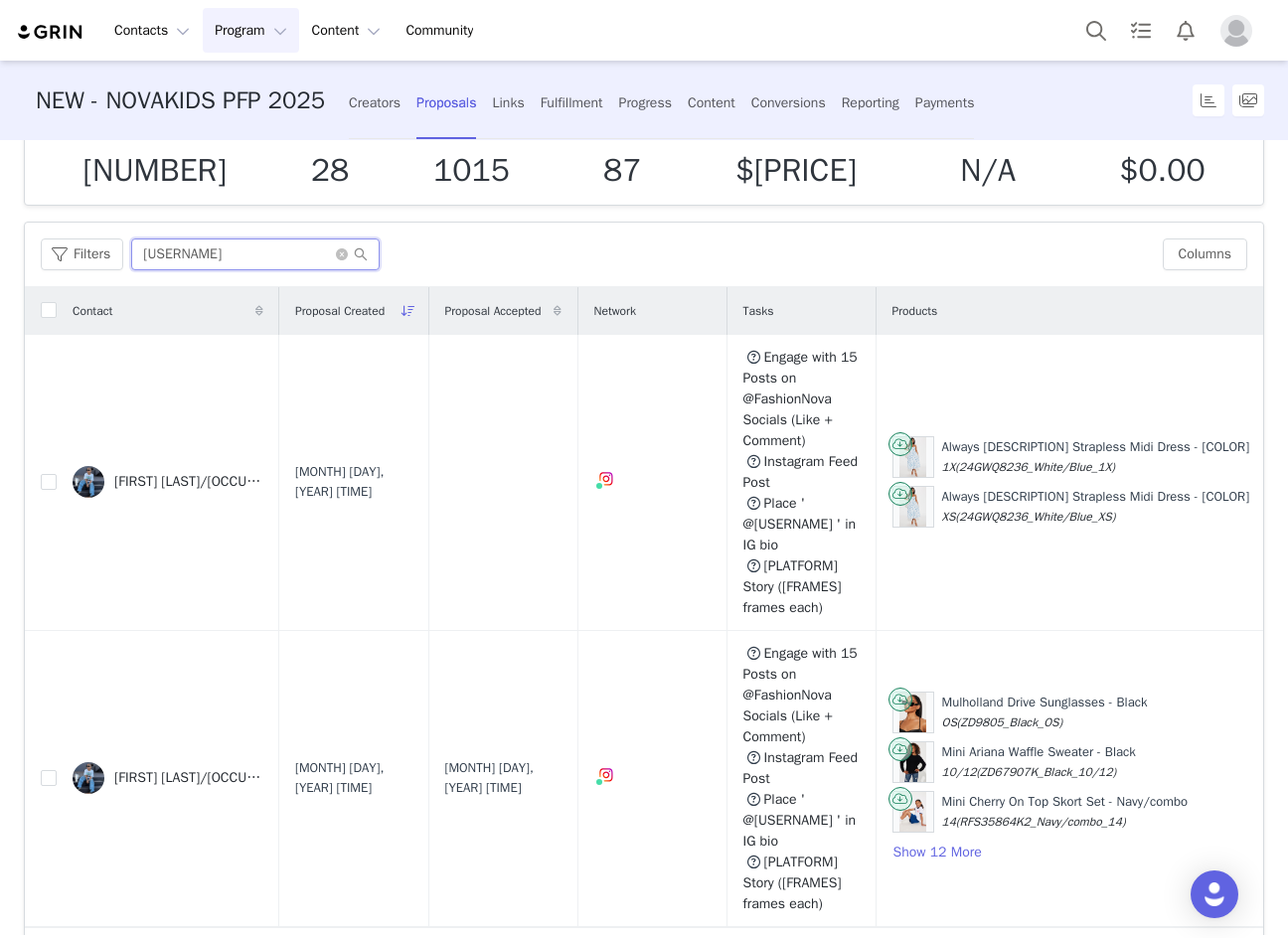 scroll, scrollTop: 99, scrollLeft: 0, axis: vertical 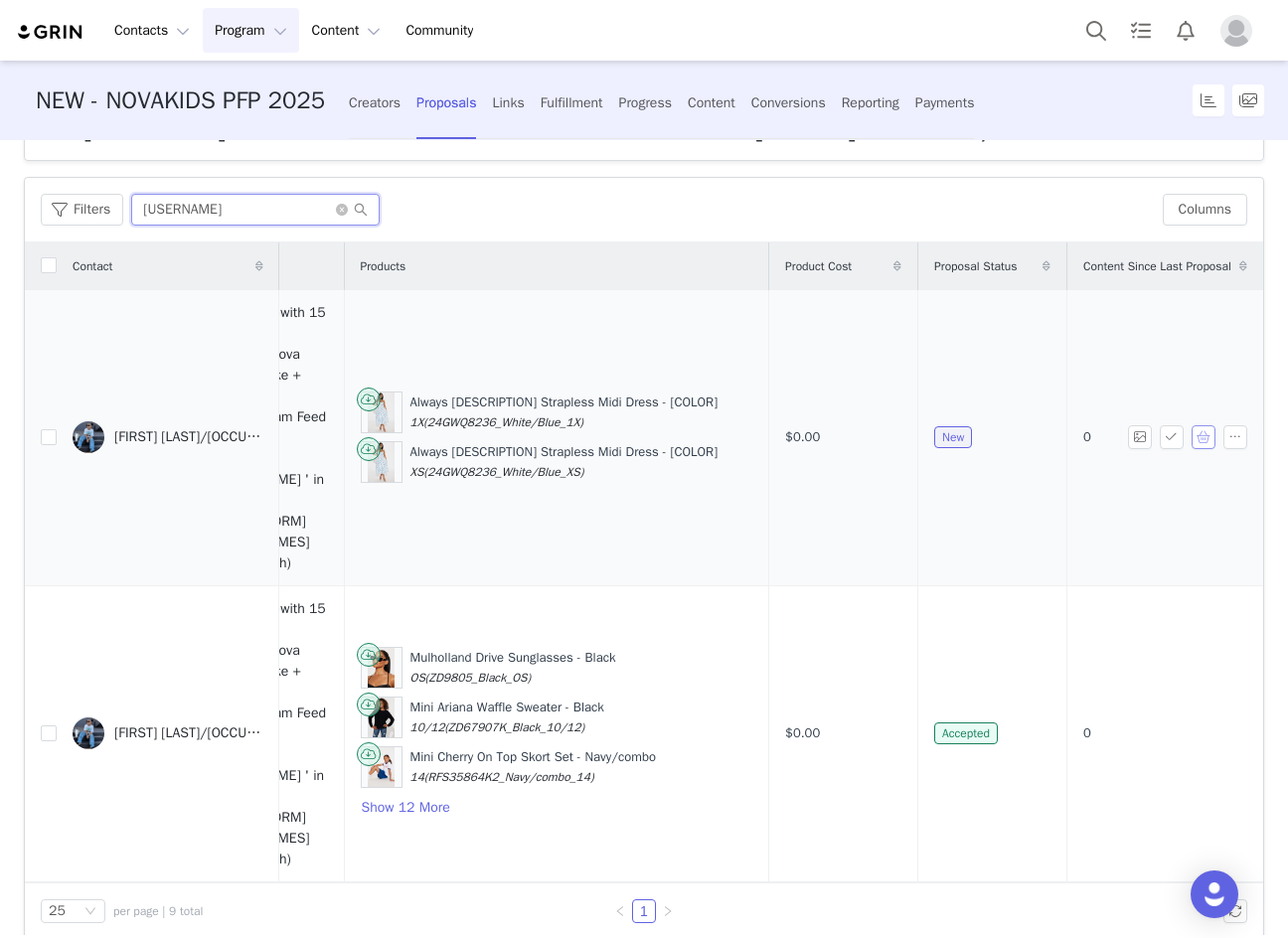 type on "[USERNAME]" 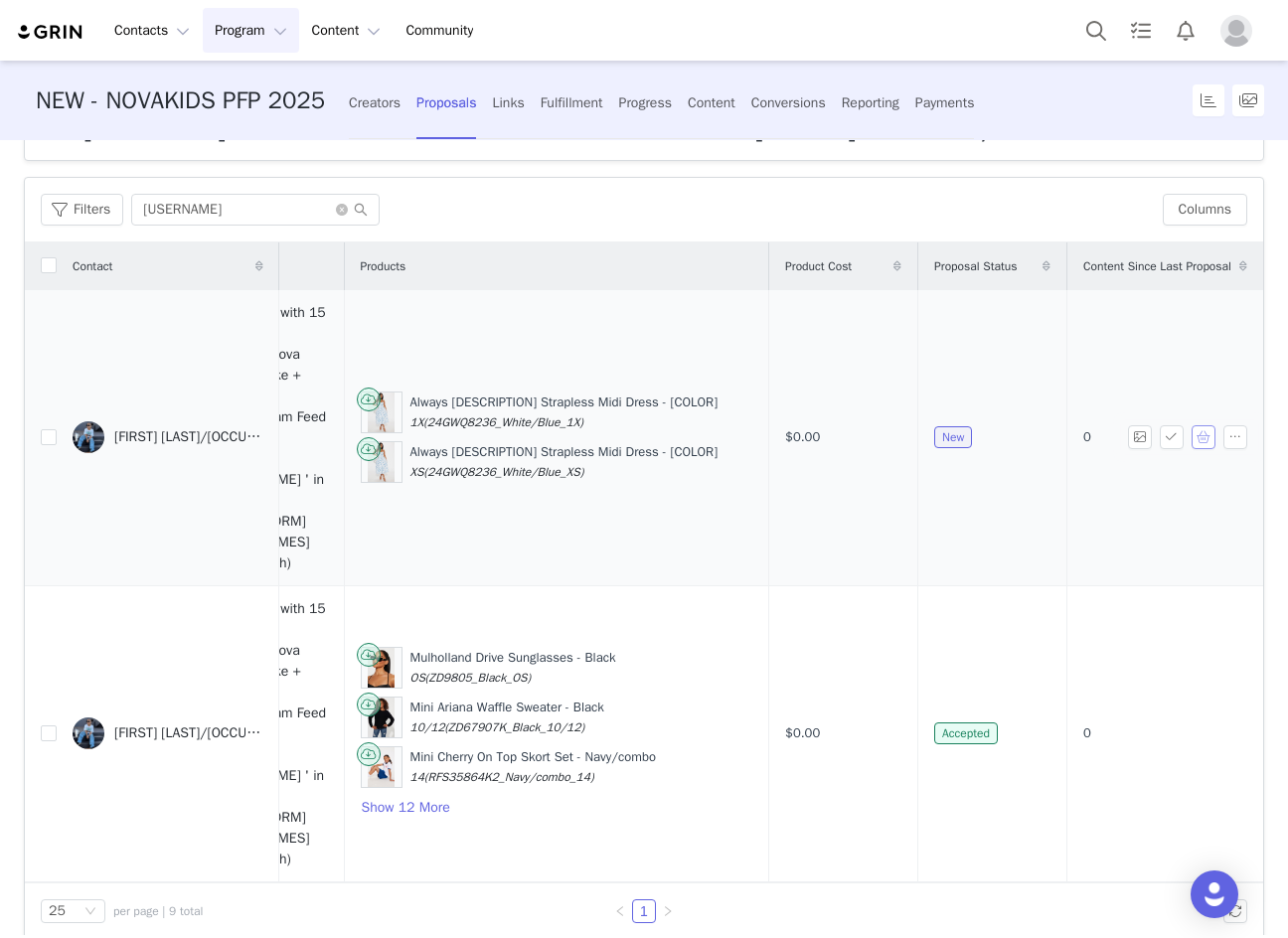 click at bounding box center [1204, 437] 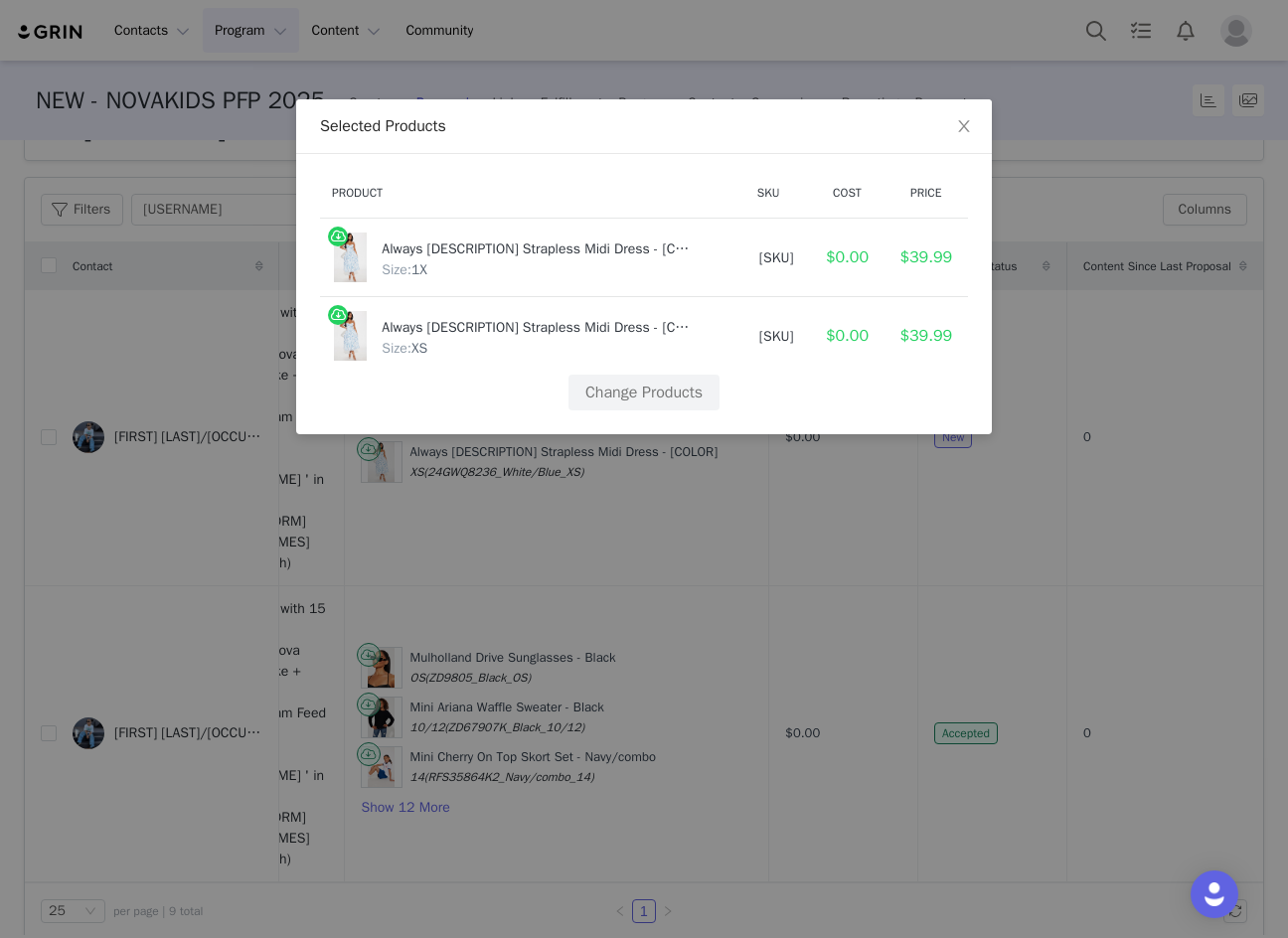 scroll, scrollTop: 0, scrollLeft: 79, axis: horizontal 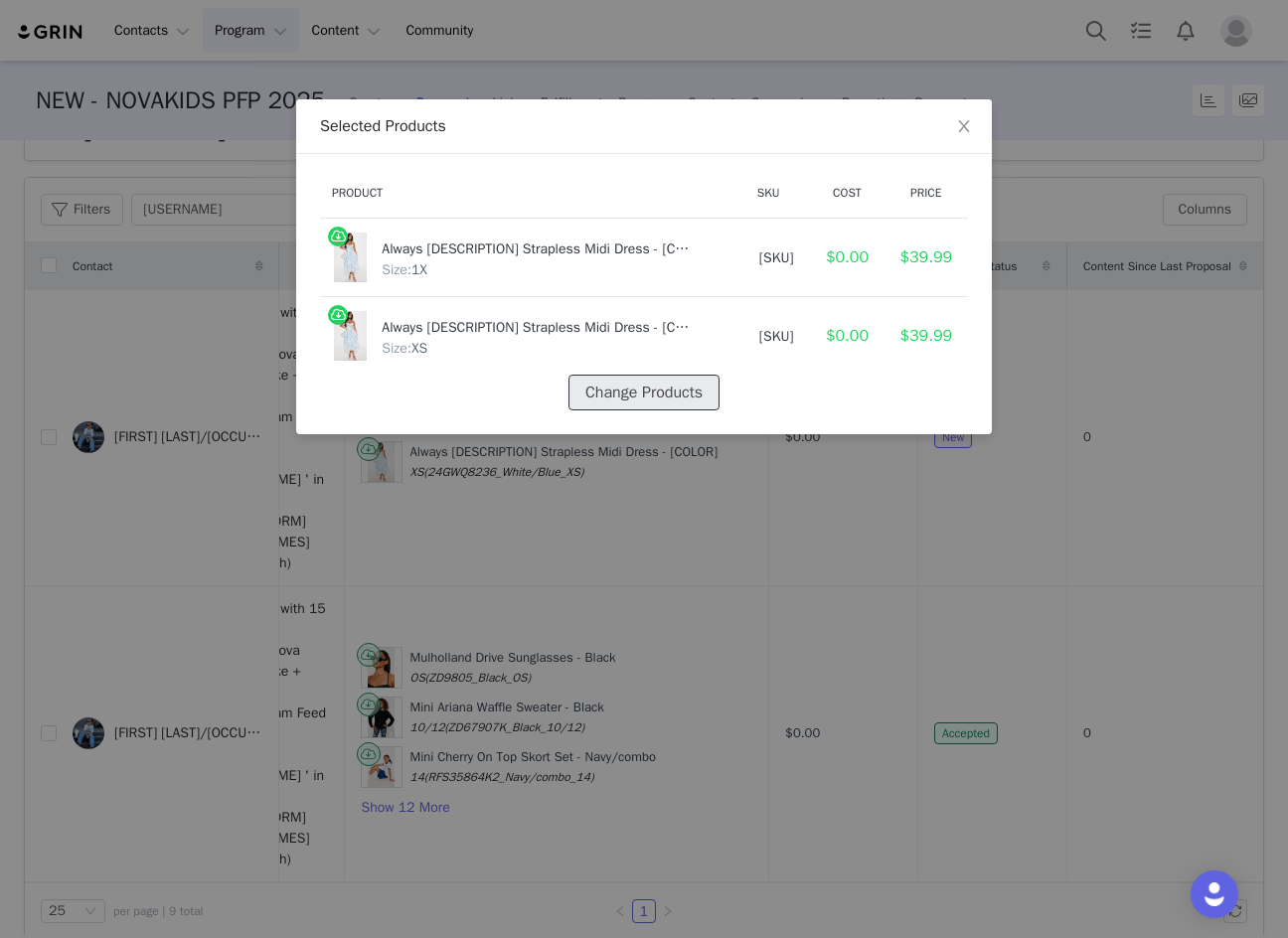 click on "Change Products" at bounding box center (644, 392) 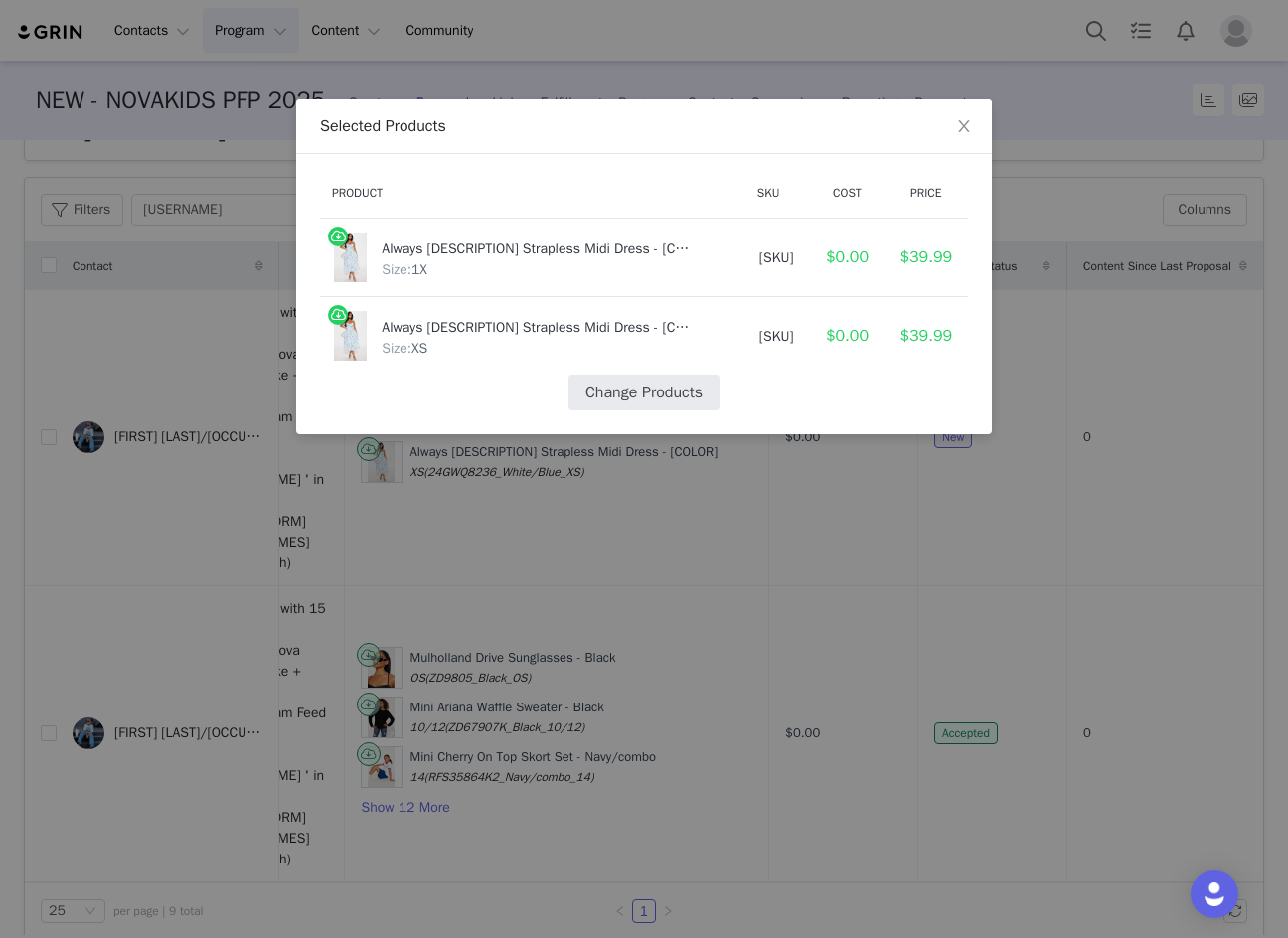 select on "[NUMBER]" 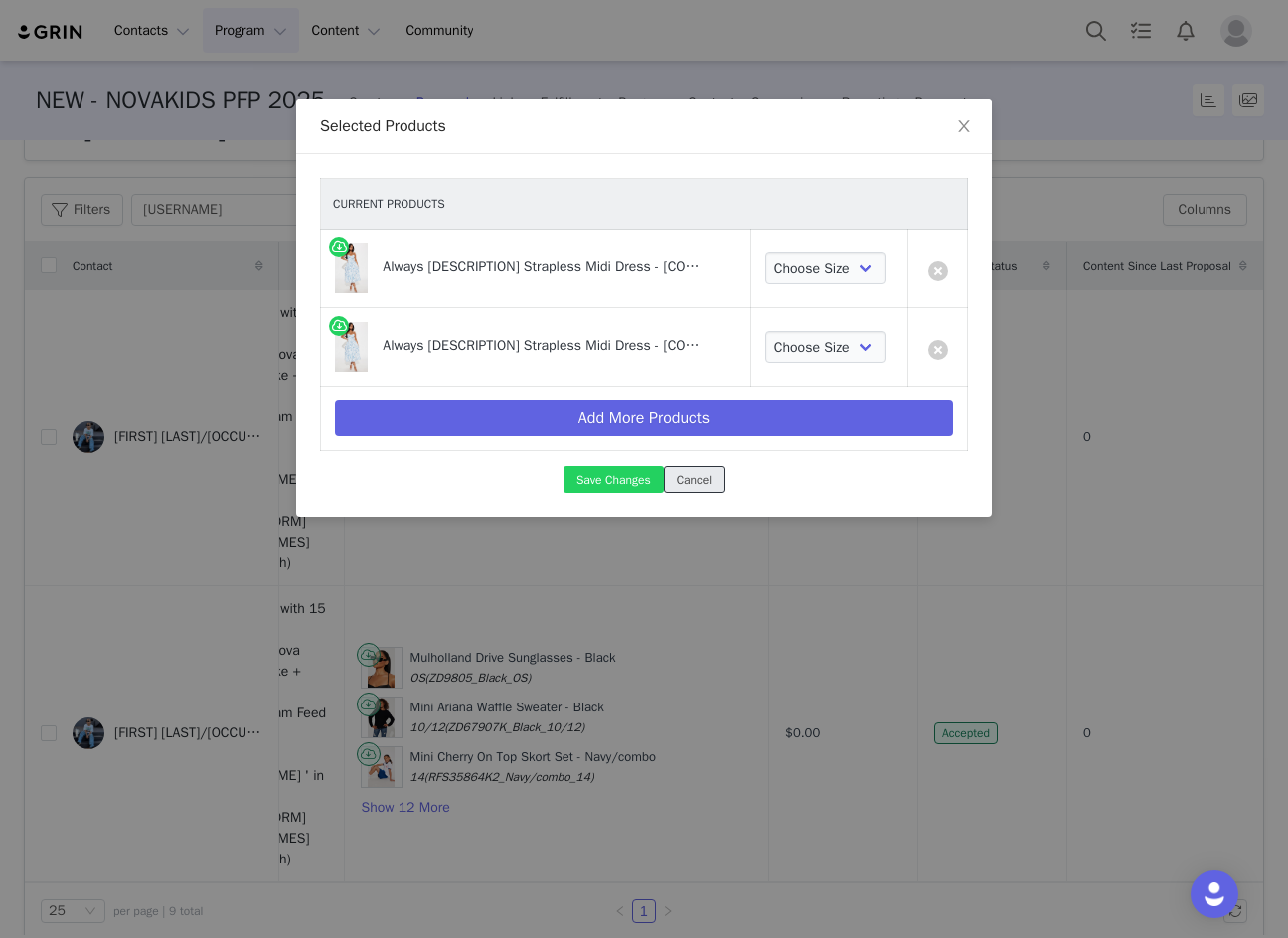 click on "Cancel" at bounding box center (694, 479) 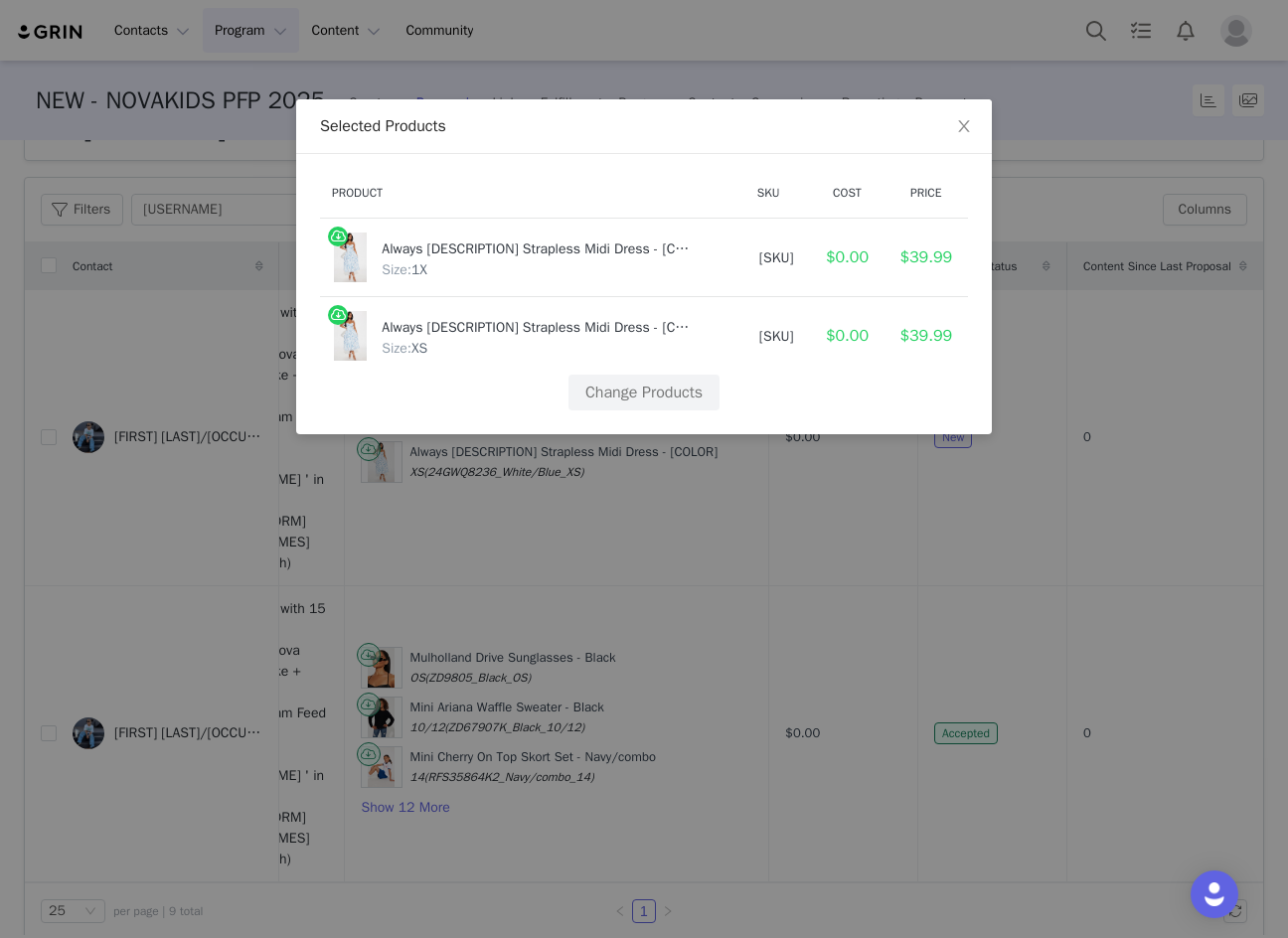 scroll, scrollTop: 0, scrollLeft: 79, axis: horizontal 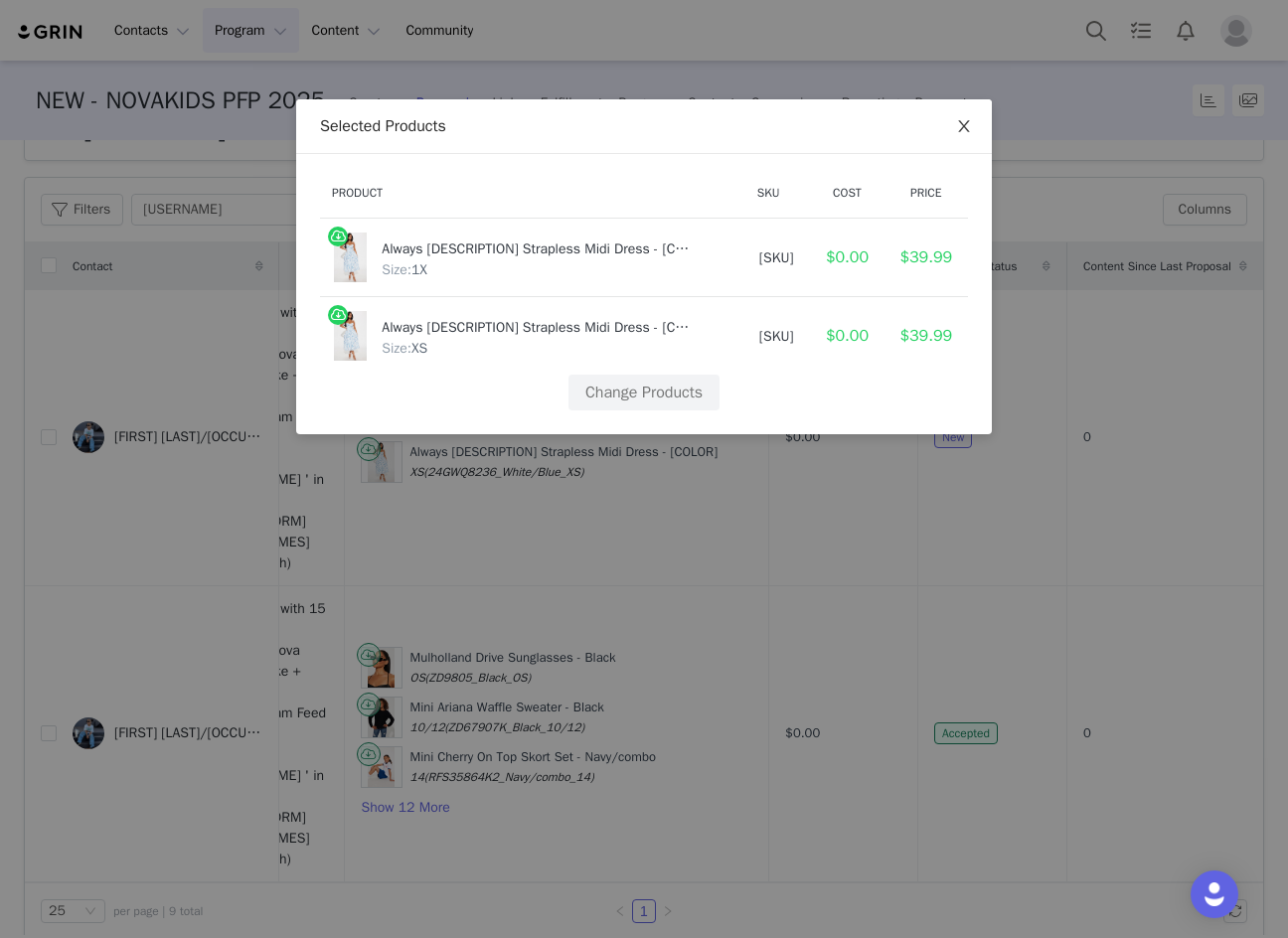 click 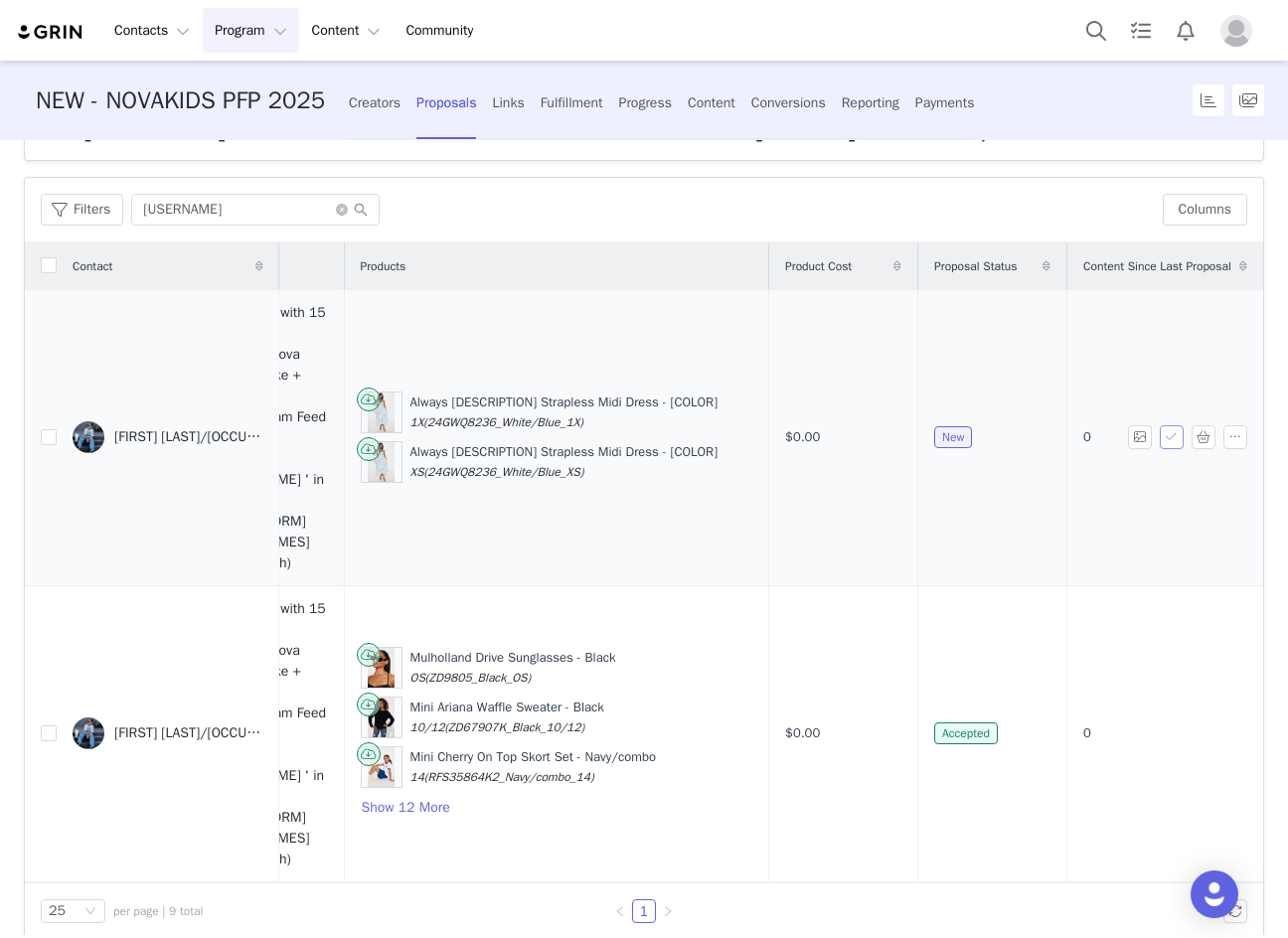 click at bounding box center [1172, 437] 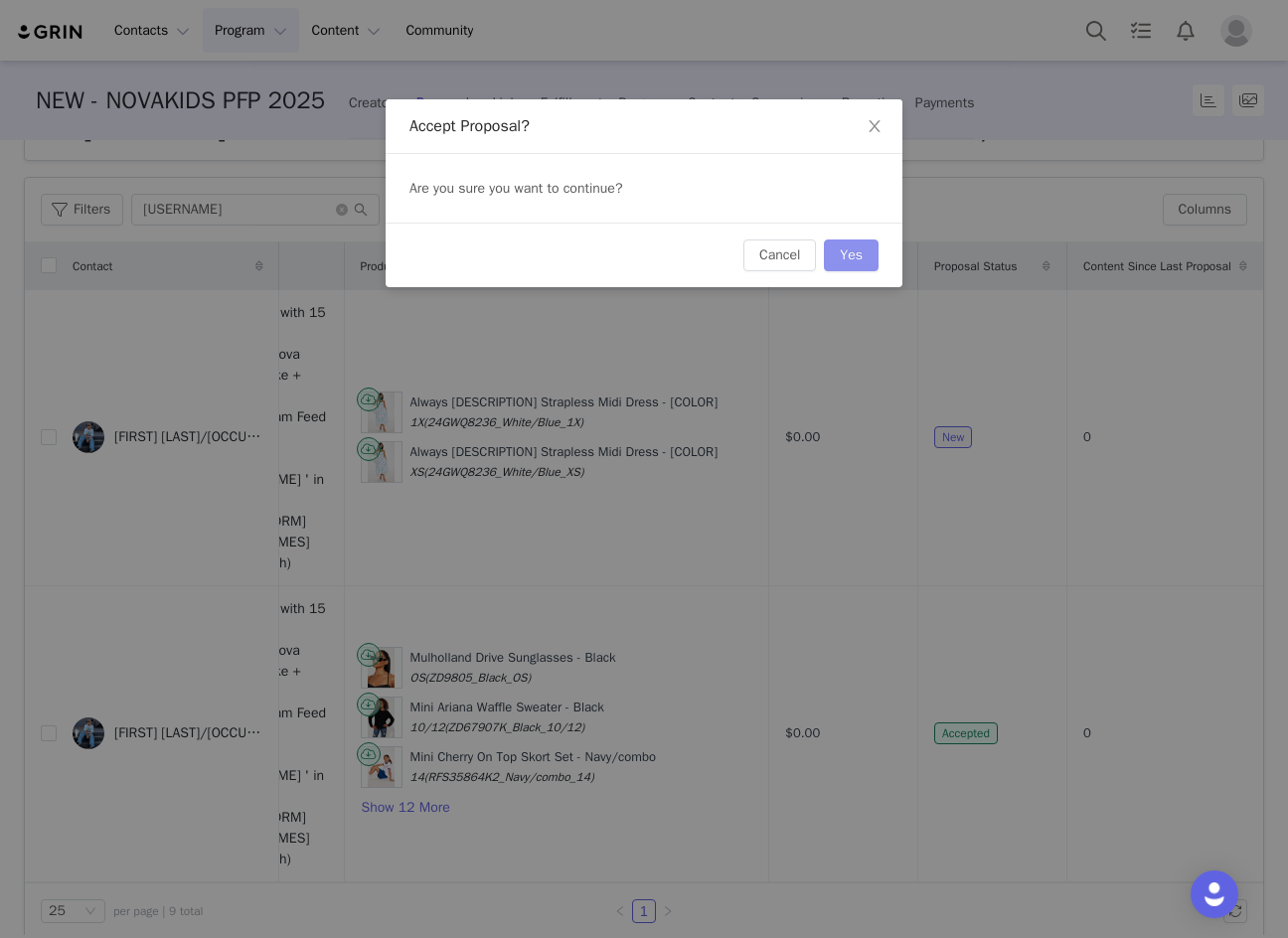 click on "Yes" at bounding box center [851, 255] 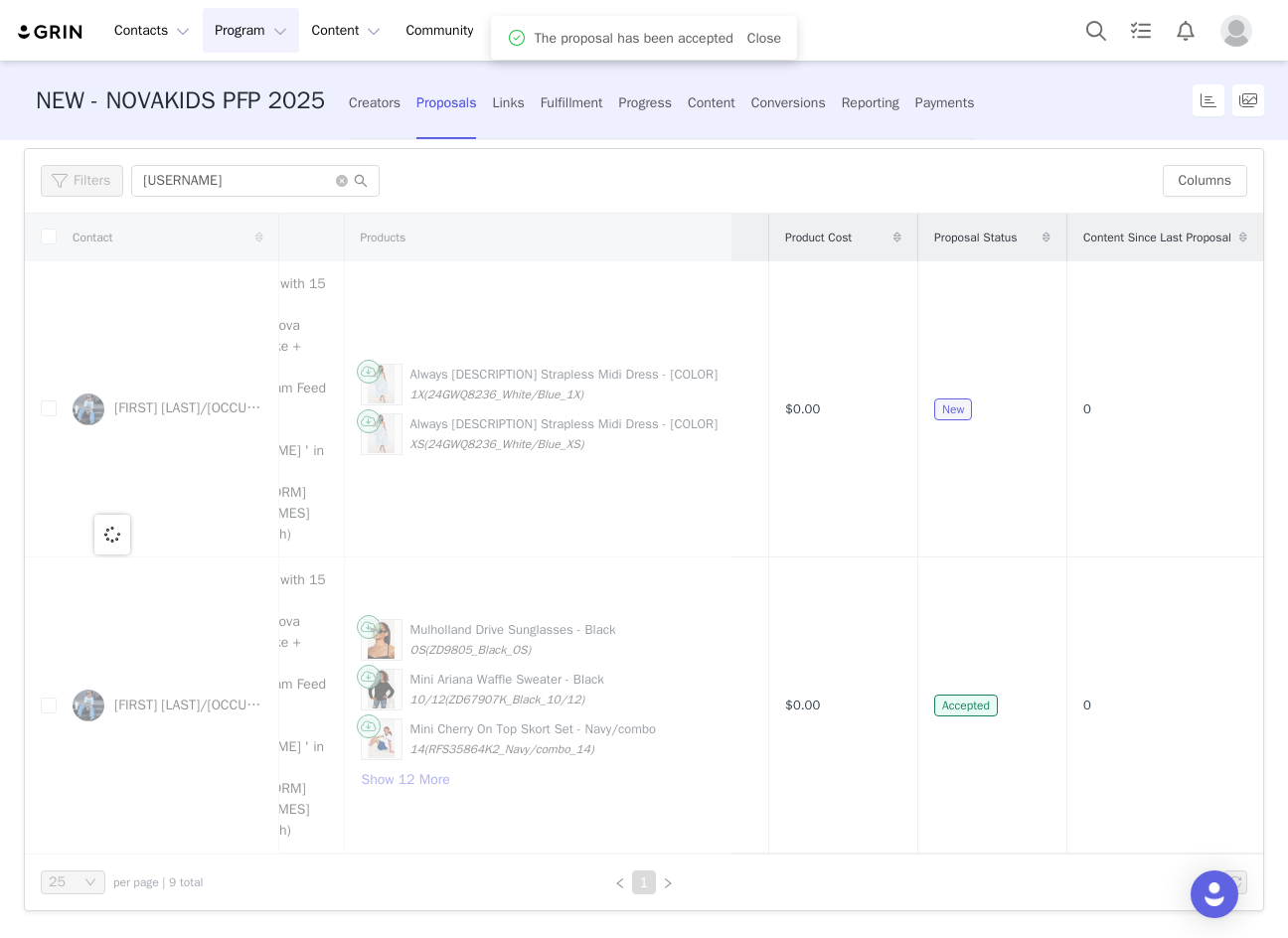 scroll, scrollTop: 89, scrollLeft: 0, axis: vertical 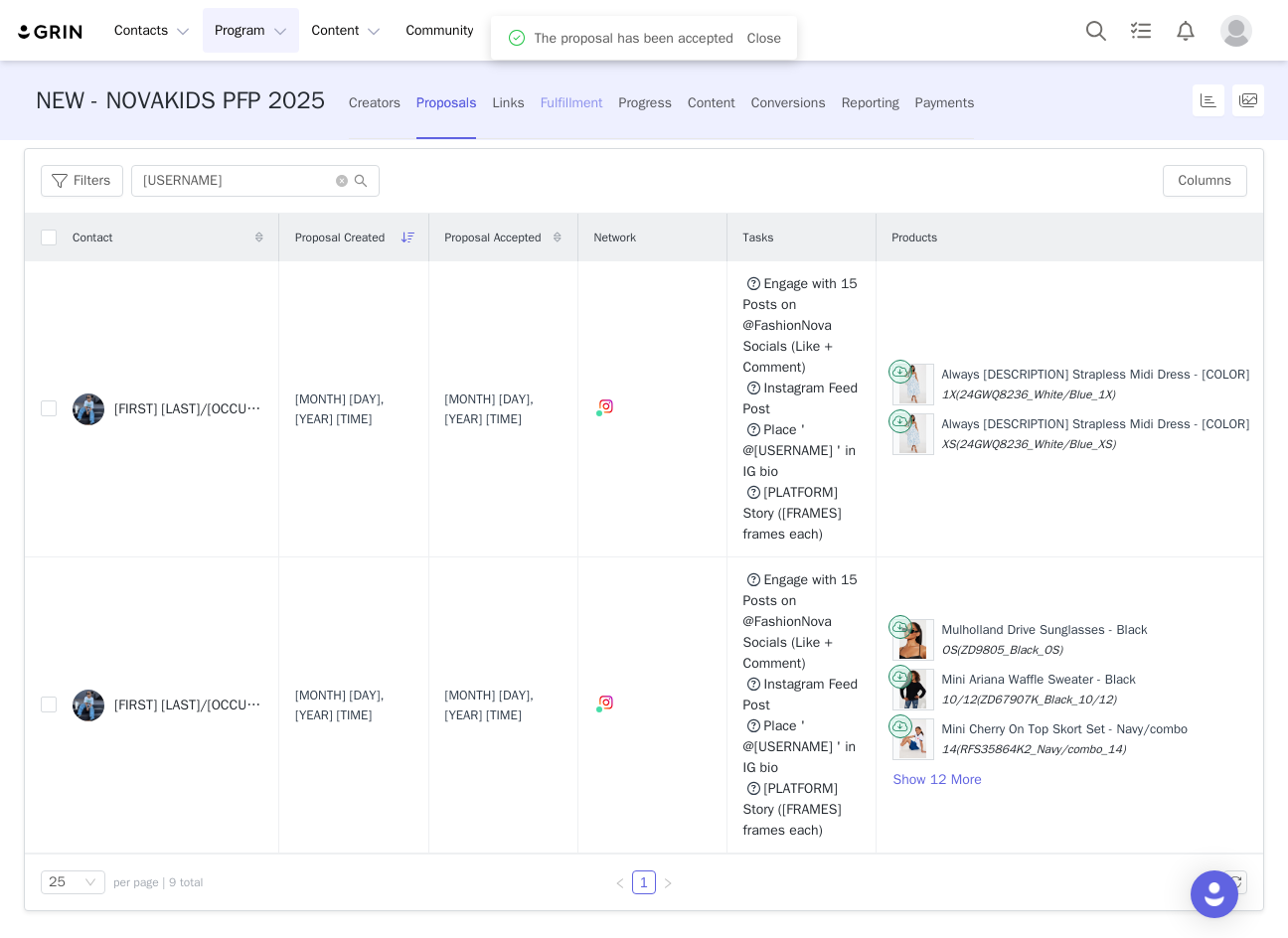 click on "Fulfillment" at bounding box center (571, 102) 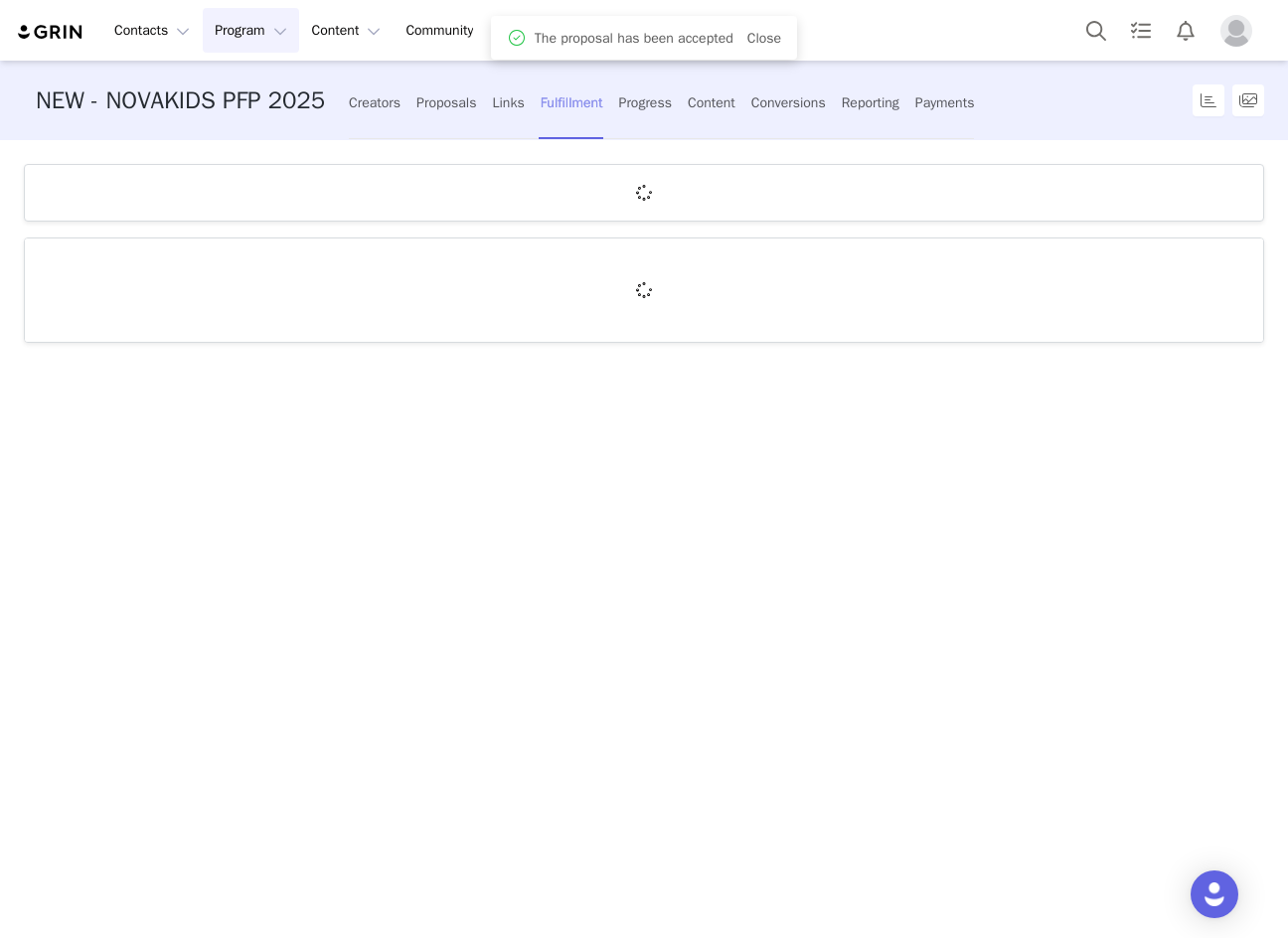 scroll, scrollTop: 0, scrollLeft: 0, axis: both 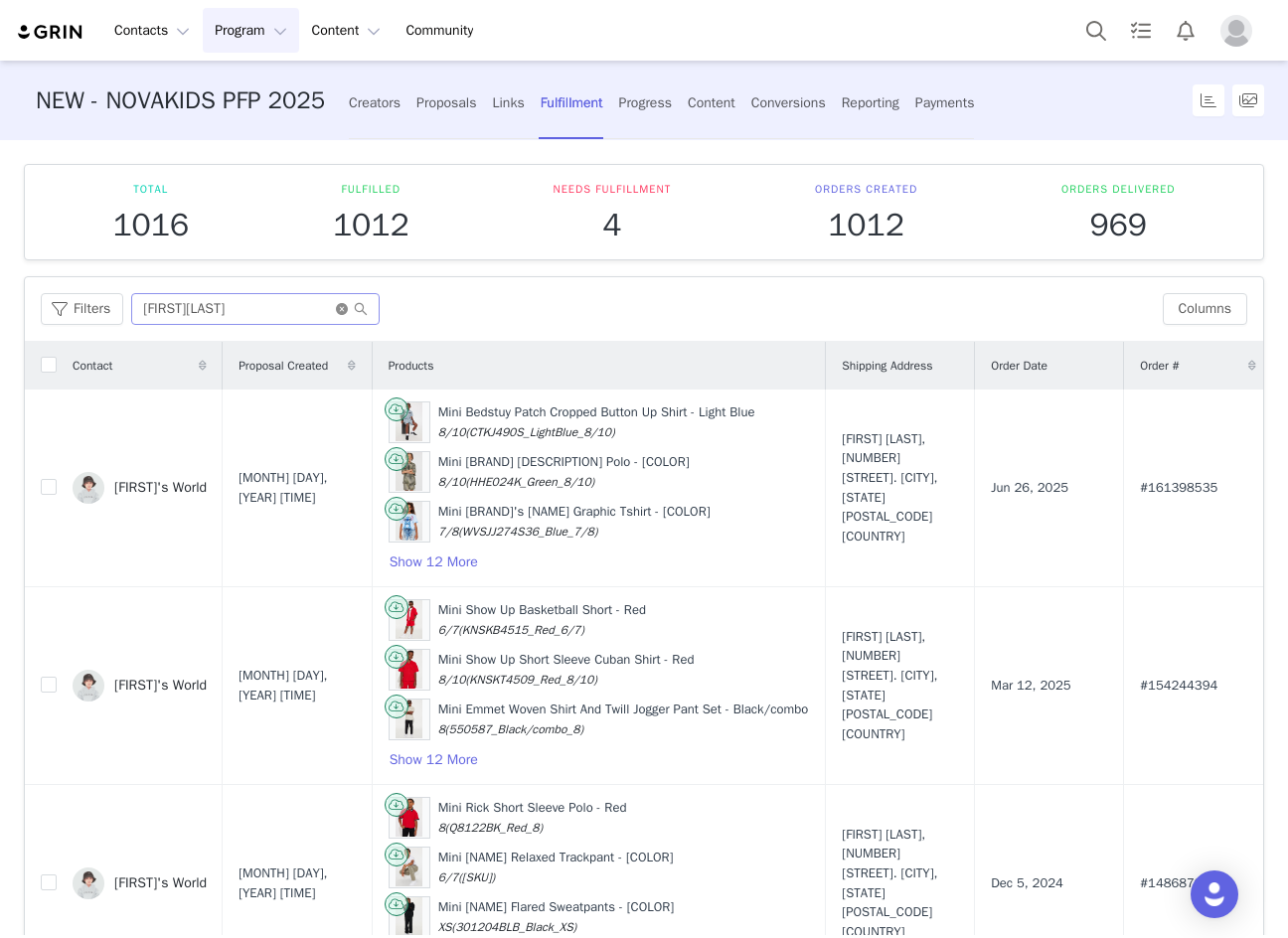 click 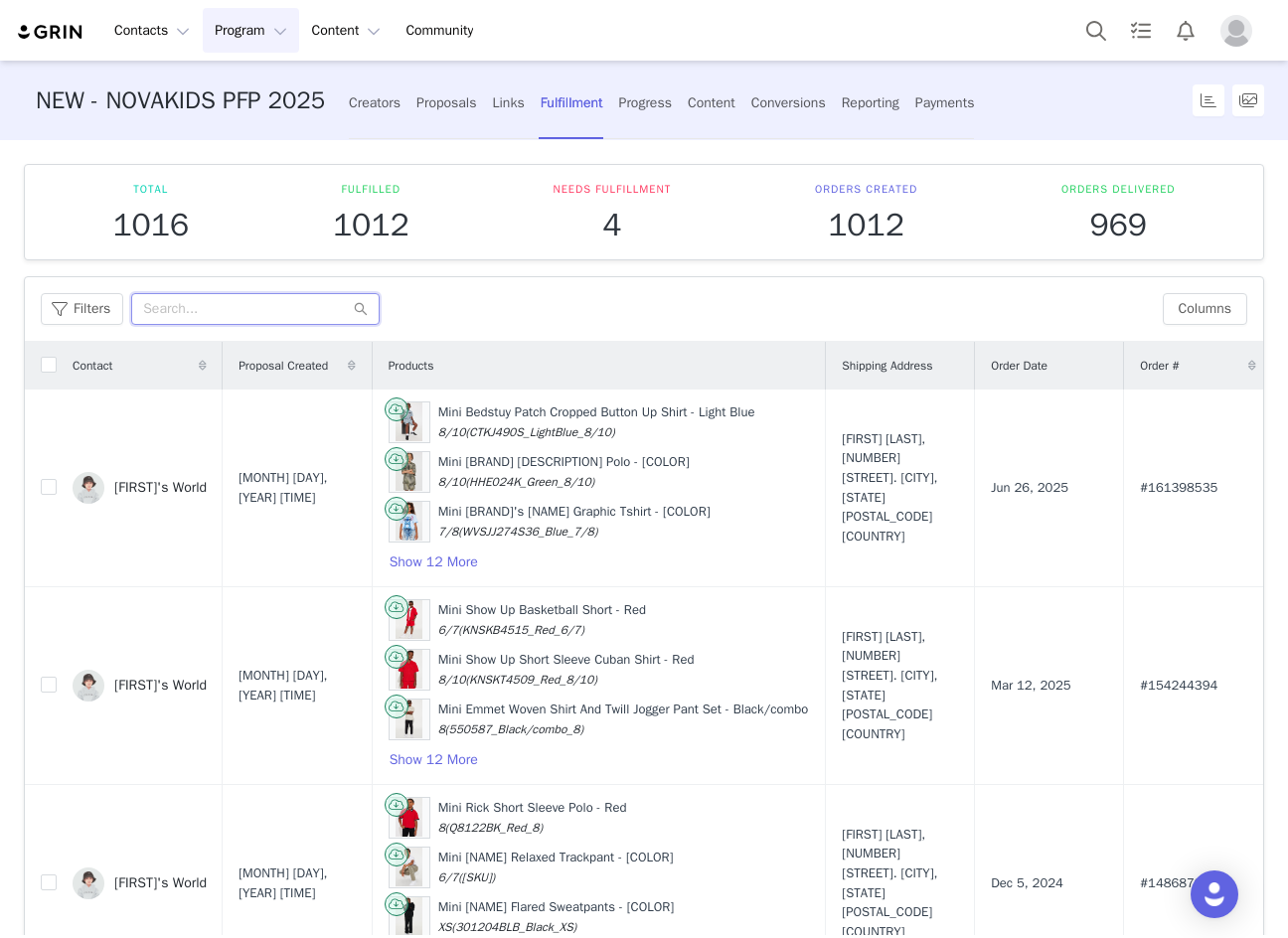 click at bounding box center (255, 309) 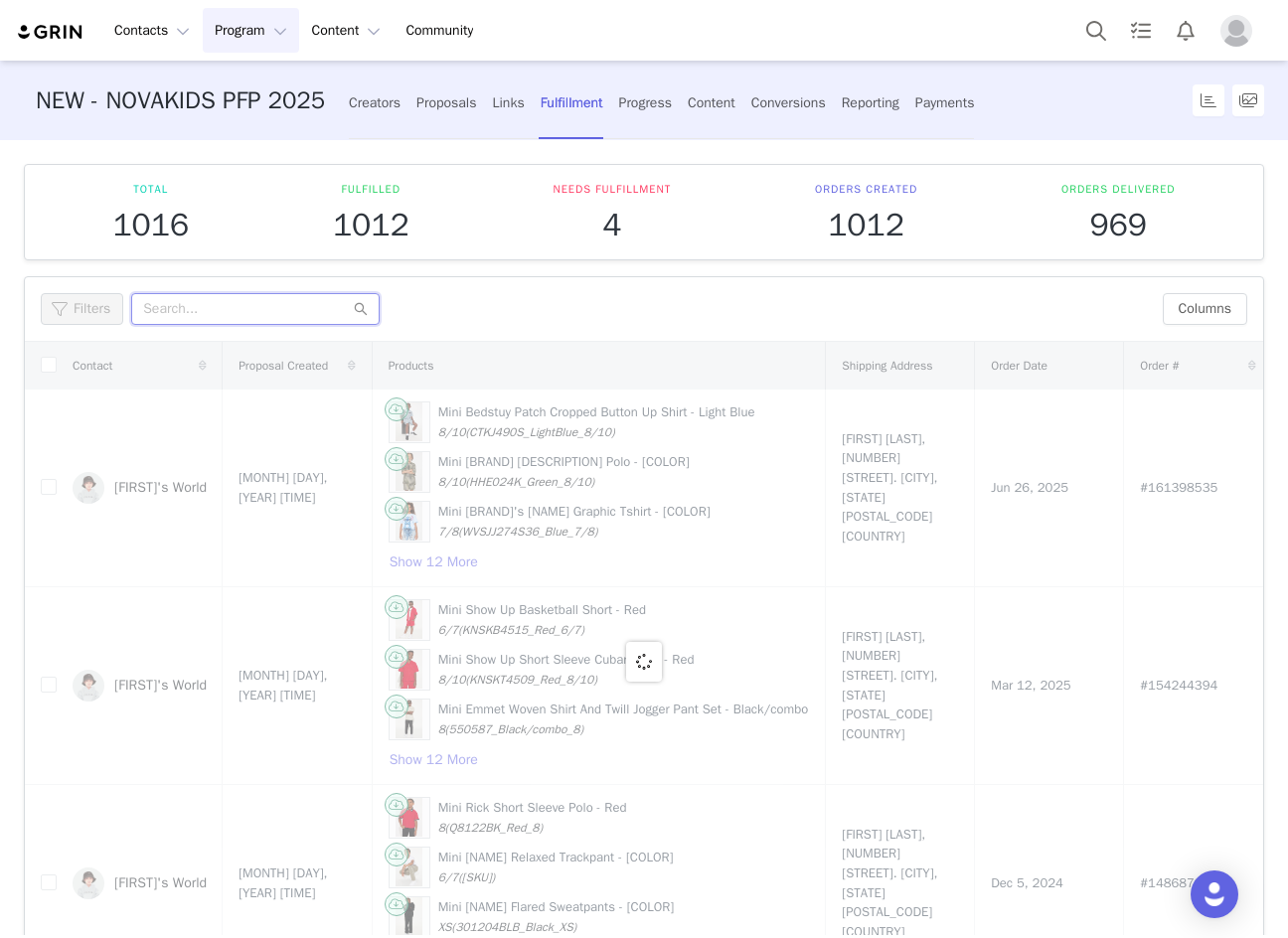 paste on "sassy_taylor_morrison" 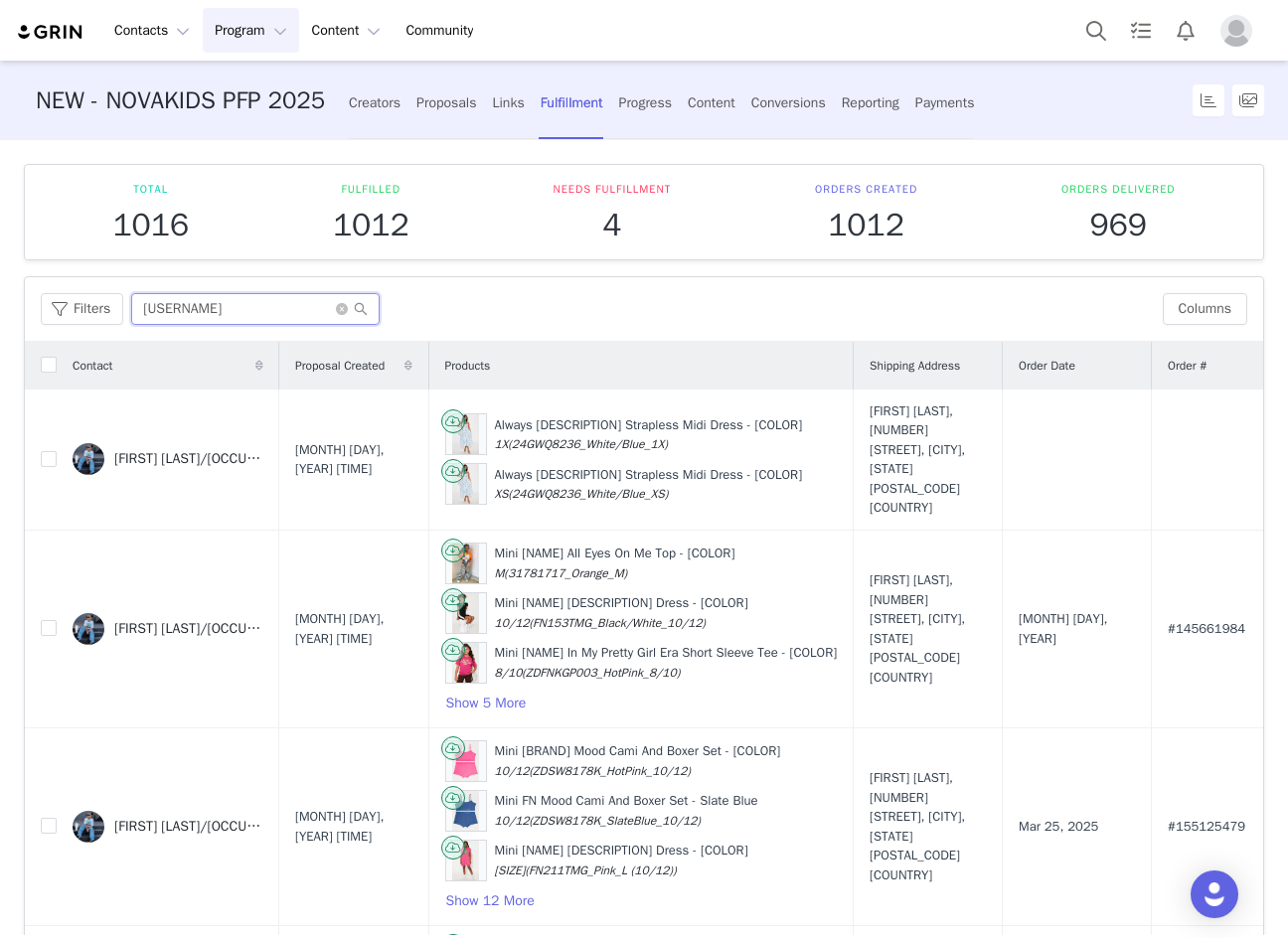 scroll, scrollTop: 99, scrollLeft: 0, axis: vertical 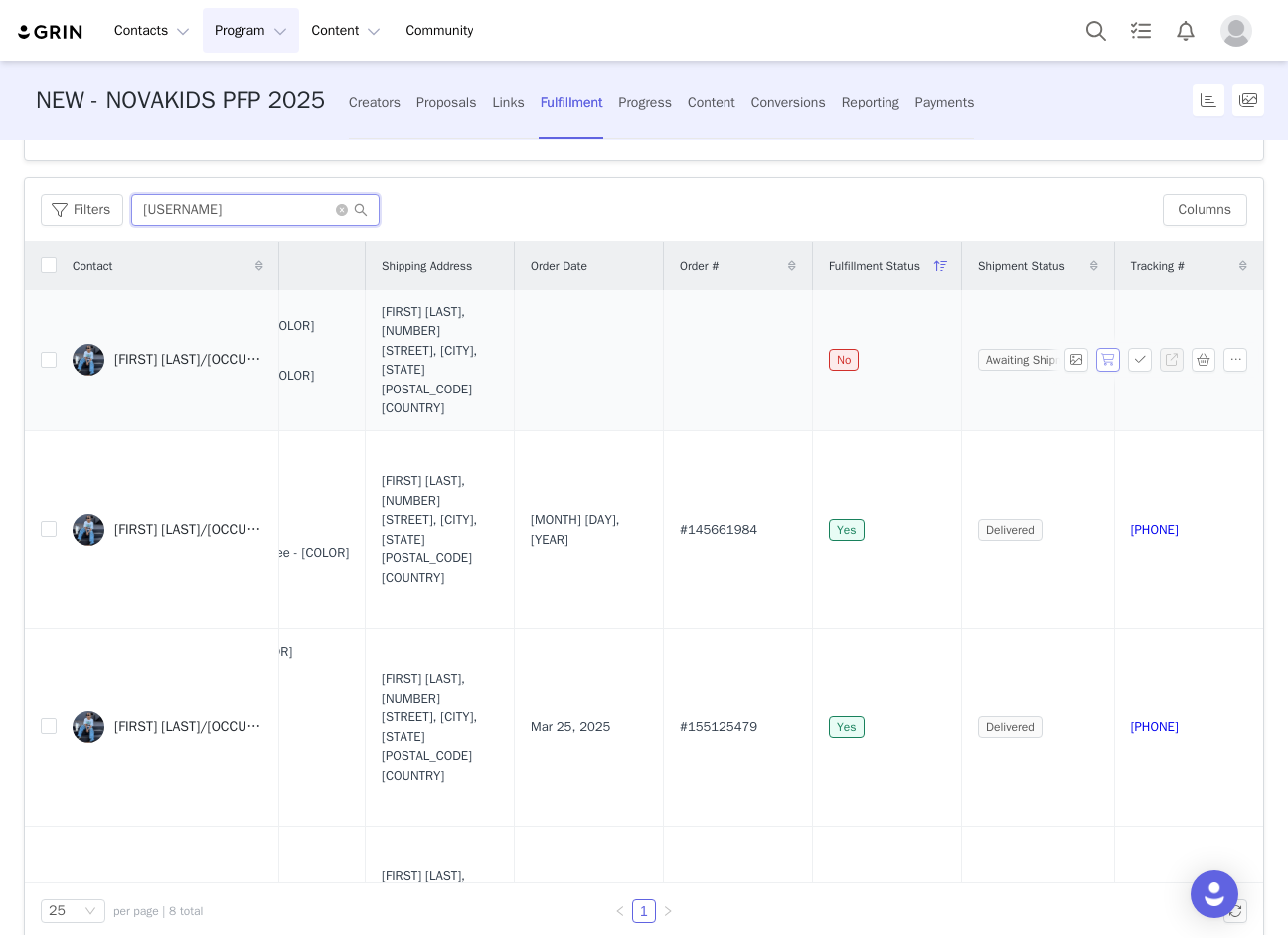 type on "sassy_taylor_morrison" 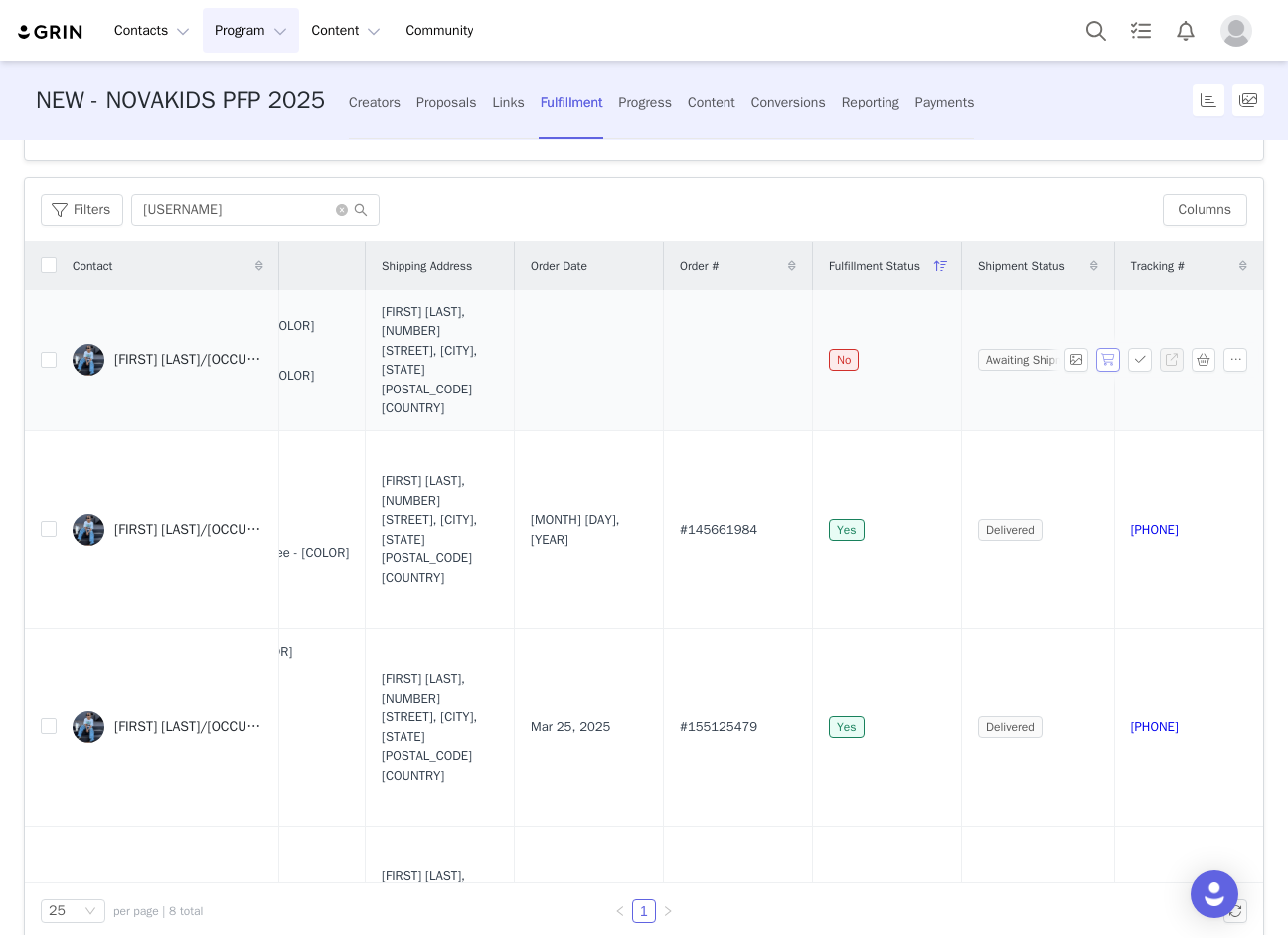 click at bounding box center (1108, 360) 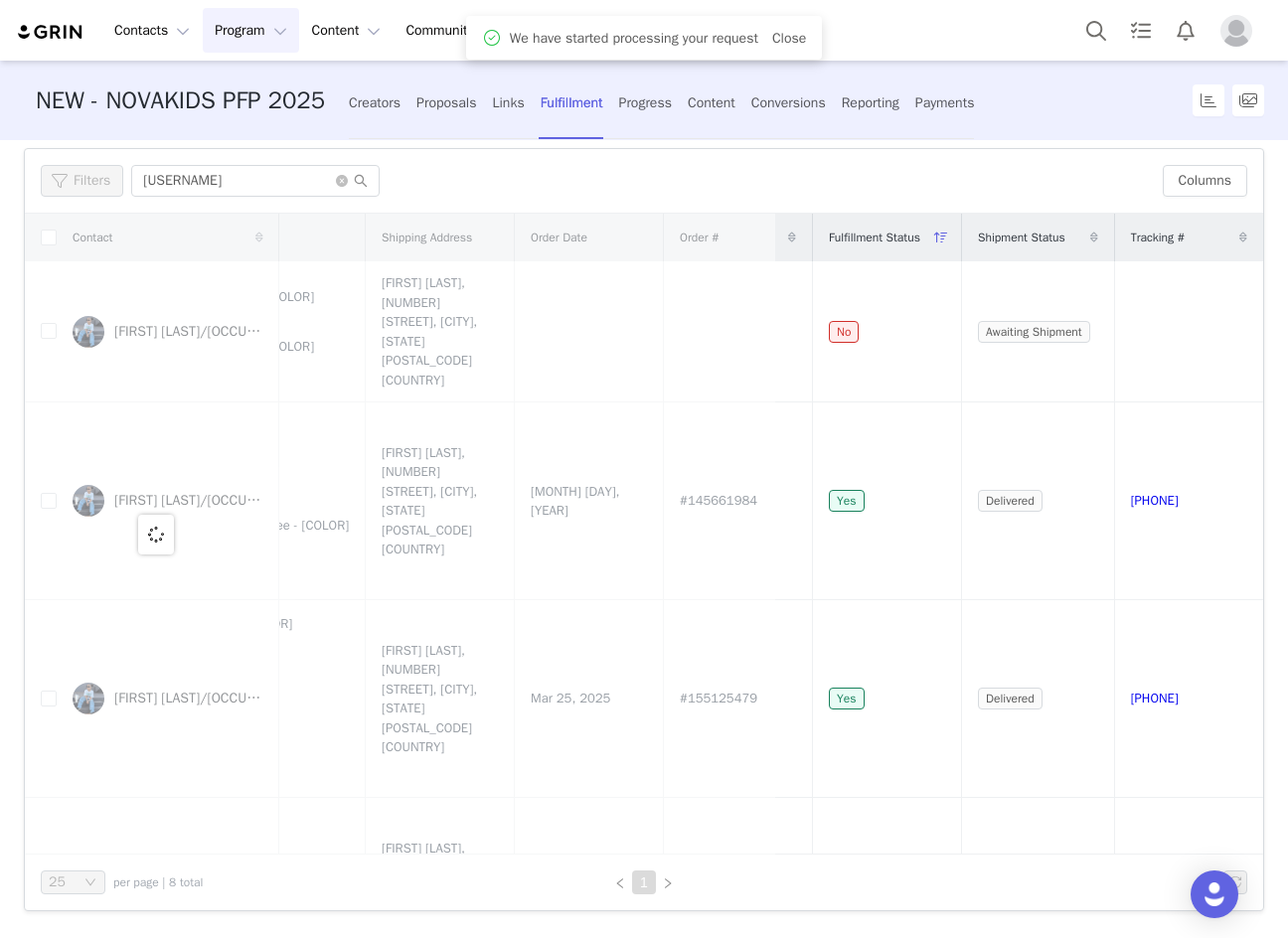 scroll, scrollTop: 89, scrollLeft: 0, axis: vertical 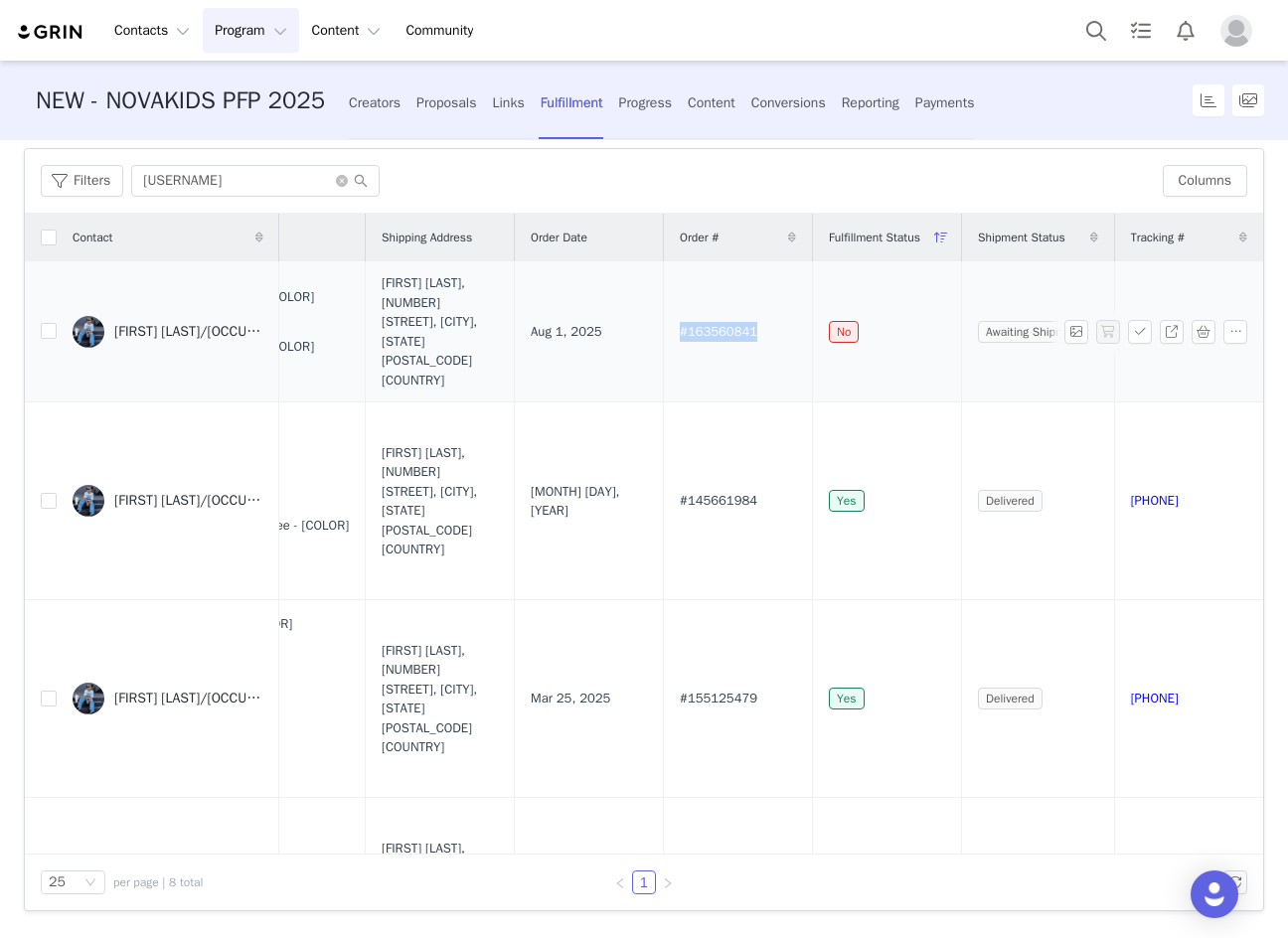 drag, startPoint x: 722, startPoint y: 334, endPoint x: 644, endPoint y: 333, distance: 78.00641 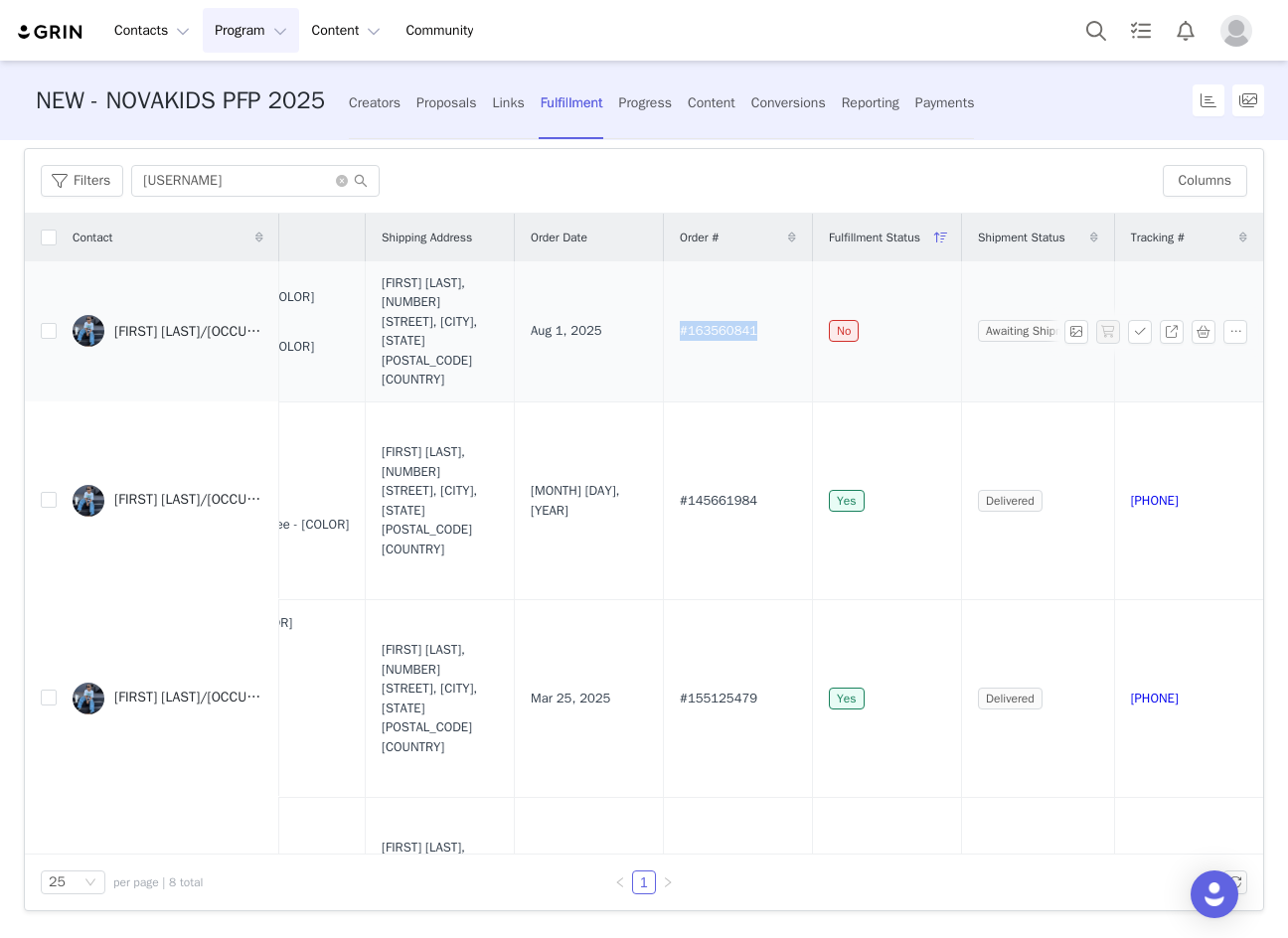 copy on "#163560841" 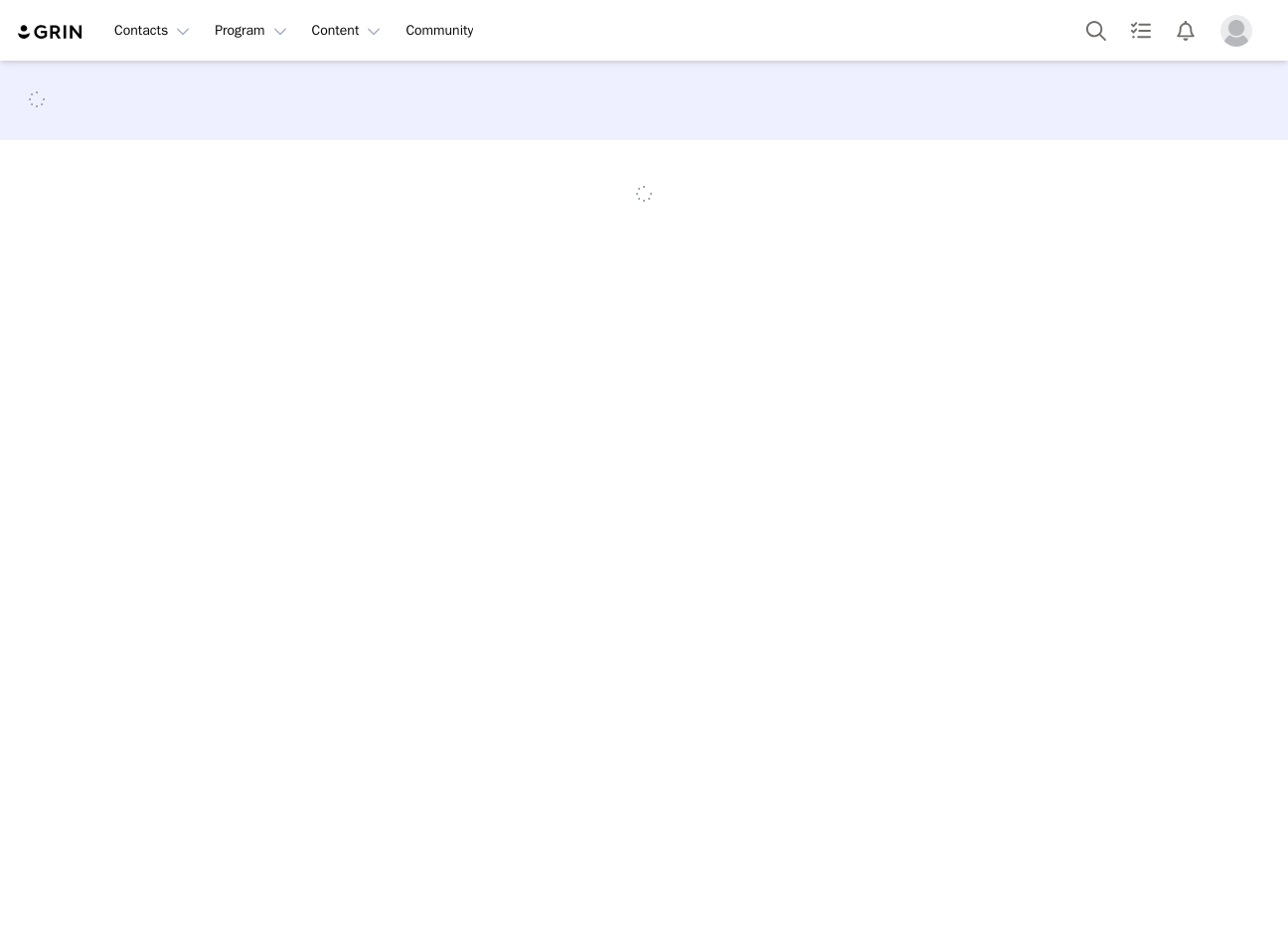 scroll, scrollTop: 0, scrollLeft: 0, axis: both 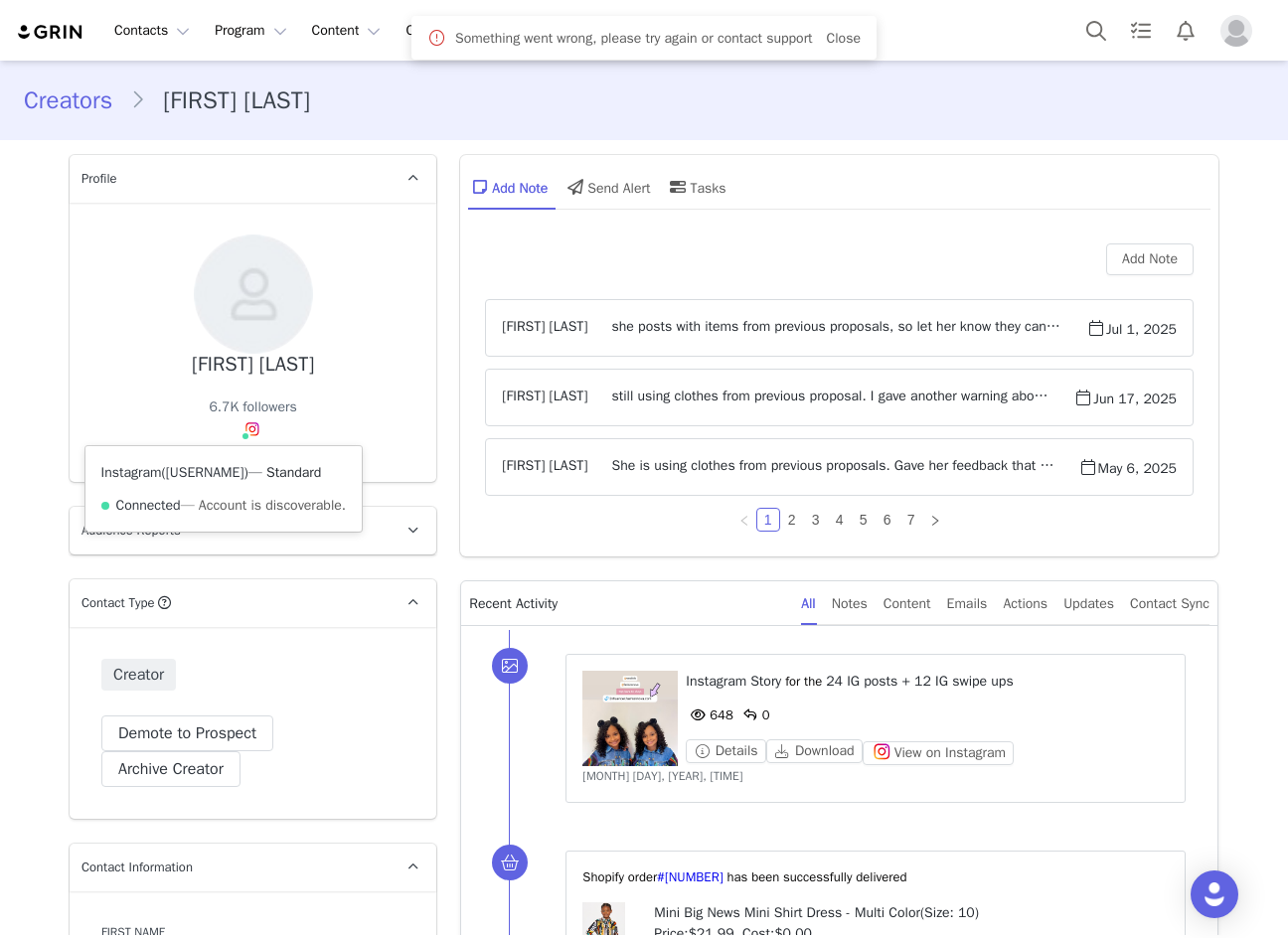 click on "[USERNAME]" at bounding box center [205, 472] 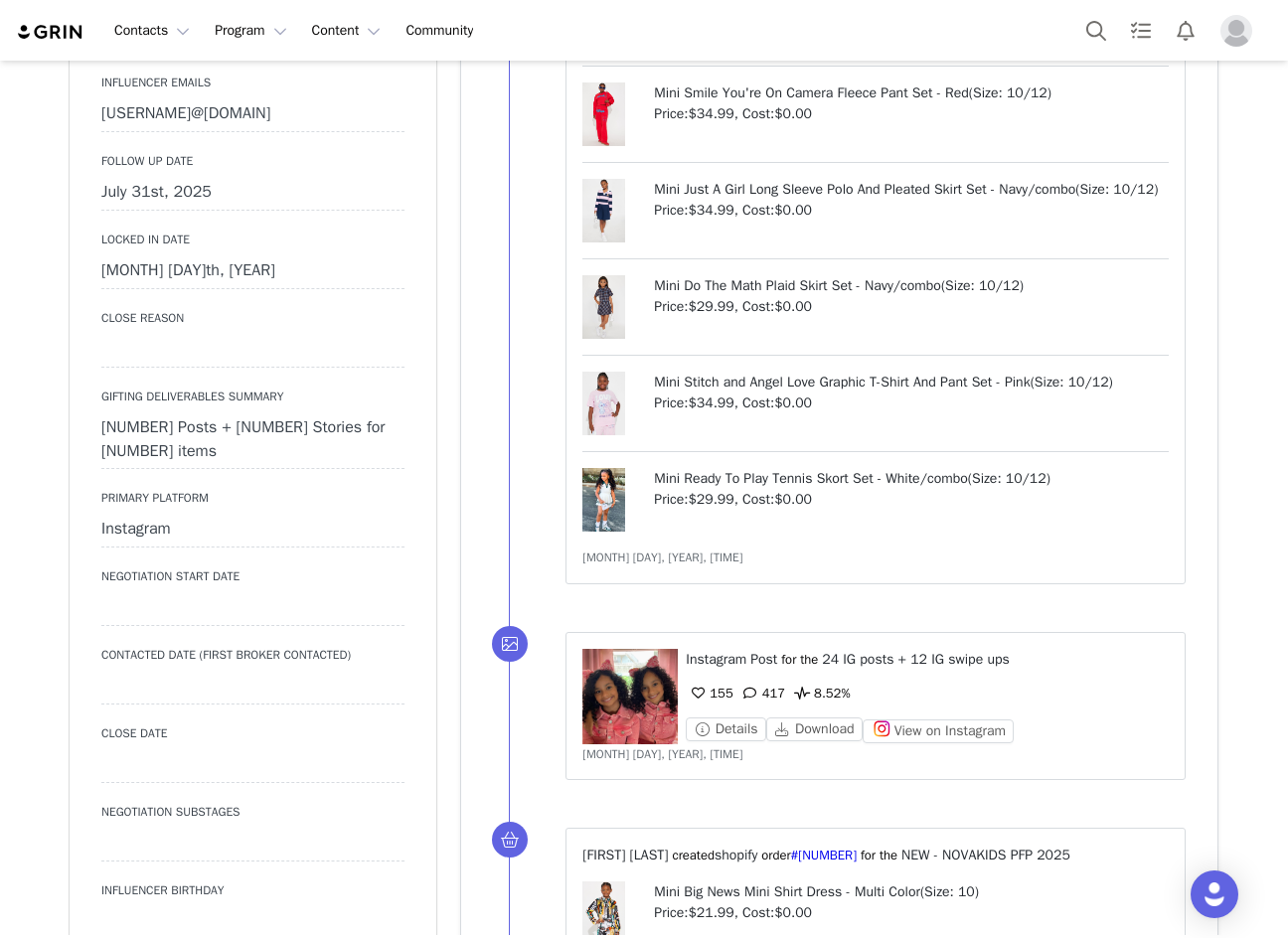 scroll, scrollTop: 2186, scrollLeft: 0, axis: vertical 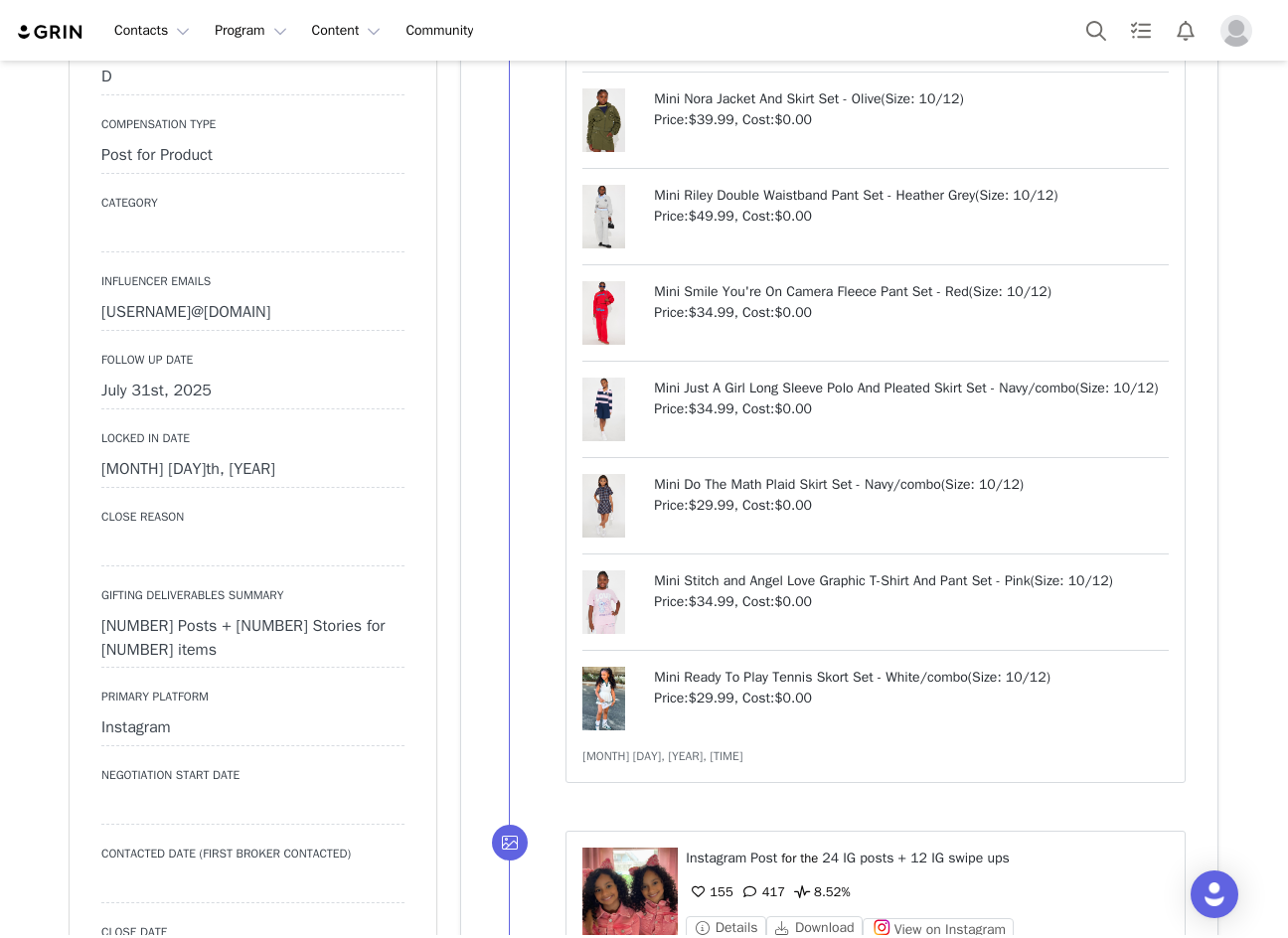 click on "July 31st, 2025" at bounding box center [252, 391] 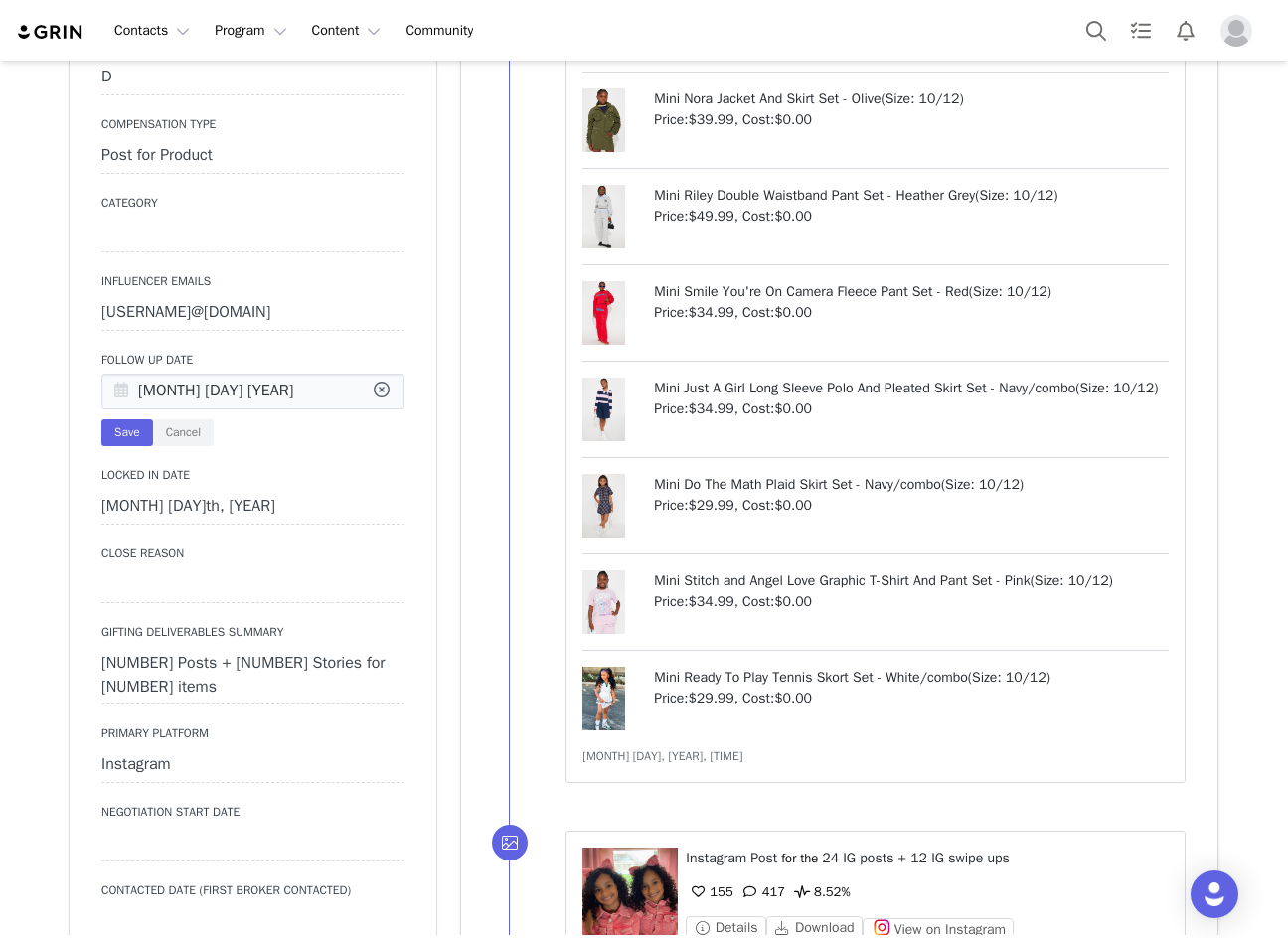 click at bounding box center (121, 392) 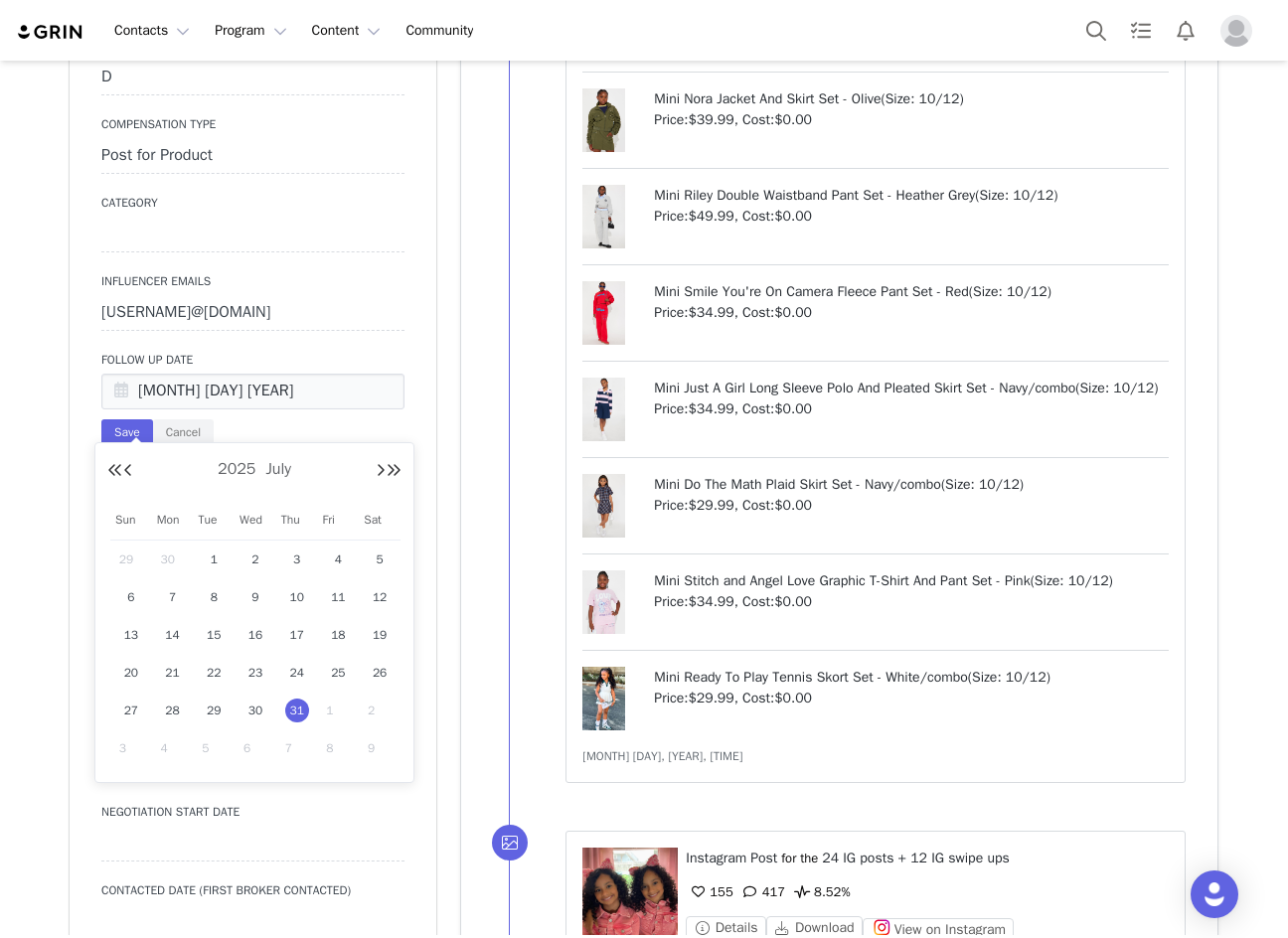 click on "1" at bounding box center [338, 710] 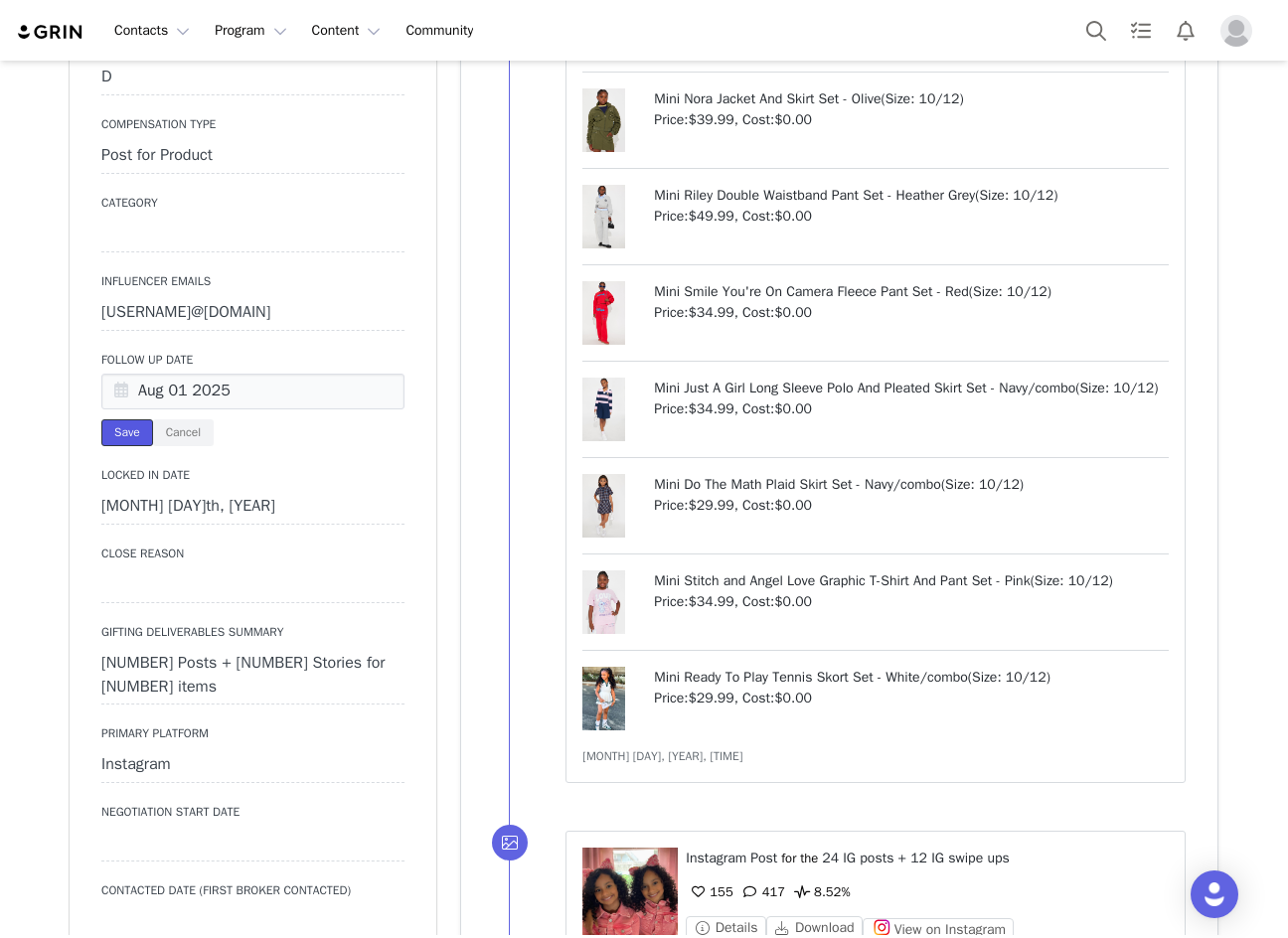 click on "Save" at bounding box center (127, 432) 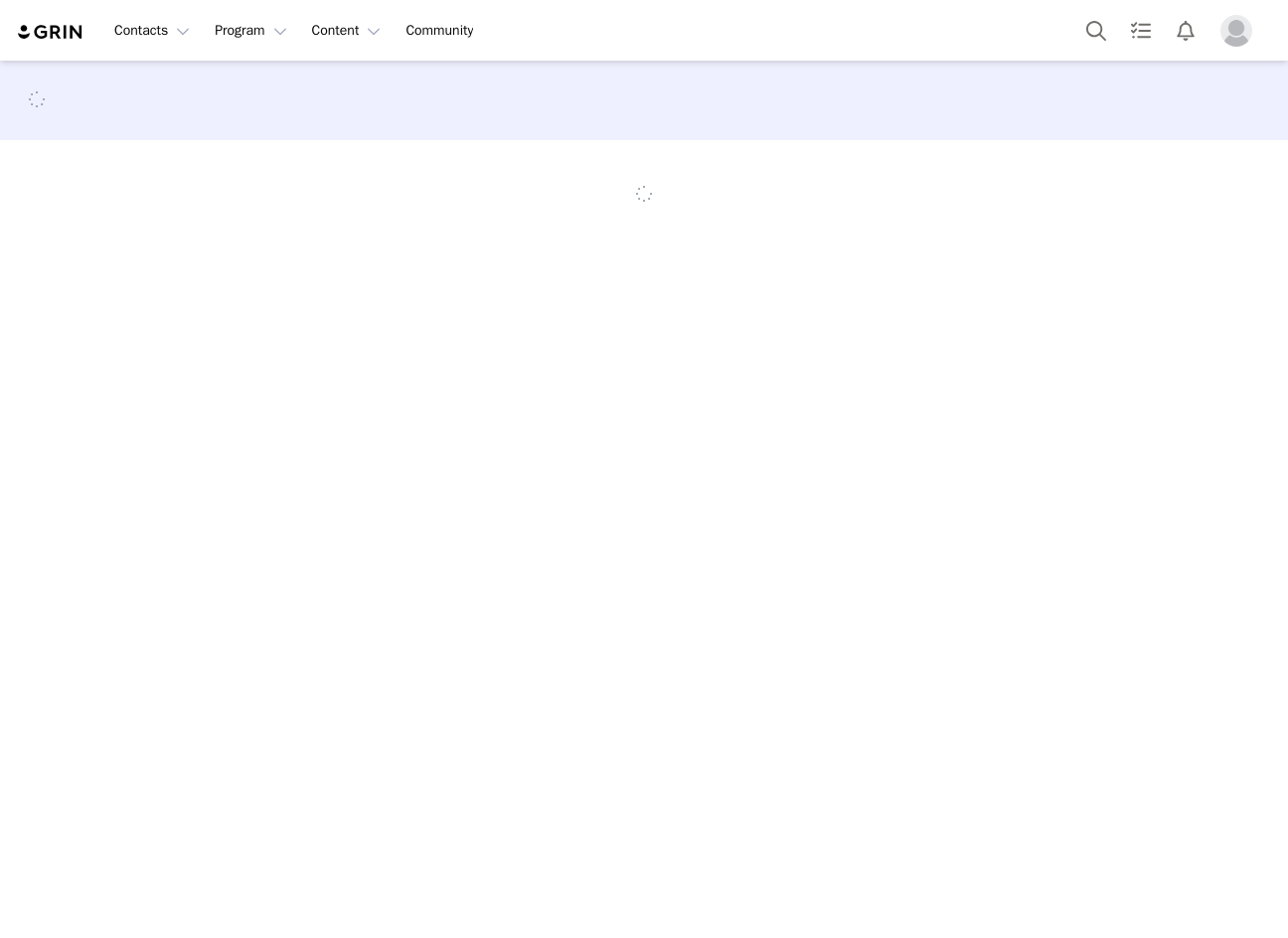scroll, scrollTop: 0, scrollLeft: 0, axis: both 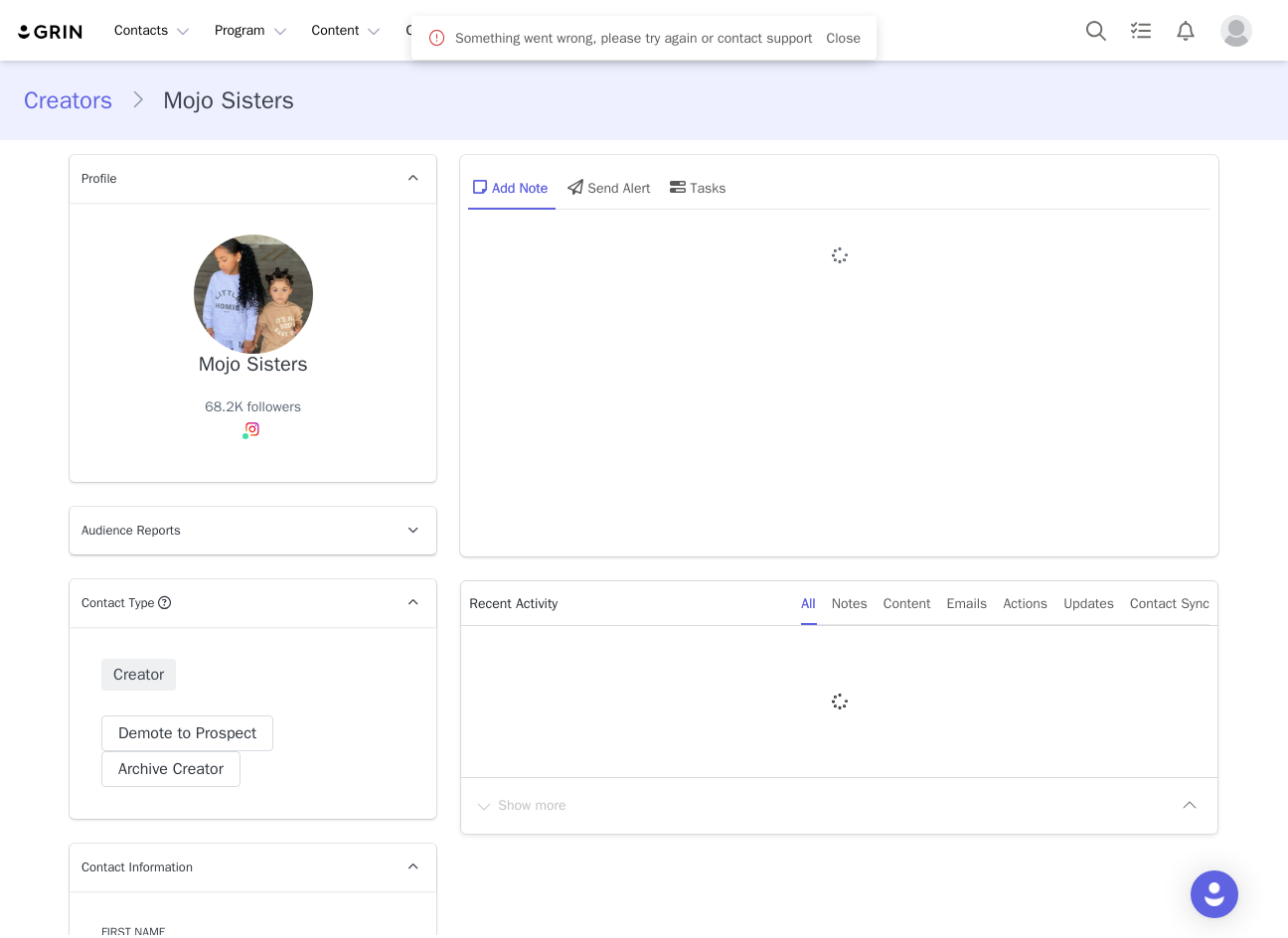 type on "+1 (United States)" 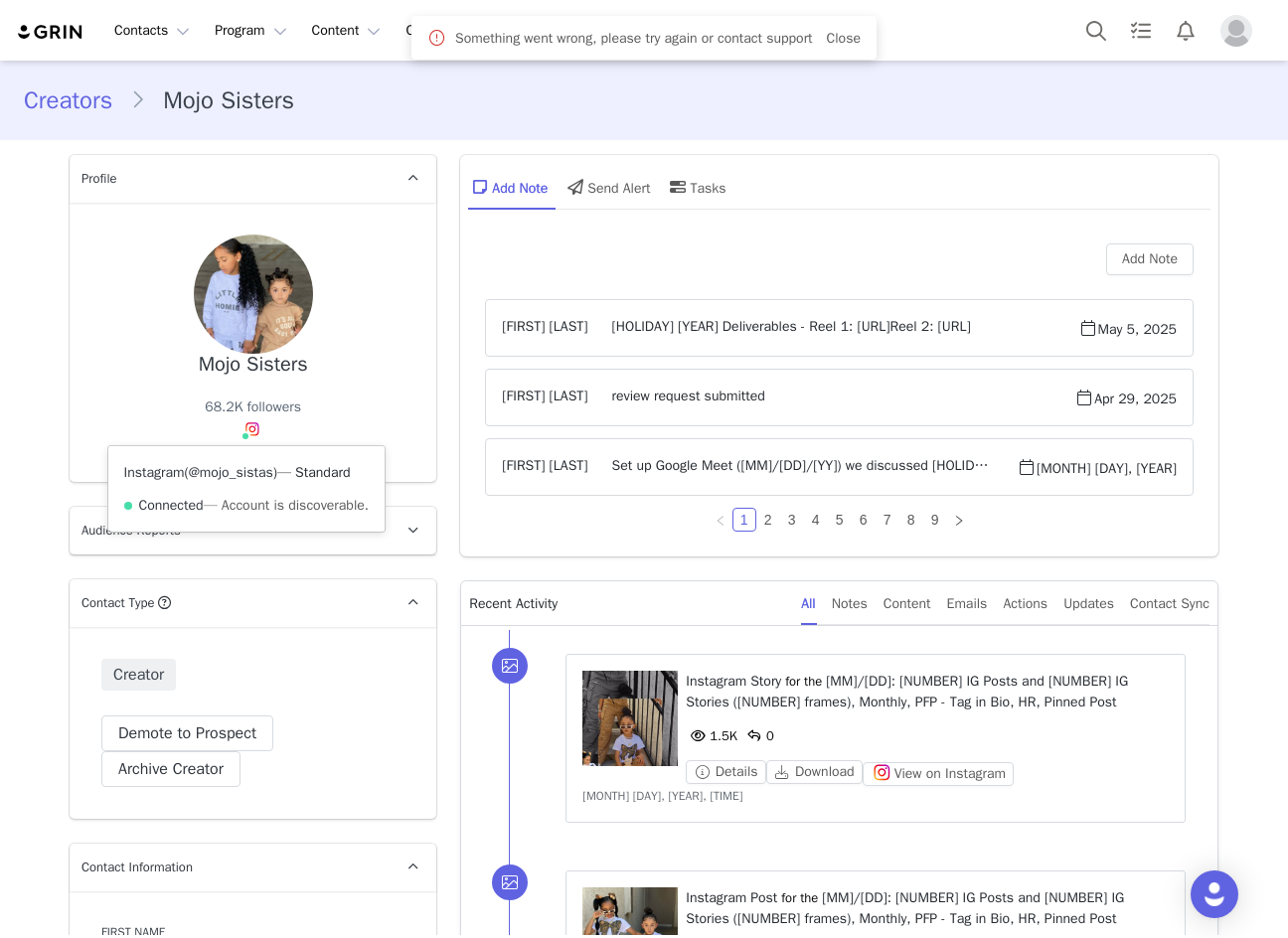 click on "@mojo_sistas" at bounding box center [231, 472] 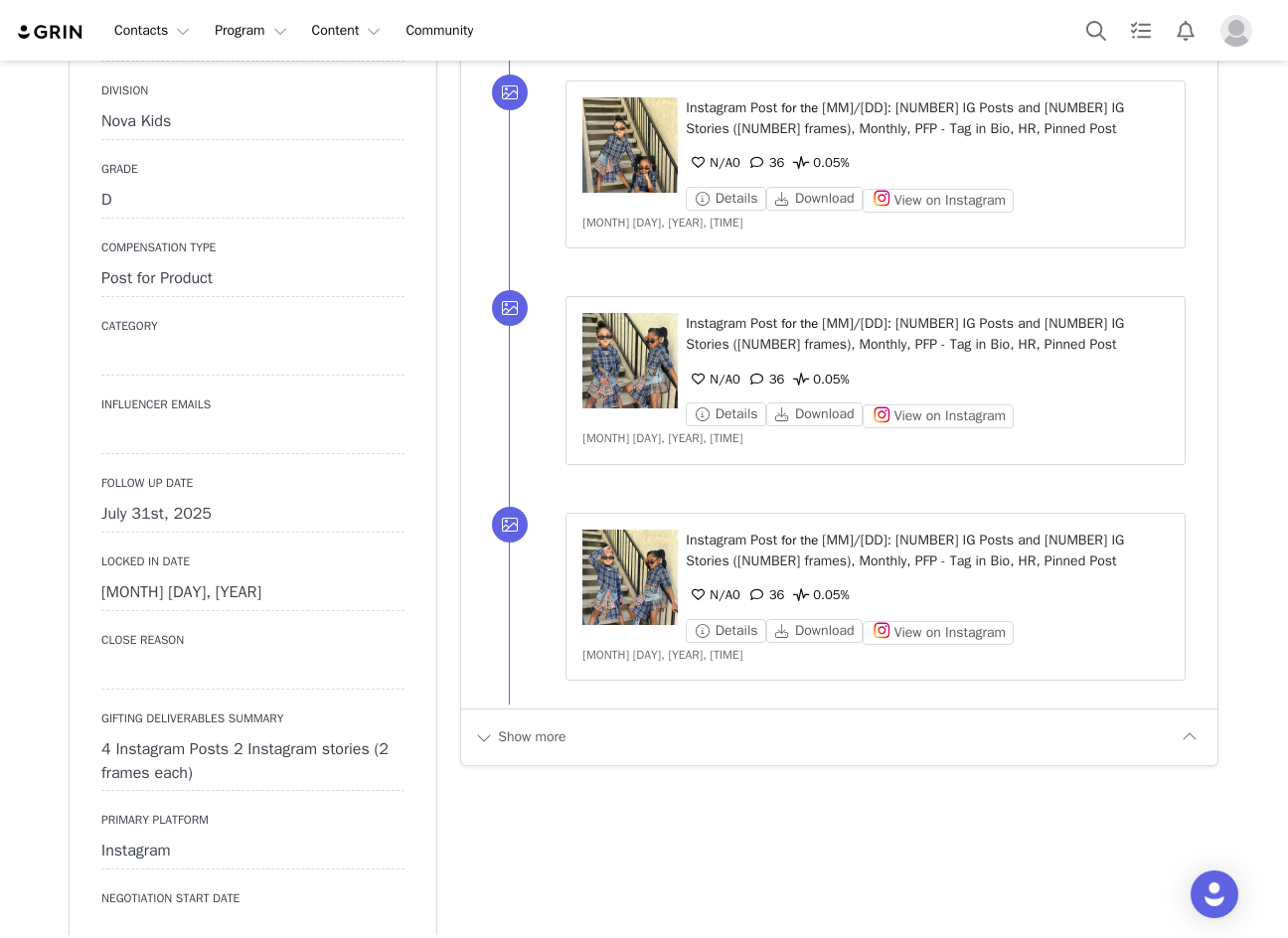 scroll, scrollTop: 2683, scrollLeft: 0, axis: vertical 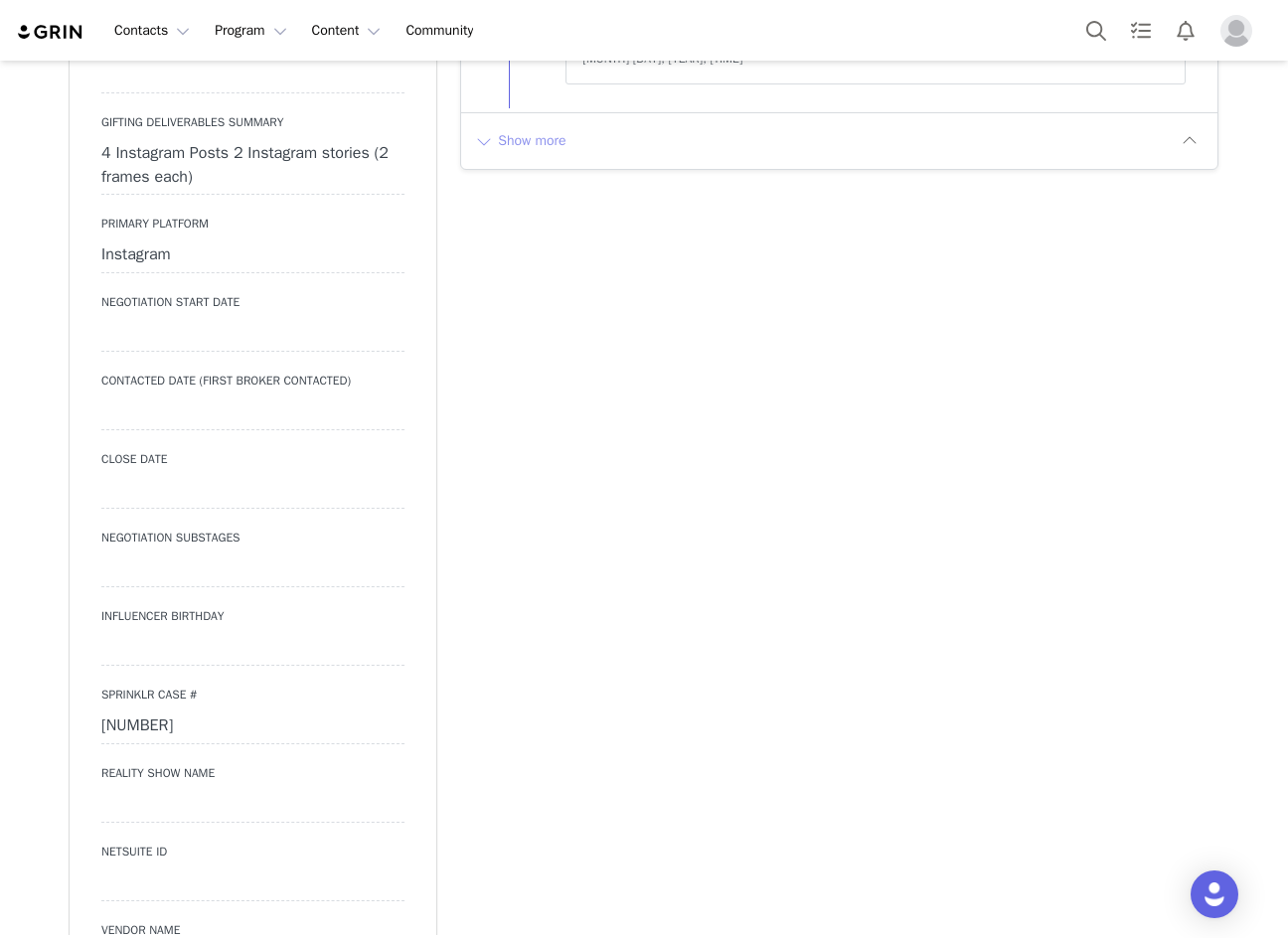click on "Show more" at bounding box center (520, 141) 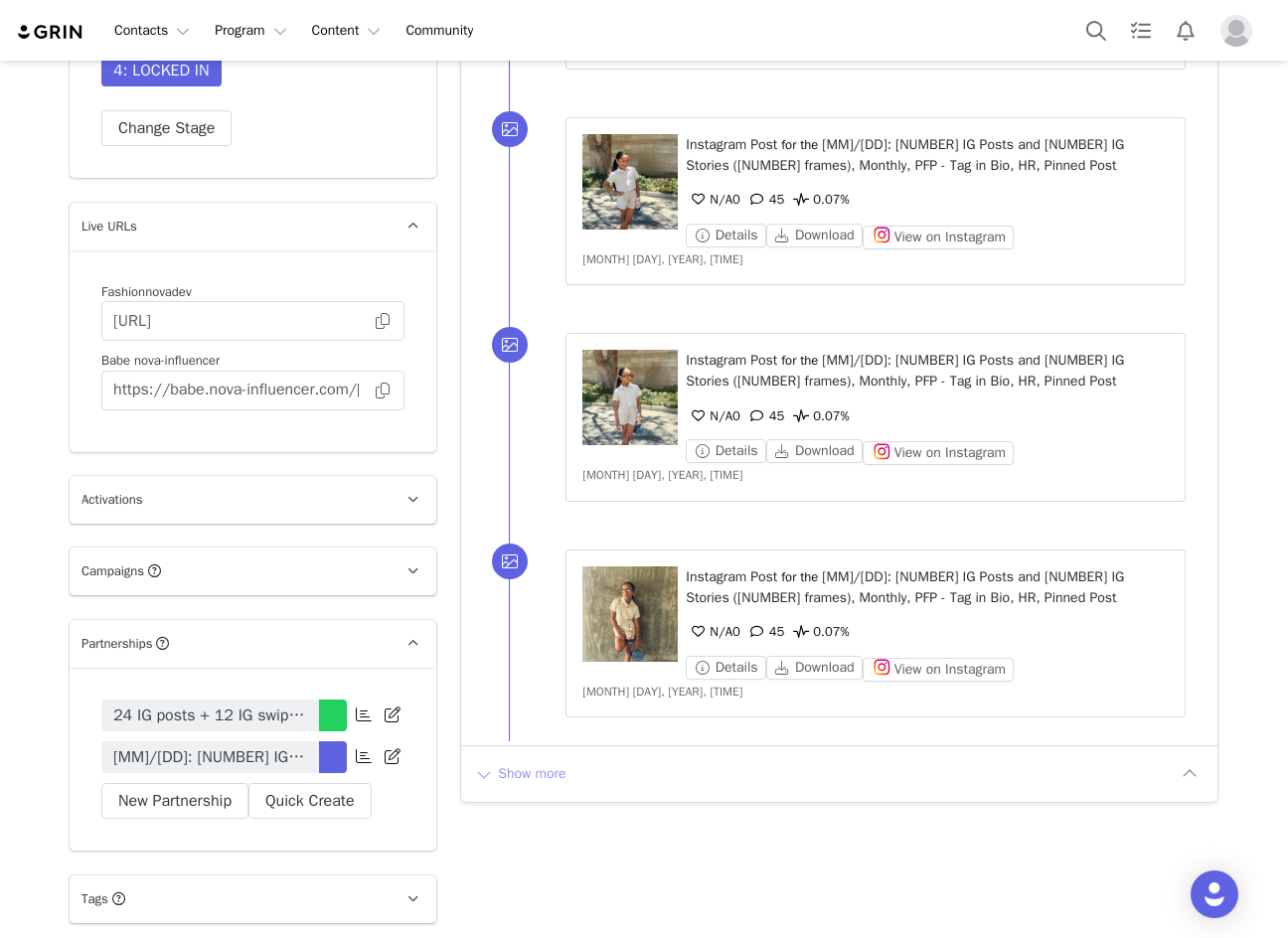 scroll, scrollTop: 4549, scrollLeft: 0, axis: vertical 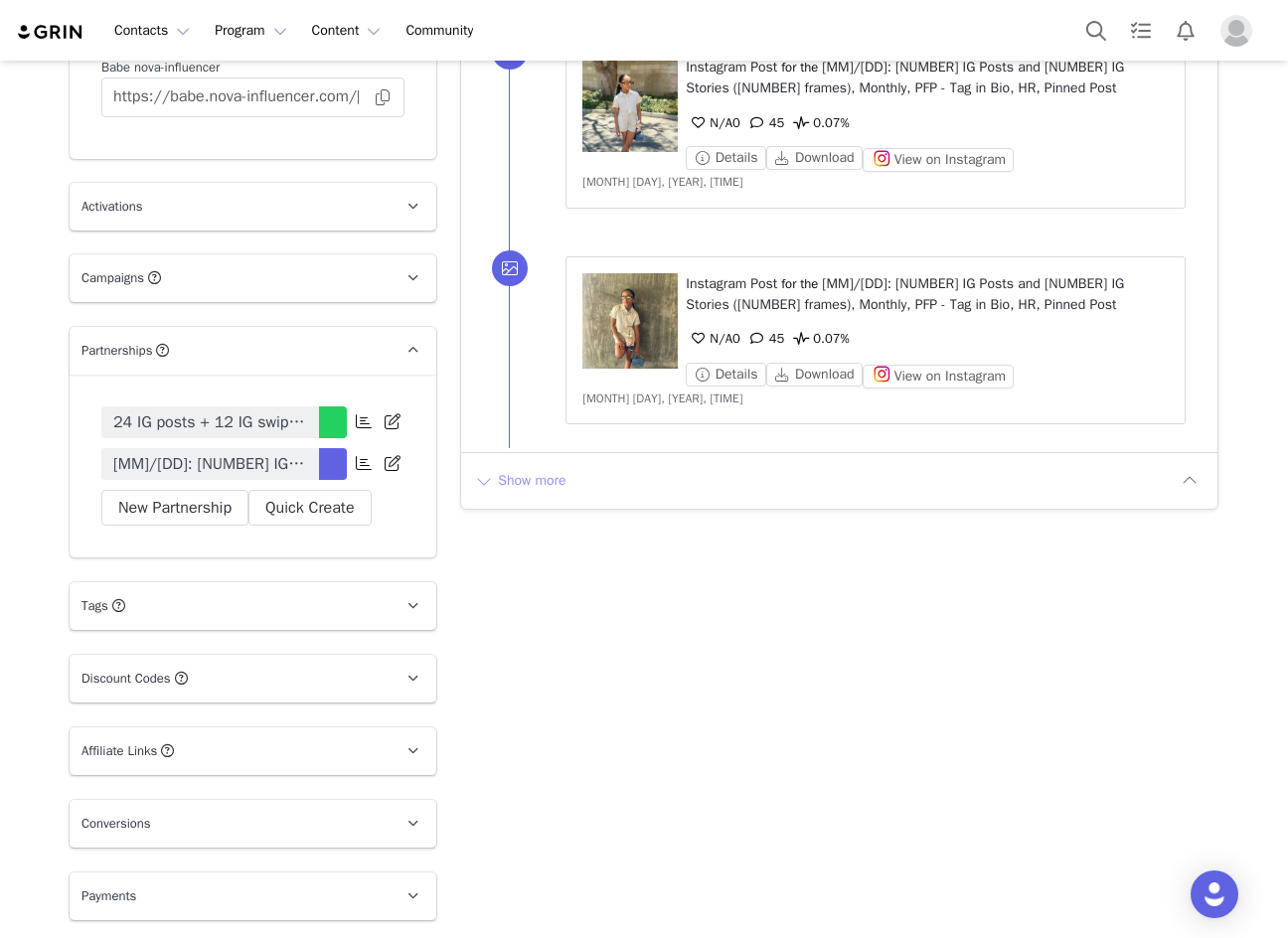 click on "Show more" at bounding box center (520, 481) 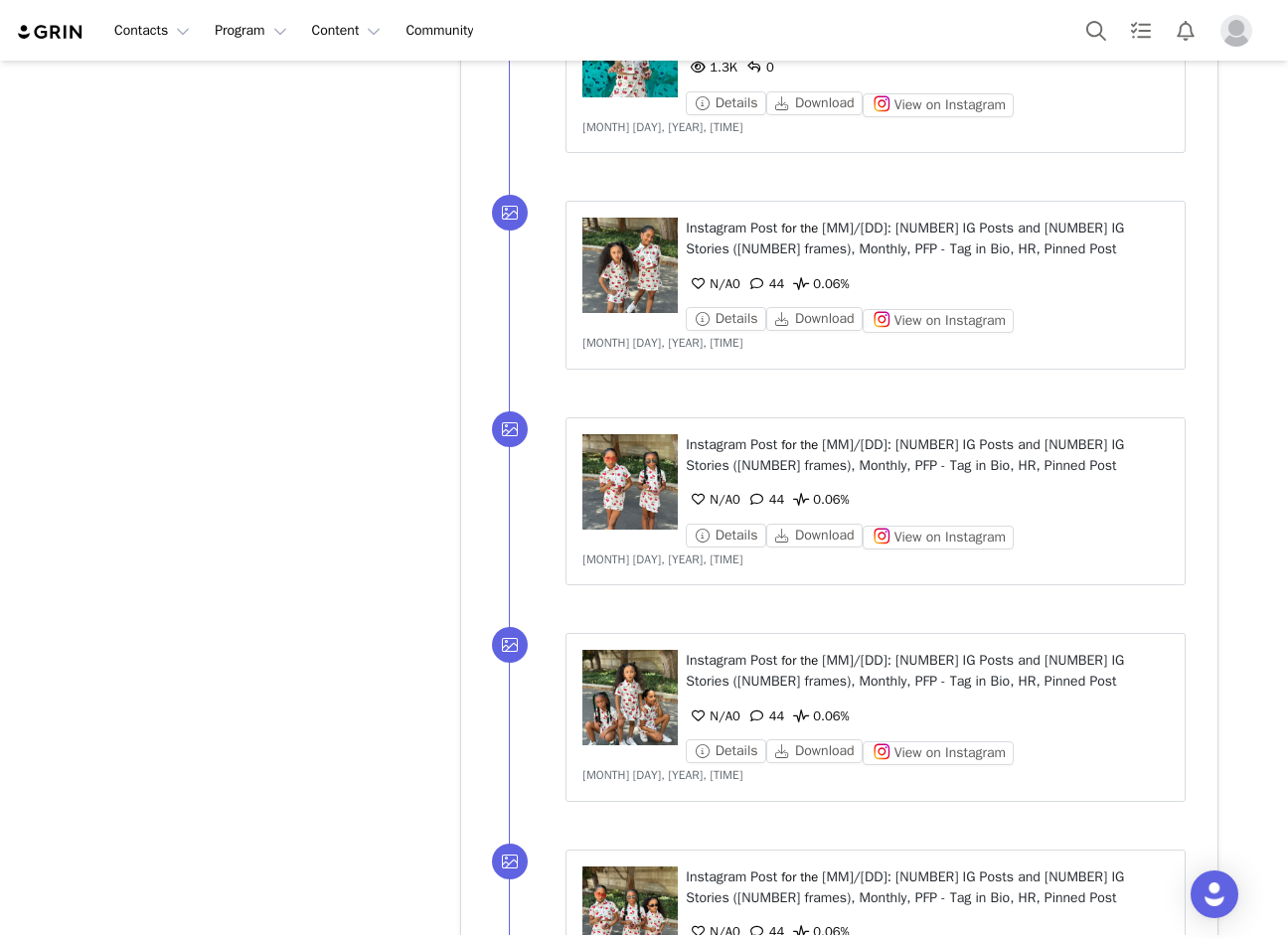 scroll, scrollTop: 6196, scrollLeft: 0, axis: vertical 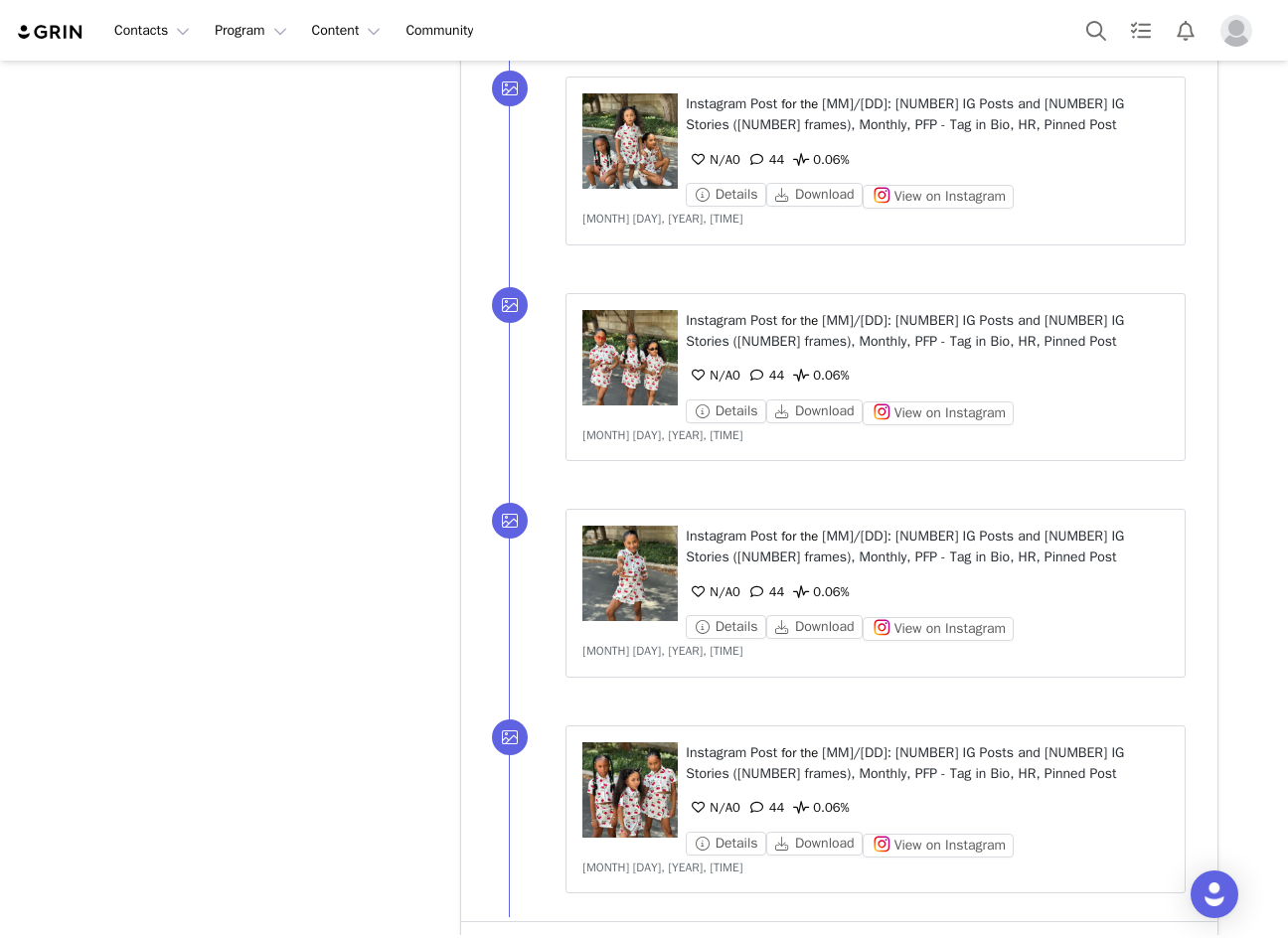 click on "Show more" at bounding box center [520, 950] 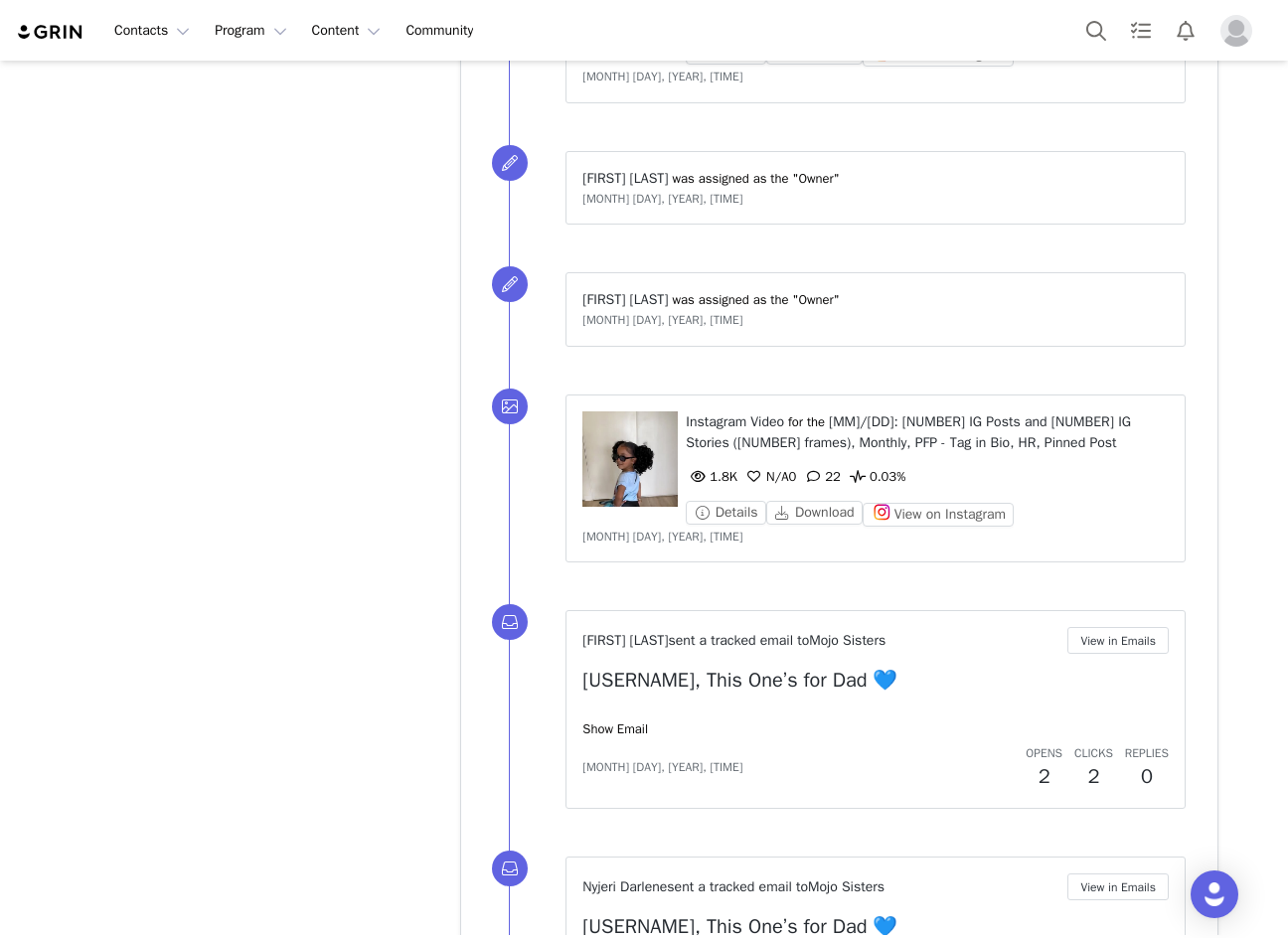 scroll, scrollTop: 8181, scrollLeft: 0, axis: vertical 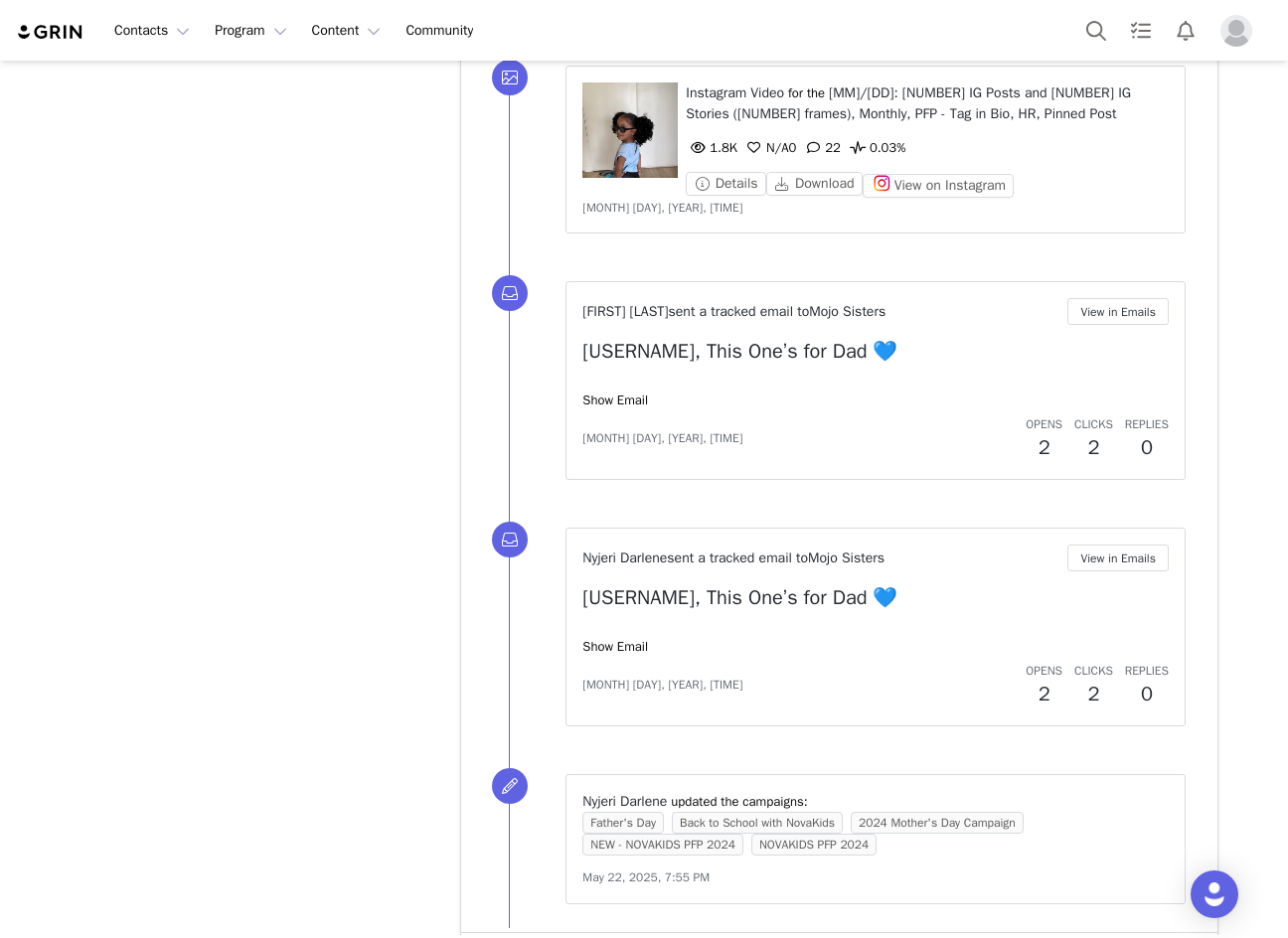click on "Show more" at bounding box center [520, 961] 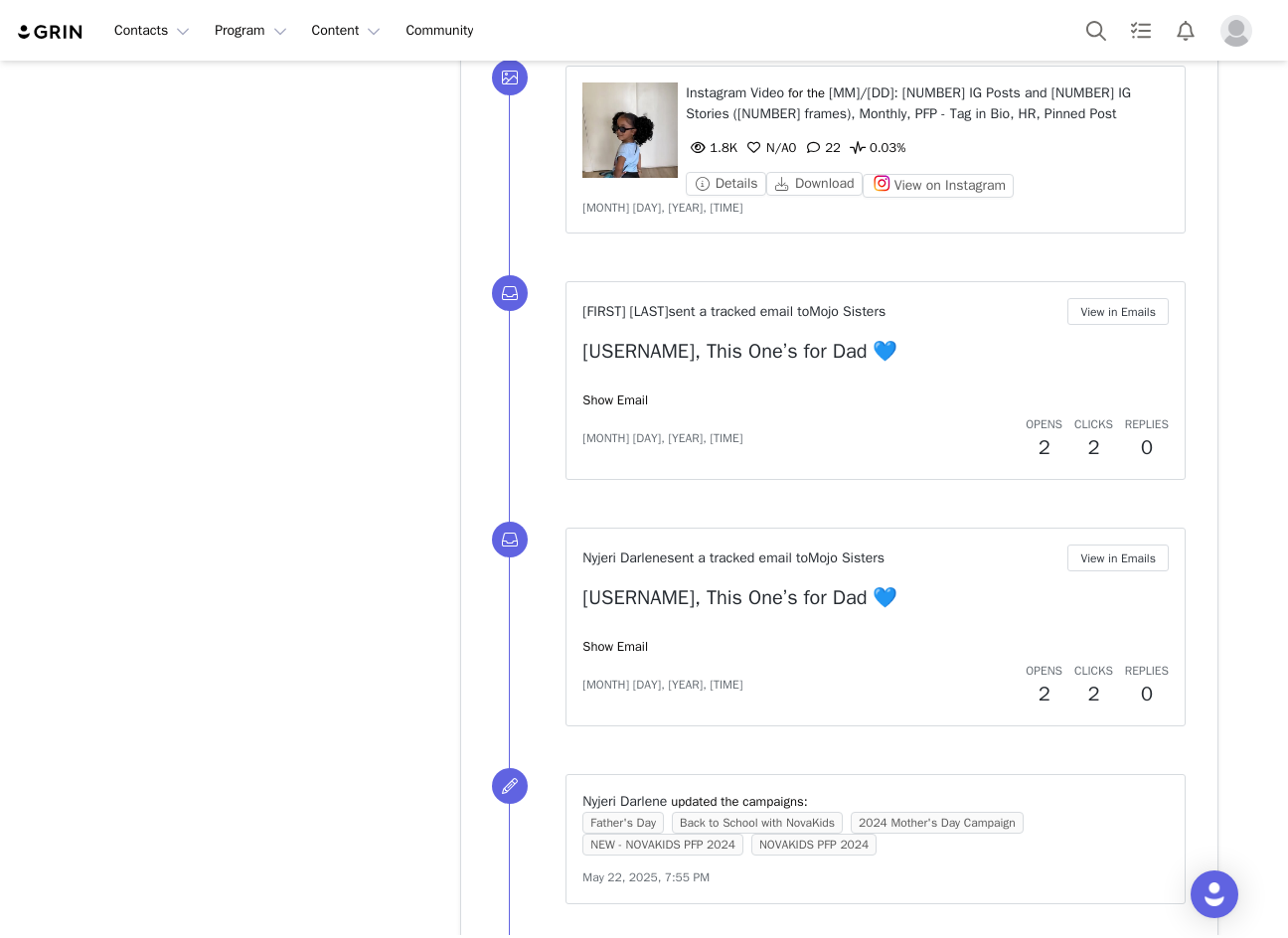 scroll, scrollTop: 8957, scrollLeft: 0, axis: vertical 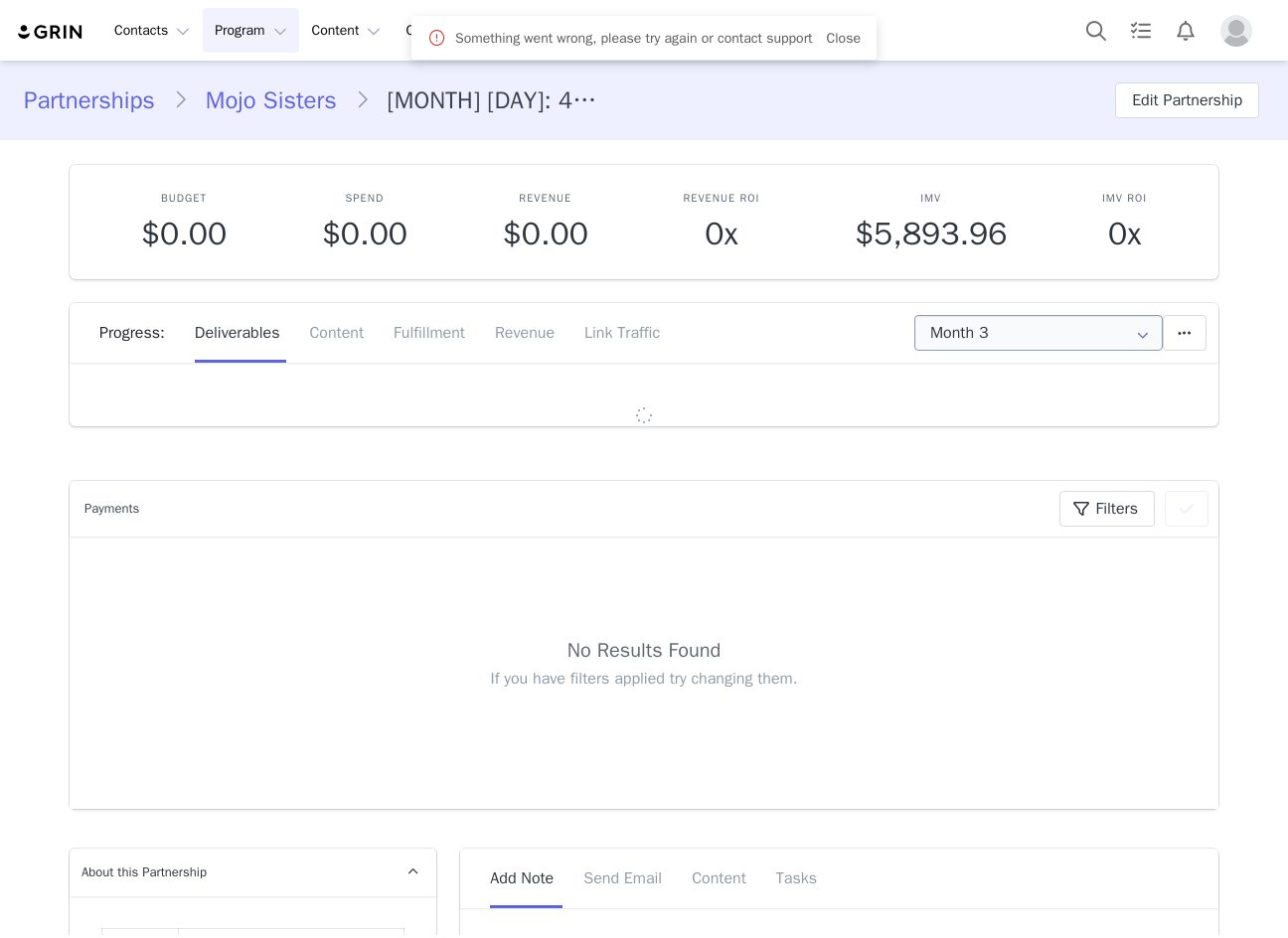 type on "+1 (United States)" 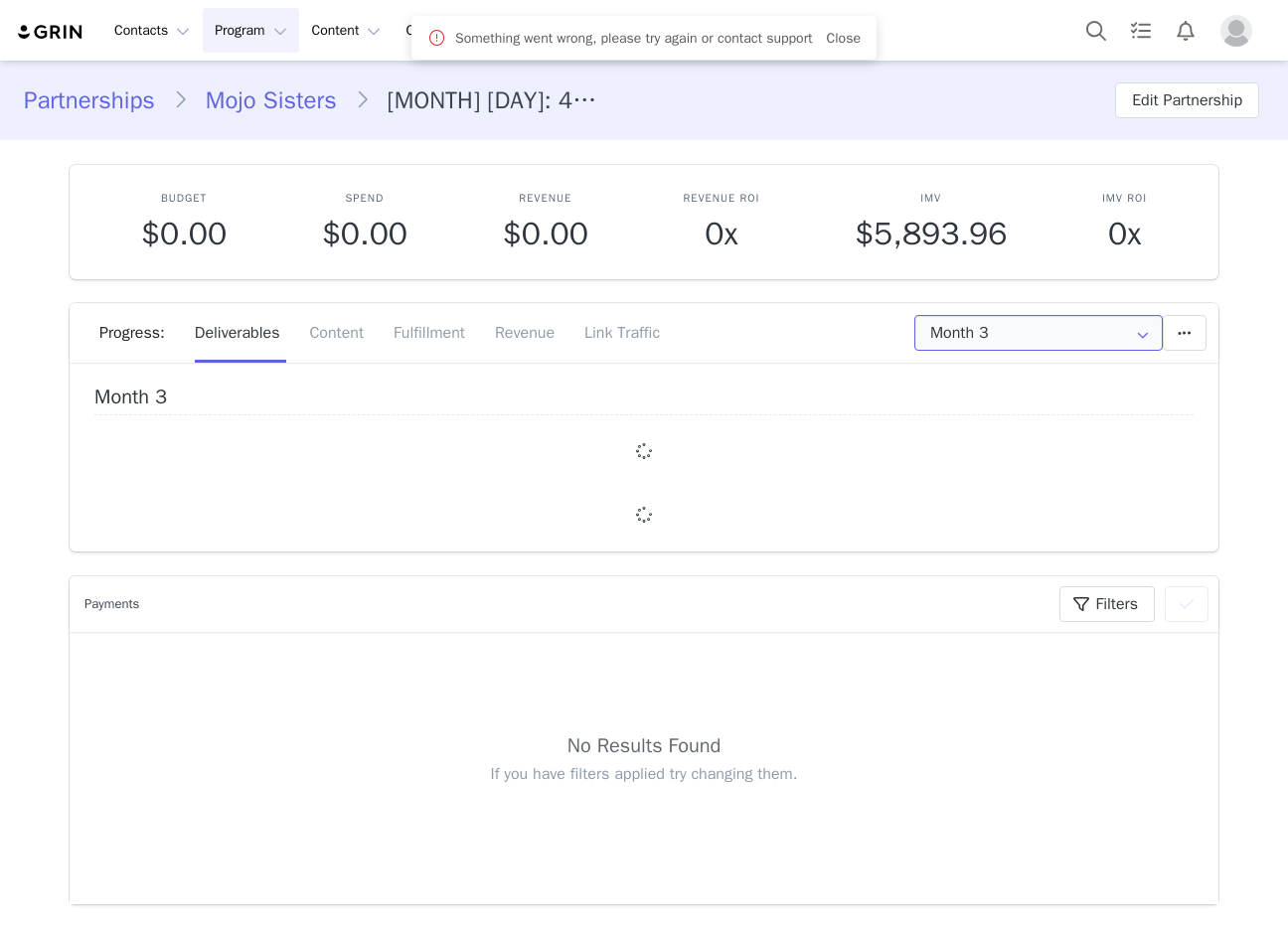 click on "Month 3" at bounding box center (1039, 333) 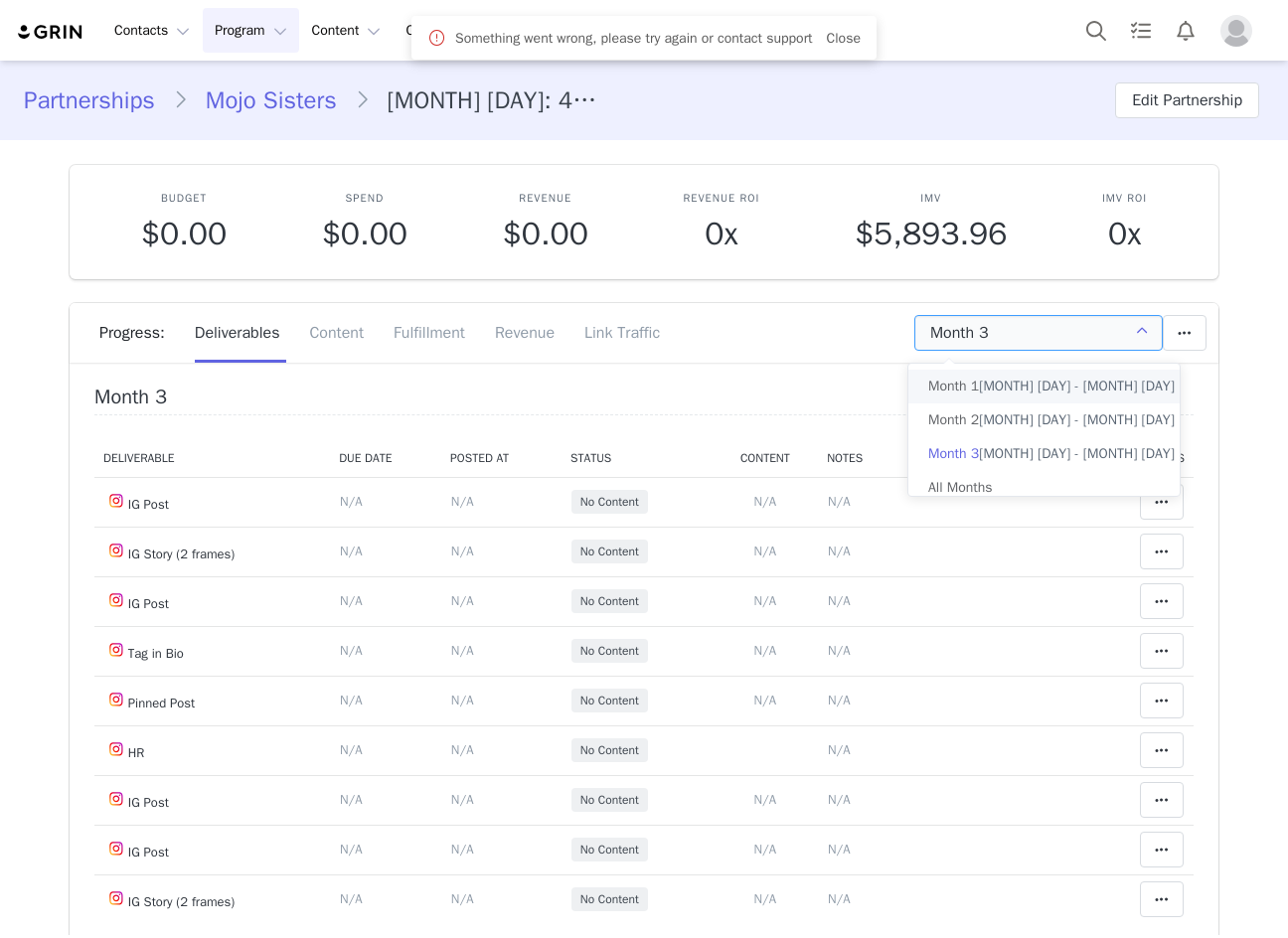 scroll, scrollTop: 0, scrollLeft: 0, axis: both 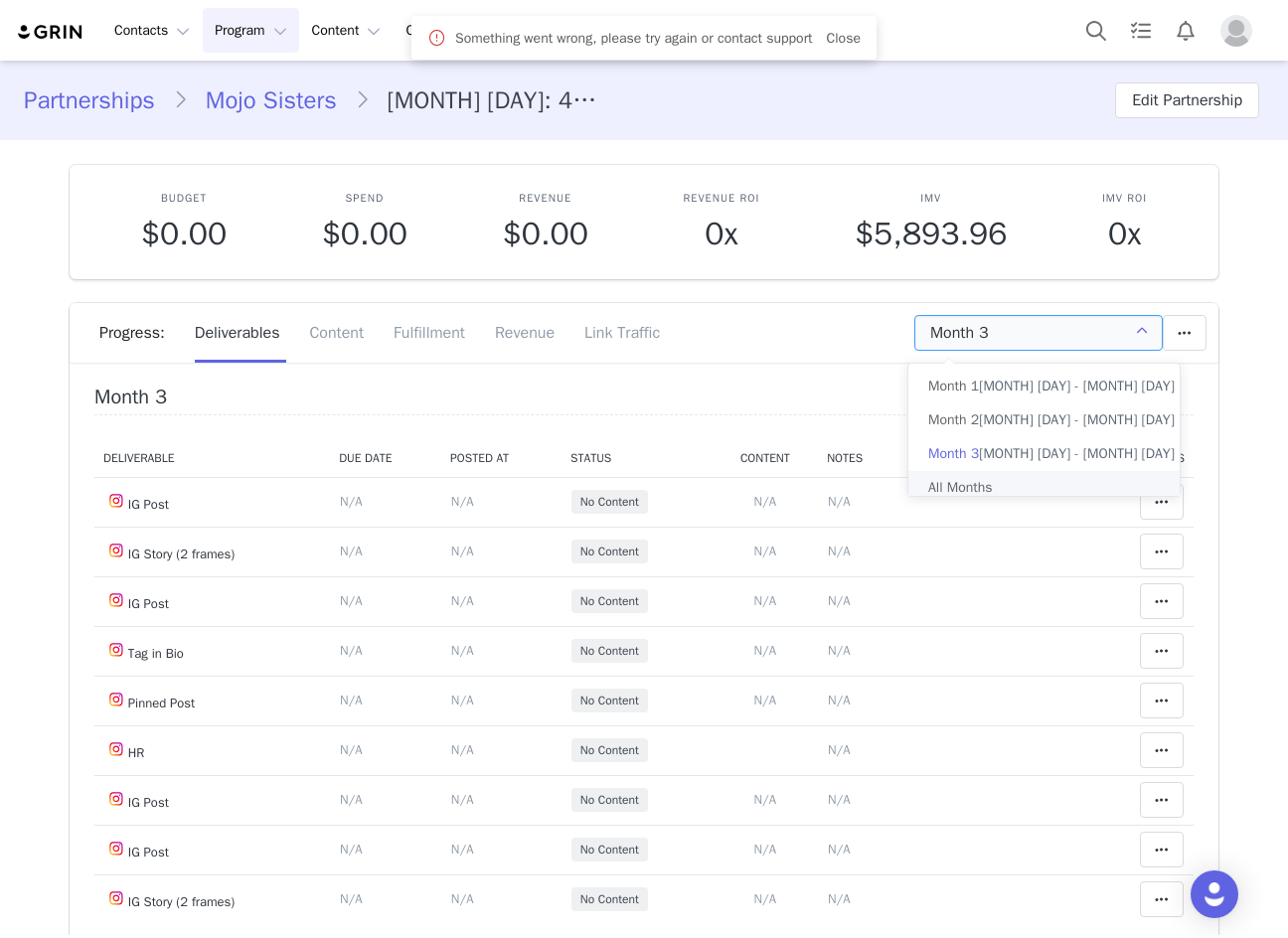 click on "All Months" at bounding box center [1051, 488] 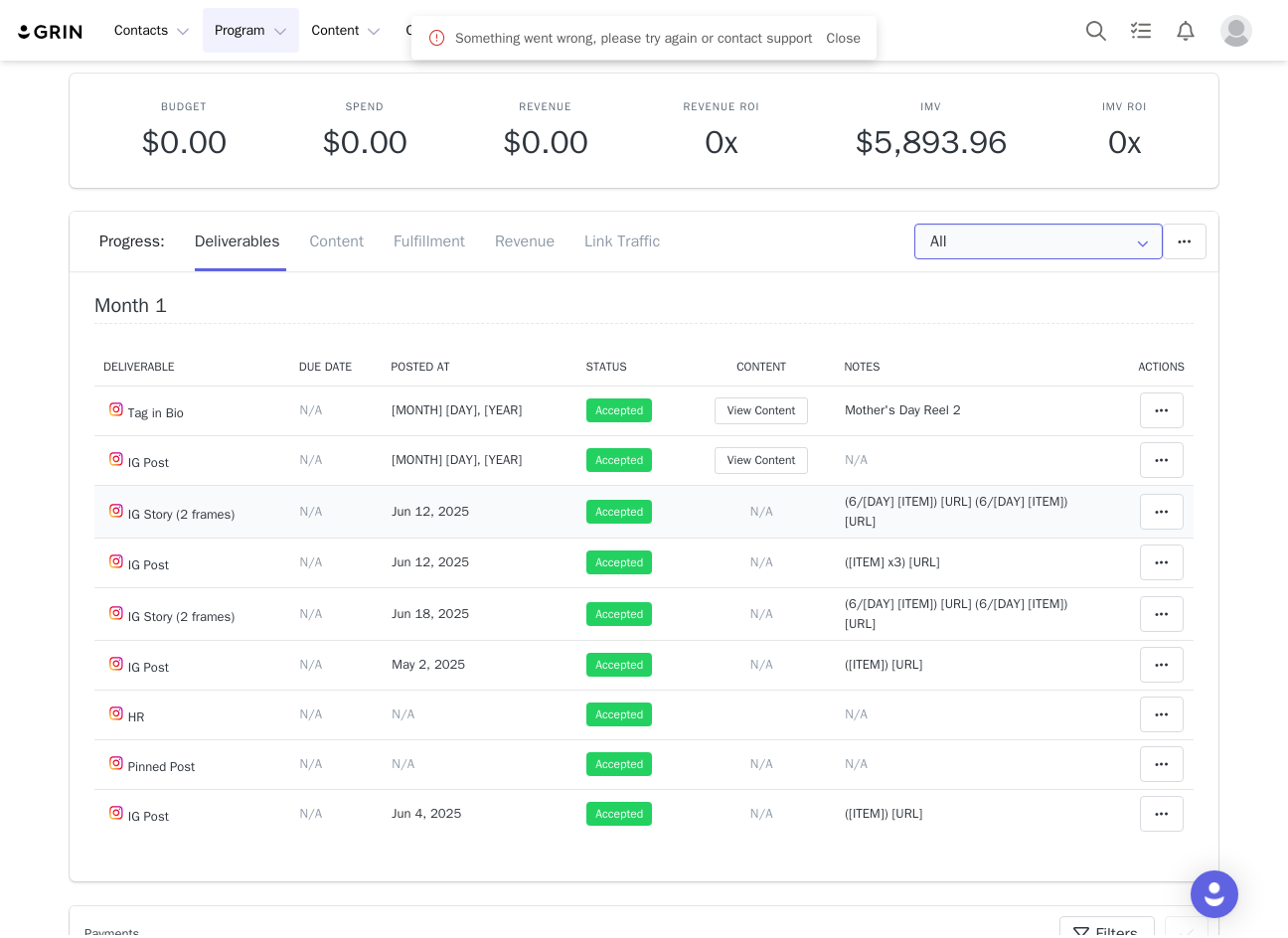 scroll, scrollTop: 99, scrollLeft: 0, axis: vertical 